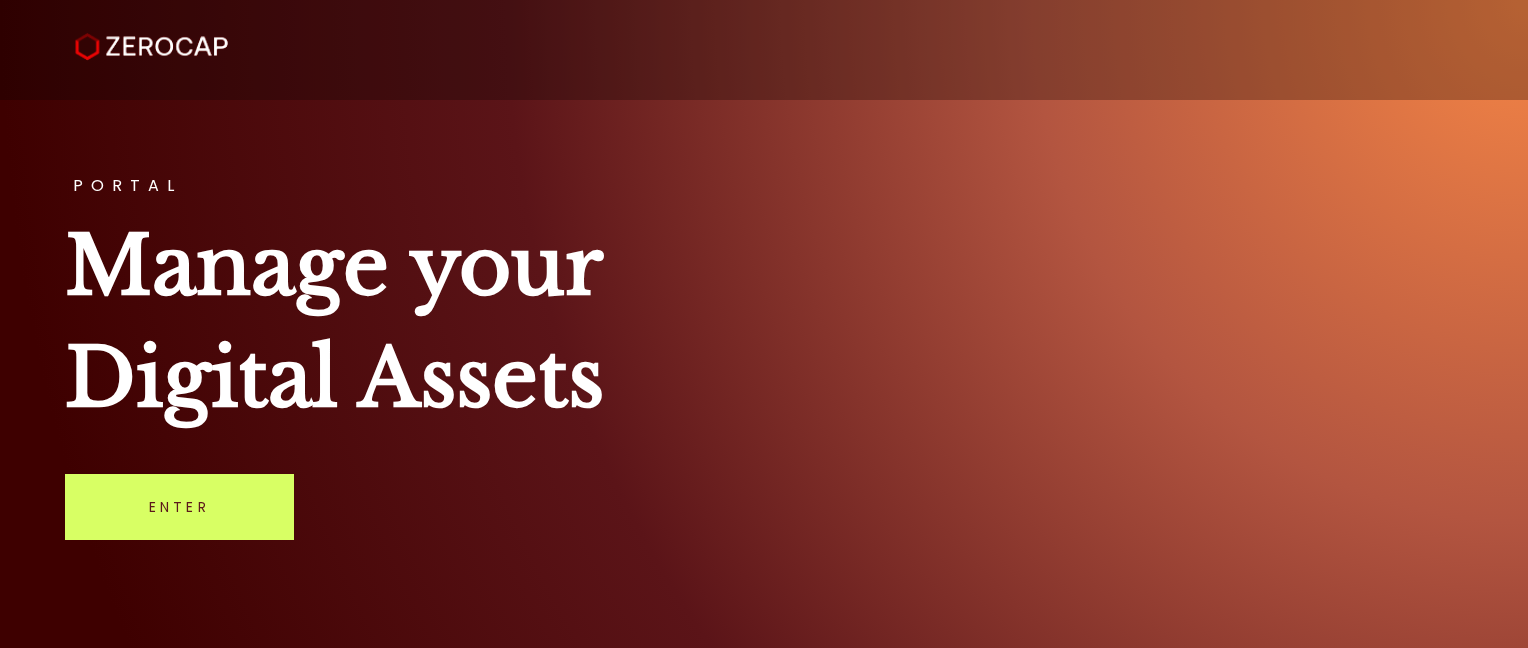 scroll, scrollTop: 0, scrollLeft: 0, axis: both 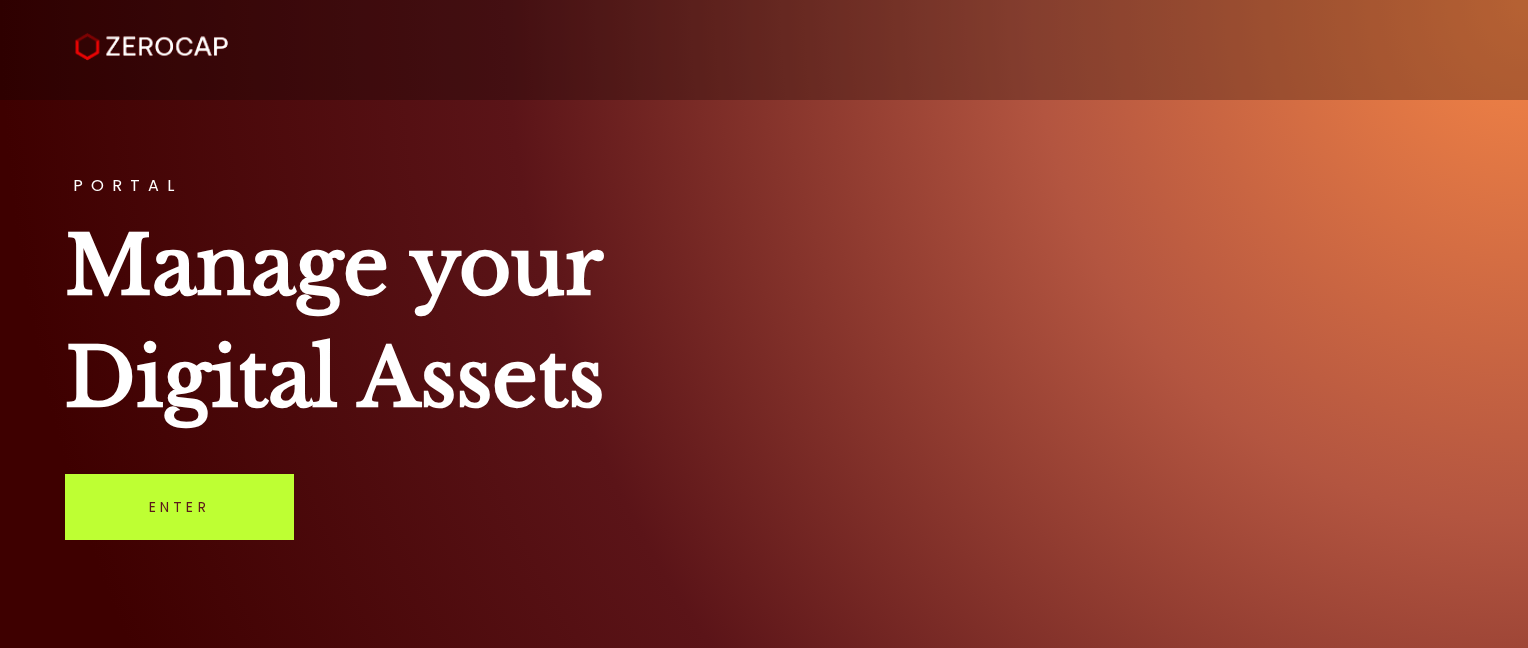 click on "Enter" at bounding box center (179, 507) 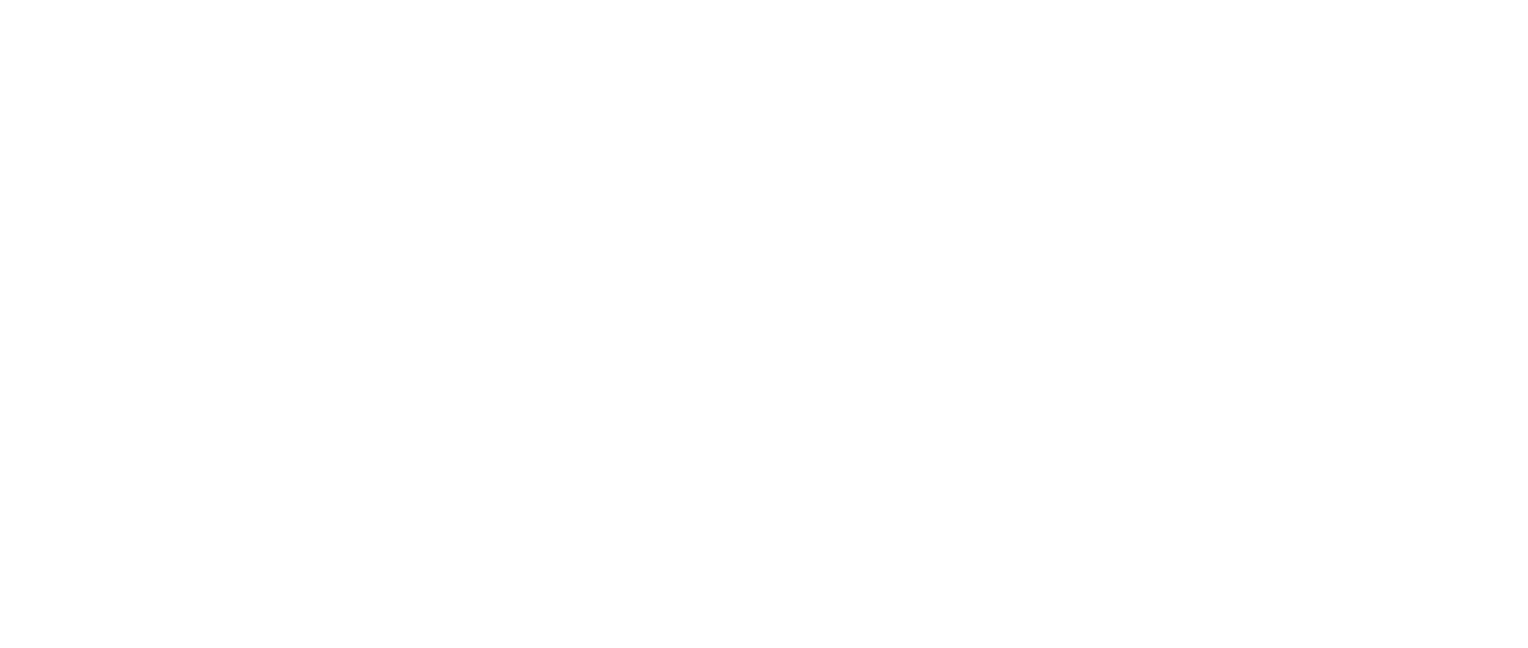 scroll, scrollTop: 0, scrollLeft: 0, axis: both 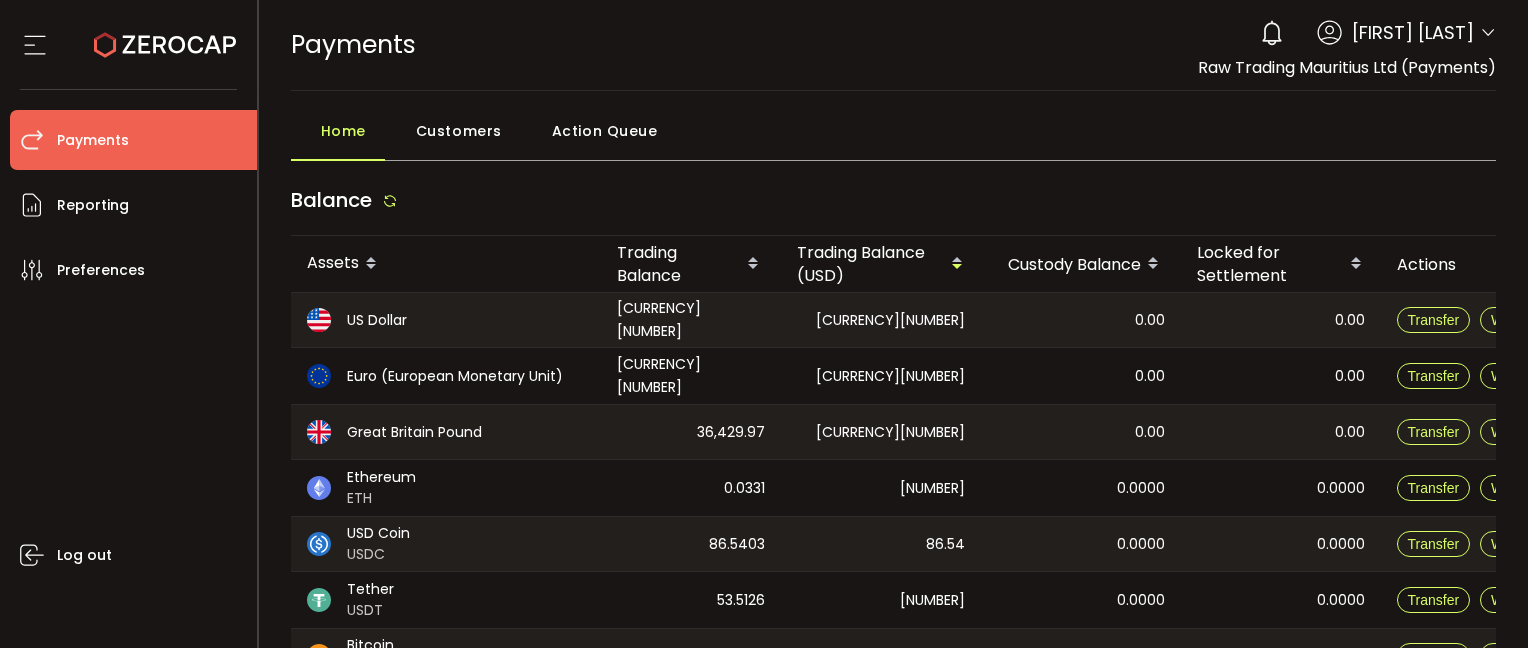 click on "[FIRST] [LAST]" at bounding box center (1413, 32) 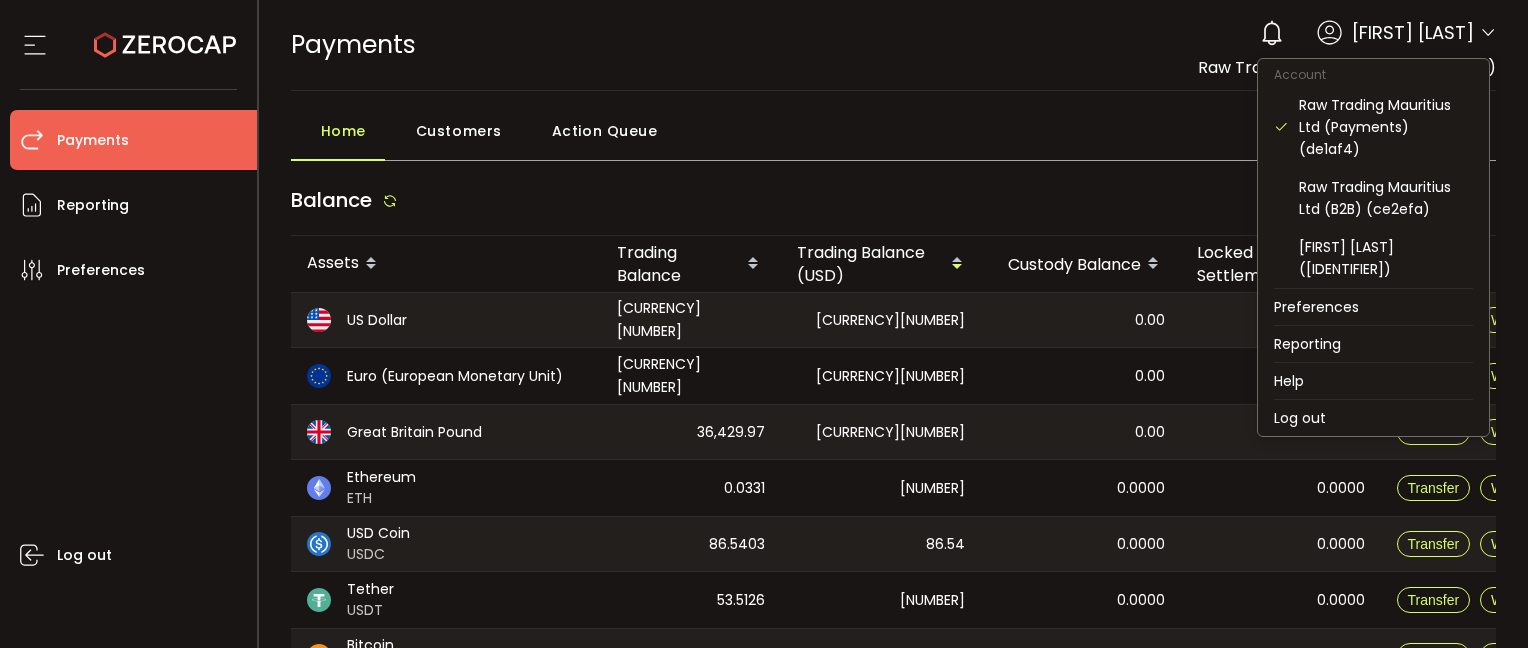 click at bounding box center (1488, 33) 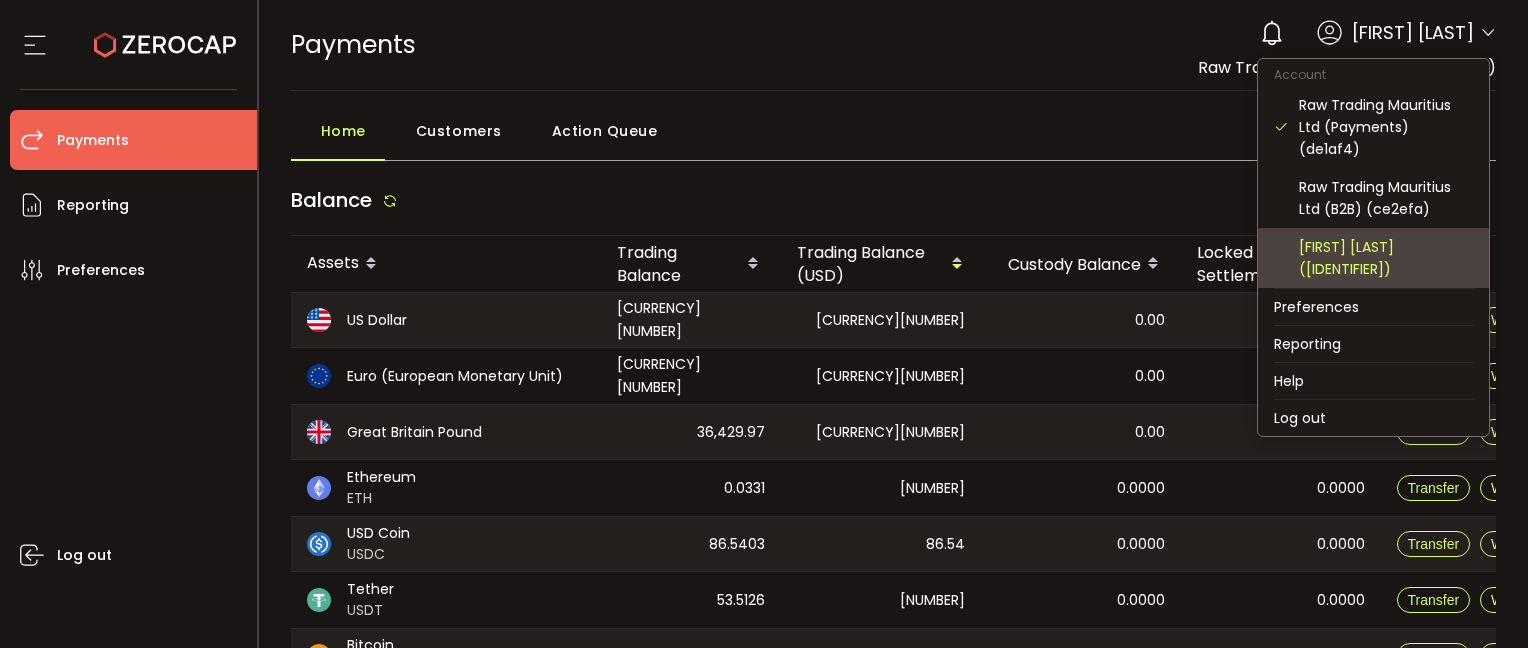 click on "[FIRST] [LAST] ([IDENTIFIER])" at bounding box center [1386, 258] 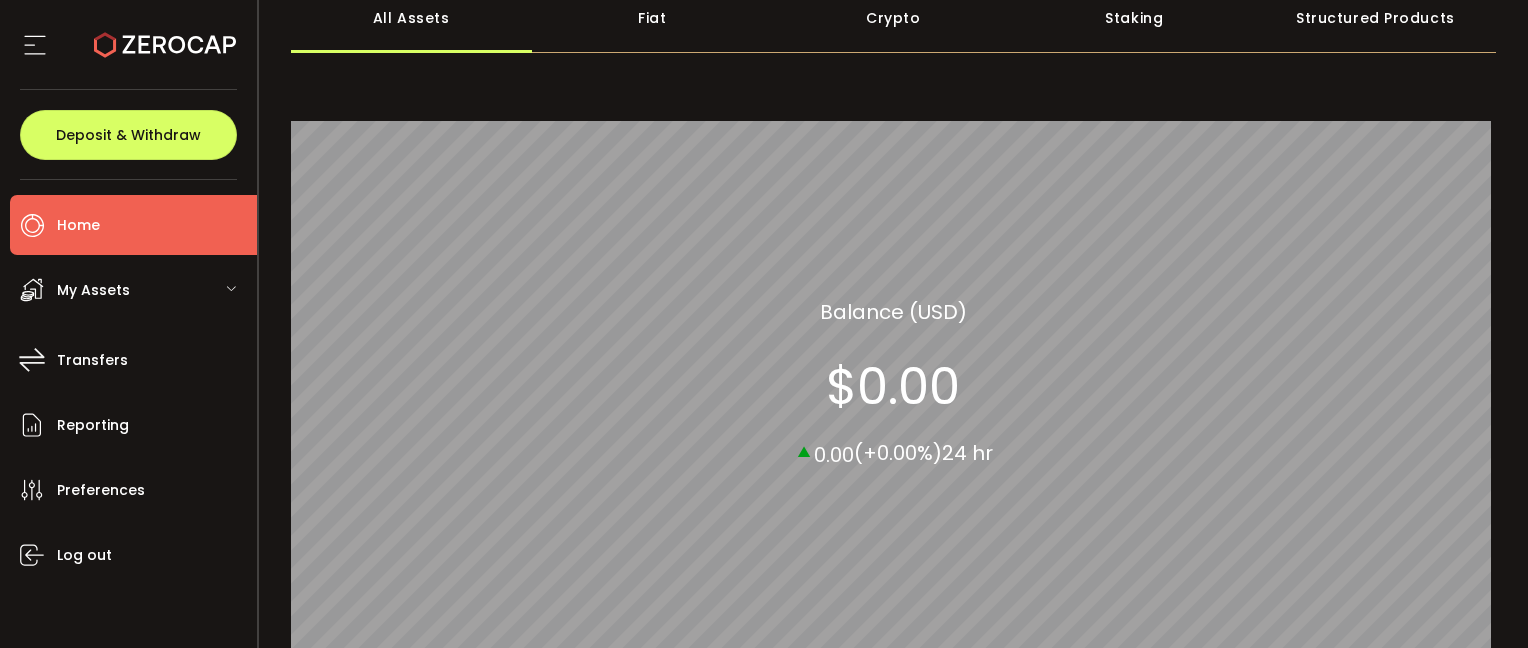 scroll, scrollTop: 0, scrollLeft: 0, axis: both 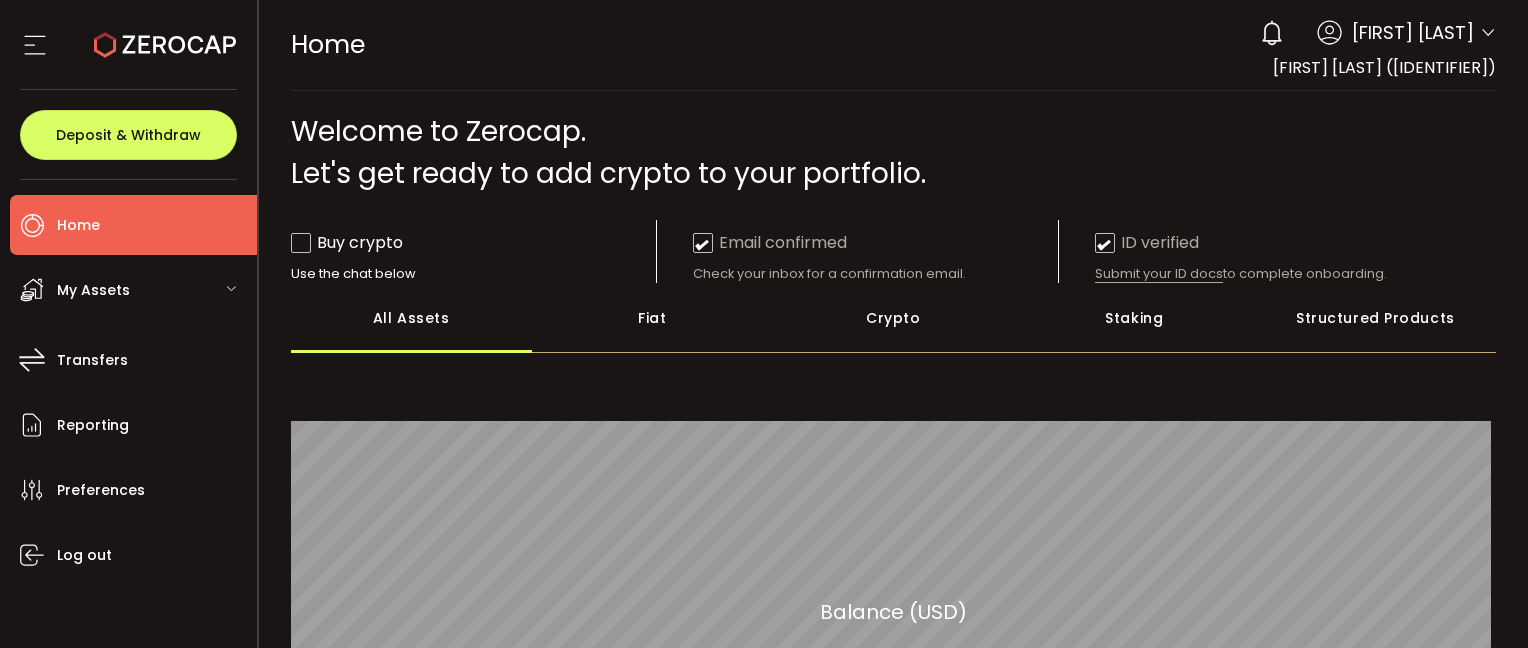 click on "[FIRST] [LAST]" at bounding box center [1413, 32] 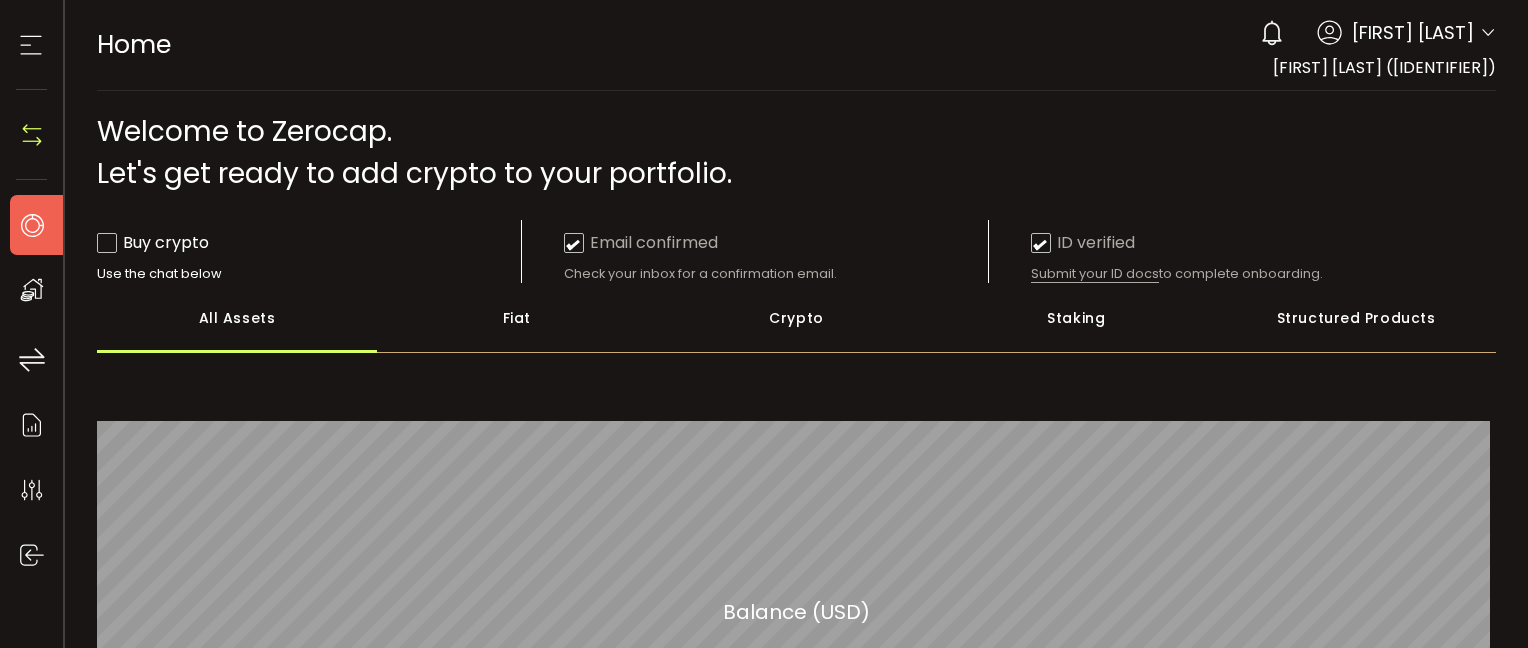 click 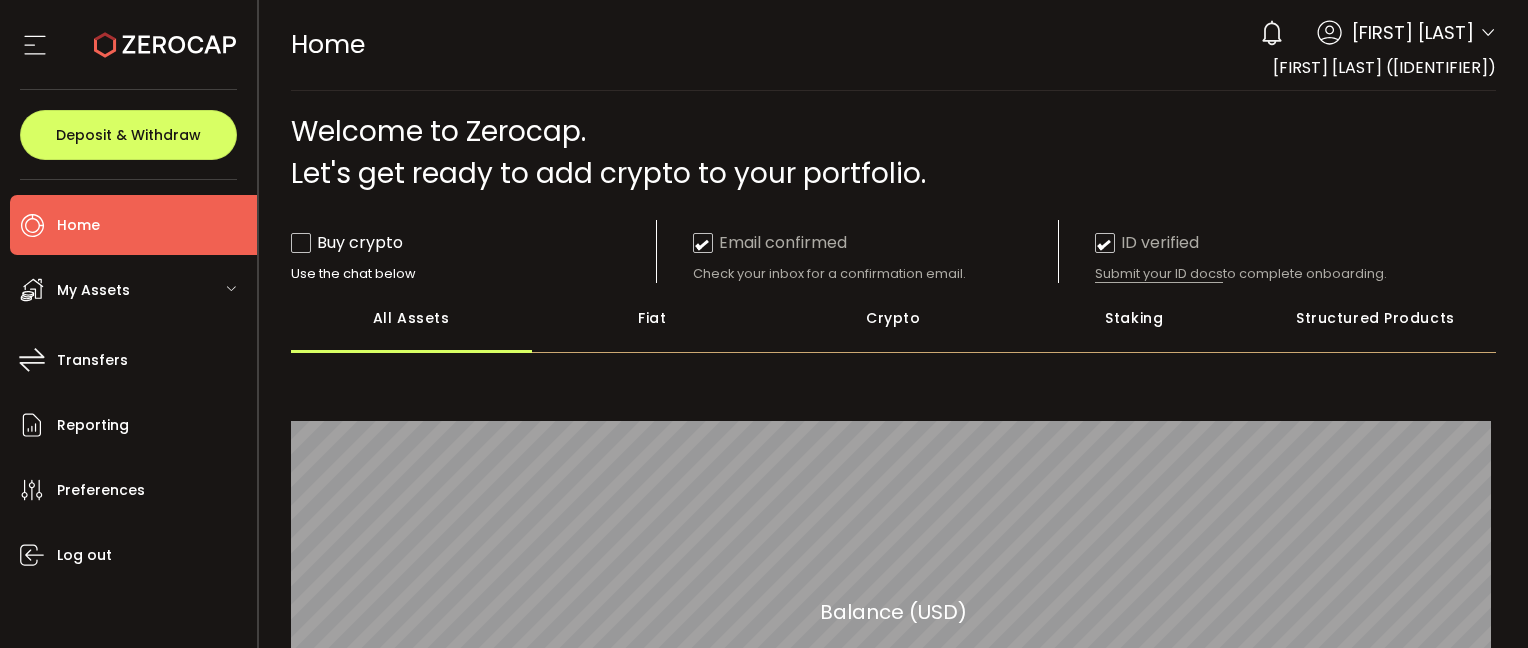 click on "[STATUS] [SECTION_NAME] [INSTRUCTION]" at bounding box center (1259, 251) 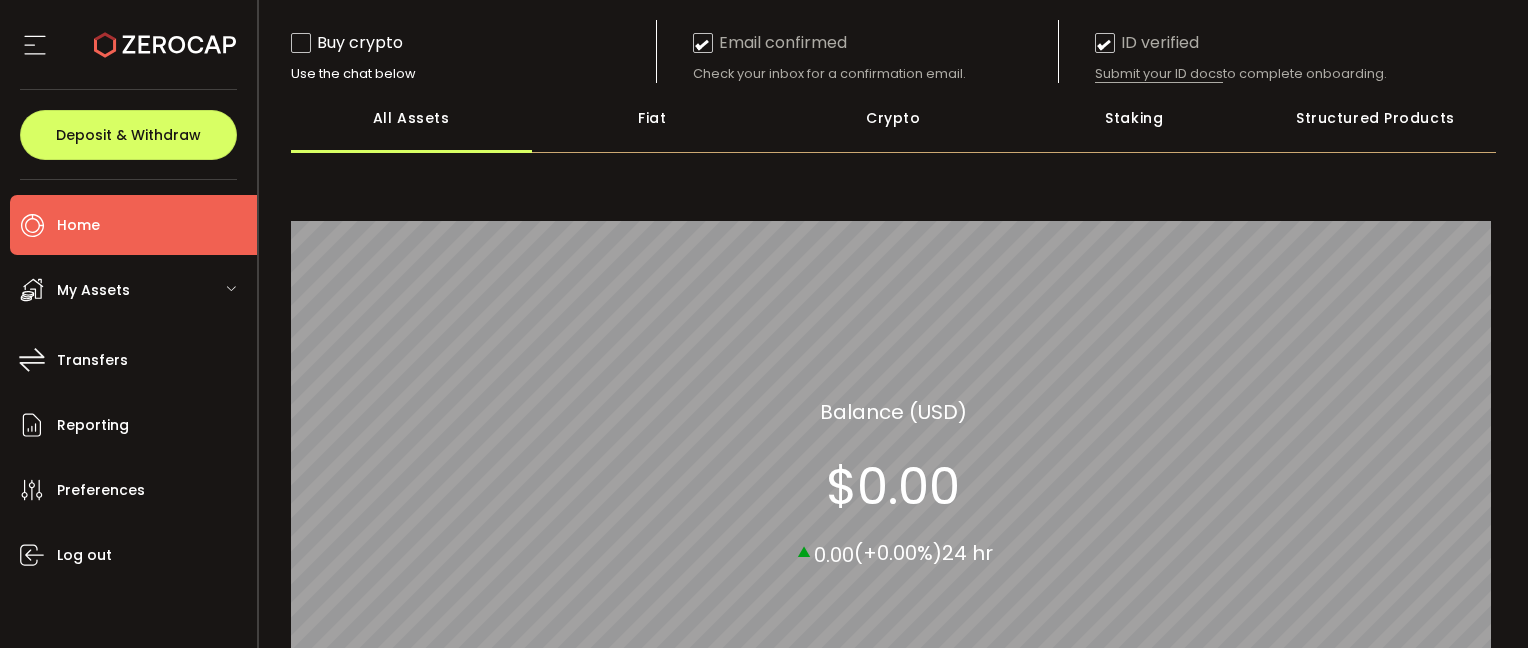 scroll, scrollTop: 0, scrollLeft: 0, axis: both 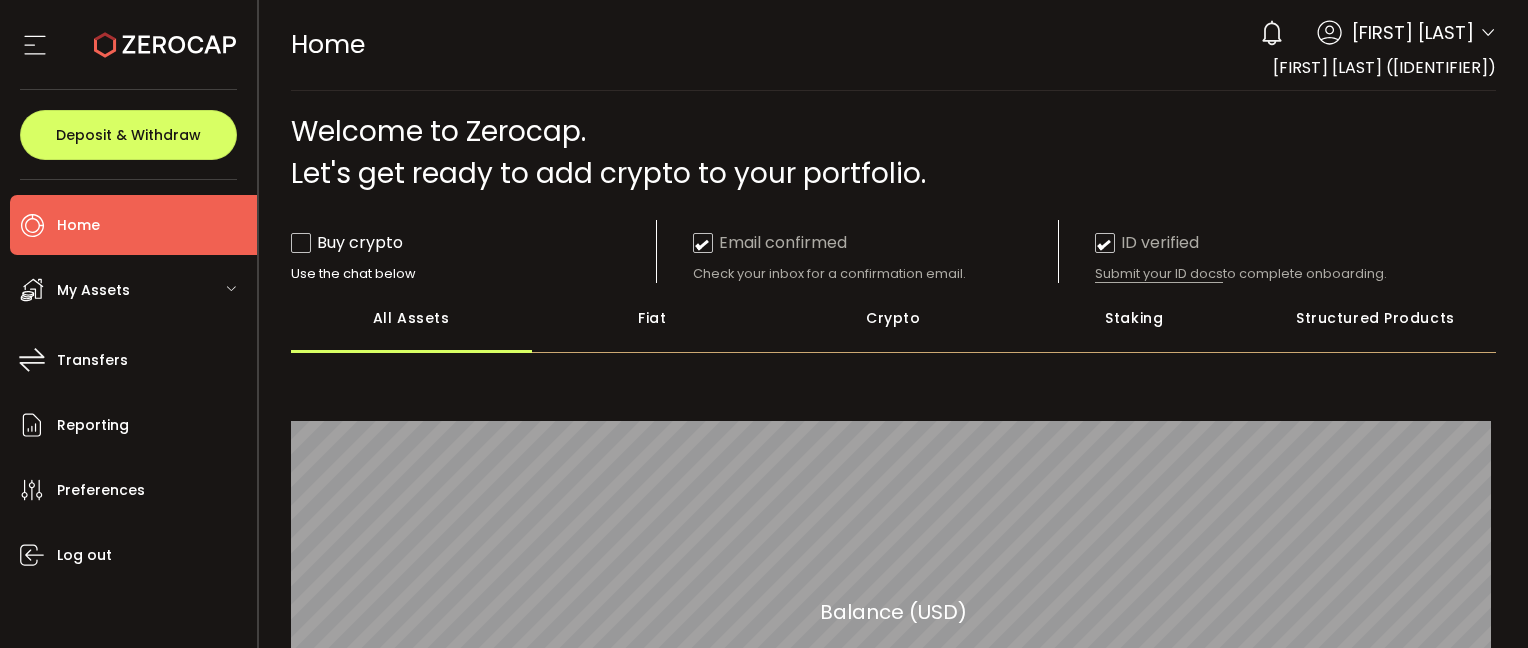 click on "Submit your ID docs" at bounding box center (1159, 274) 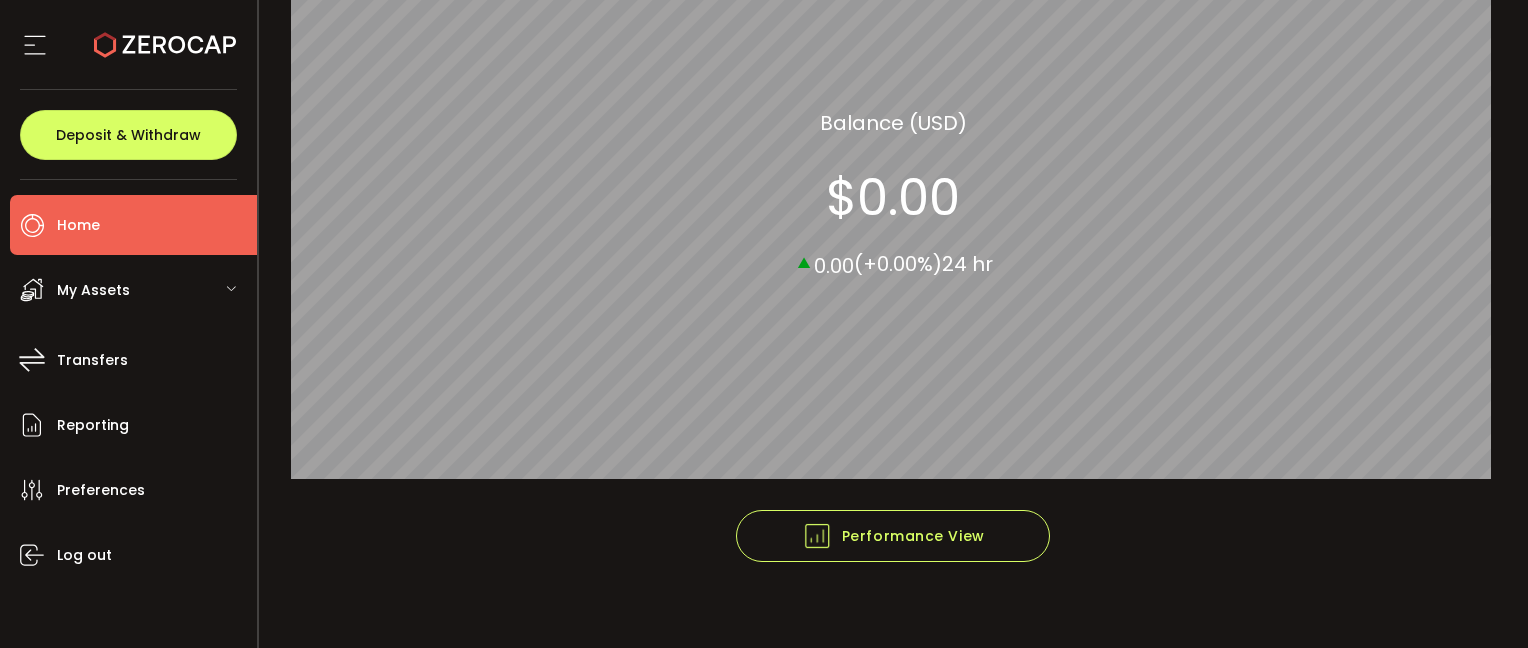 scroll, scrollTop: 89, scrollLeft: 0, axis: vertical 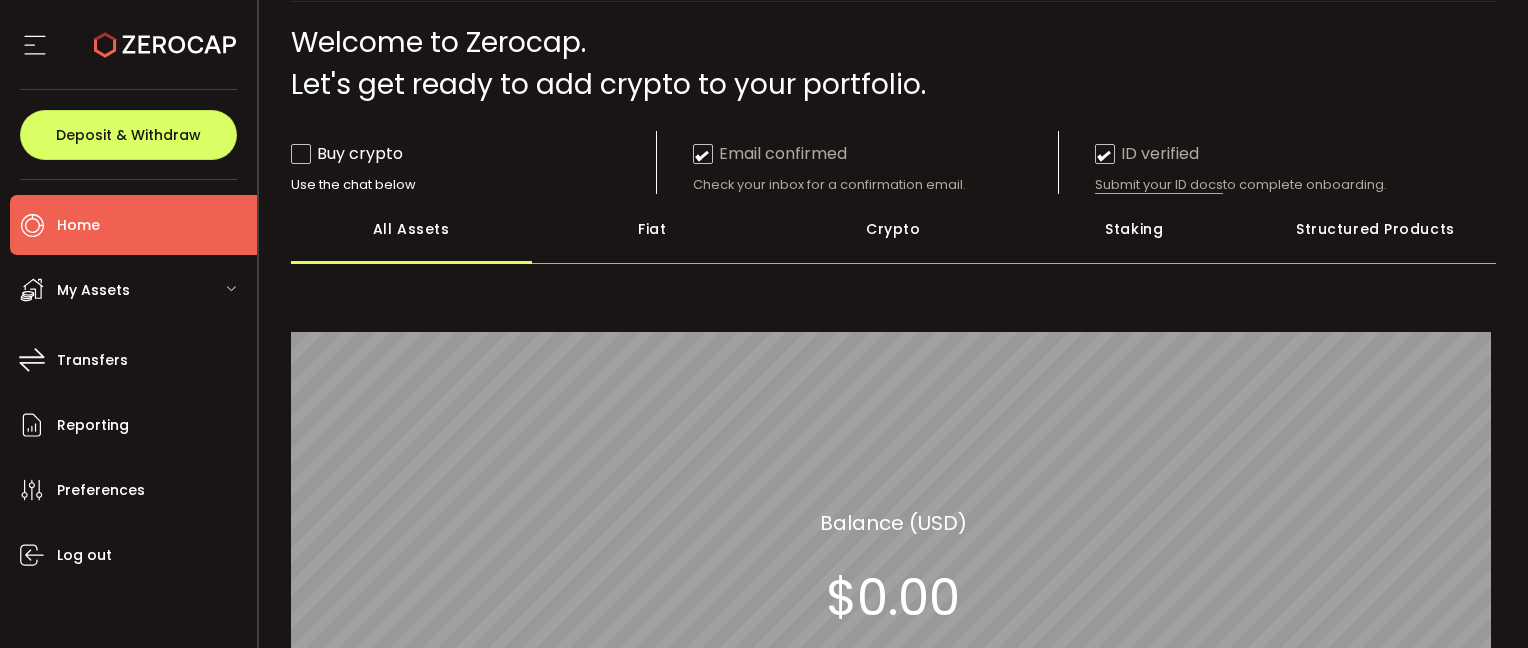 click on "Submit your ID docs" at bounding box center [1159, 185] 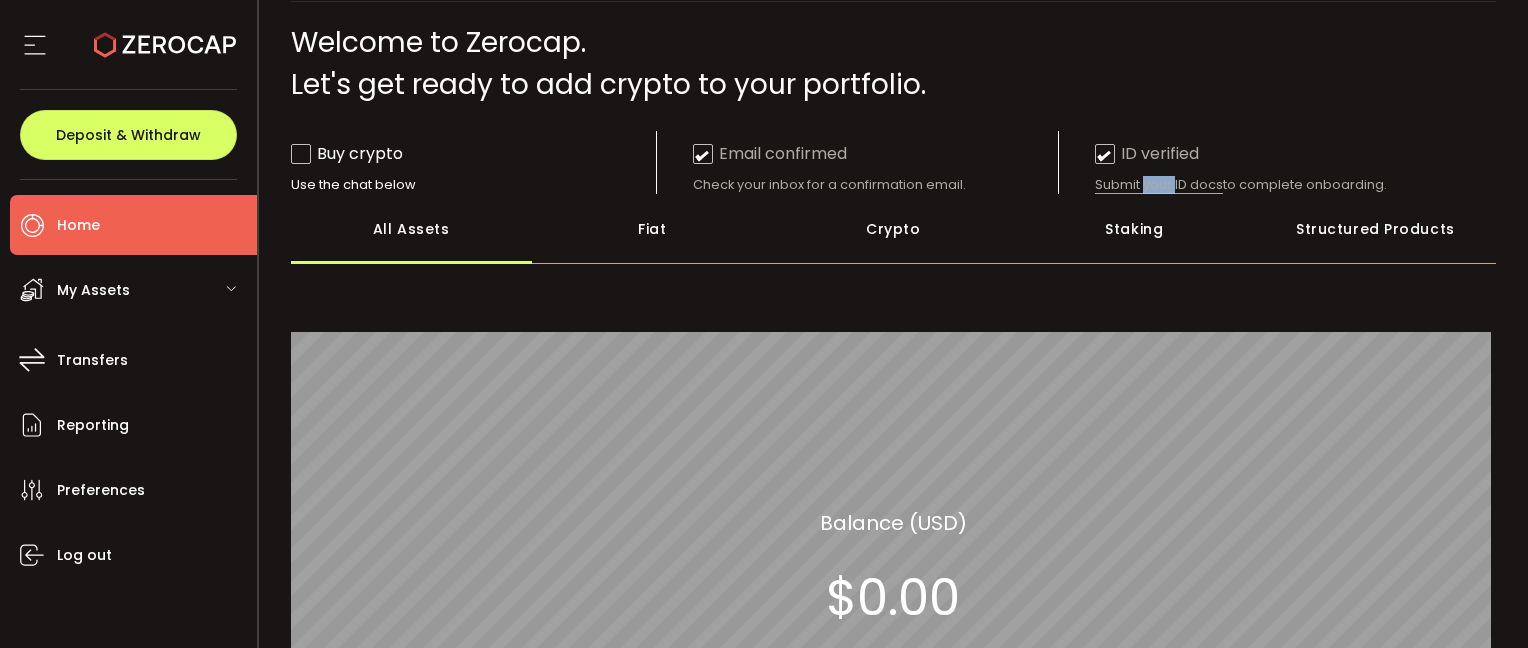click on "Submit your ID docs" at bounding box center (1159, 185) 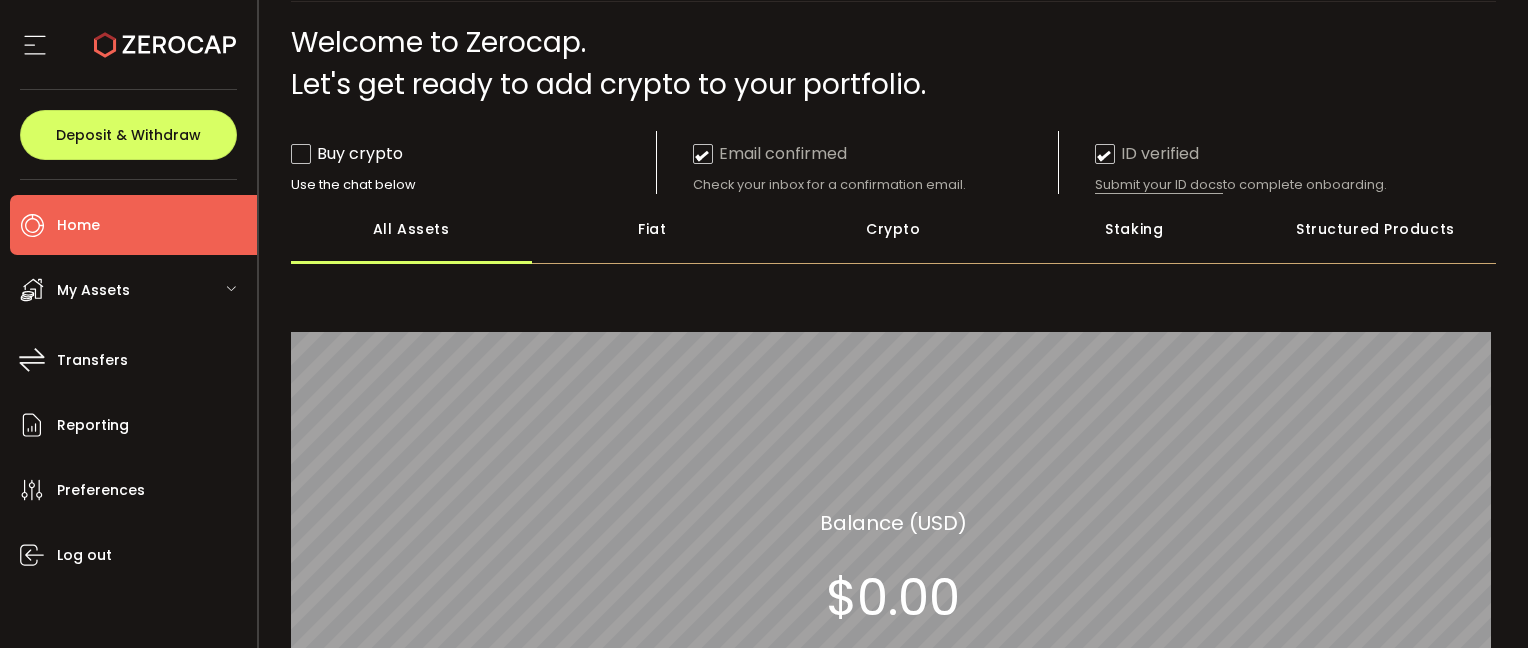 drag, startPoint x: 1162, startPoint y: 191, endPoint x: 1124, endPoint y: 189, distance: 38.052597 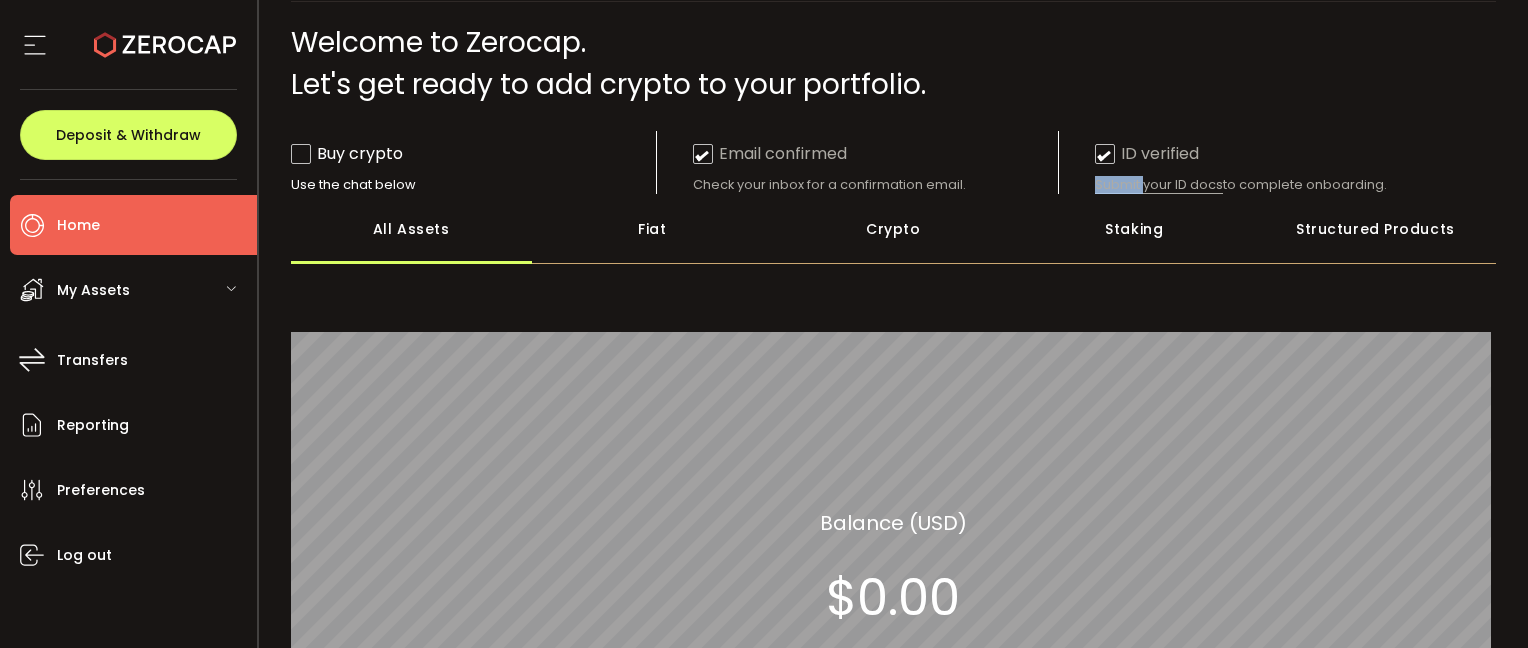click on "Submit your ID docs" at bounding box center [1159, 185] 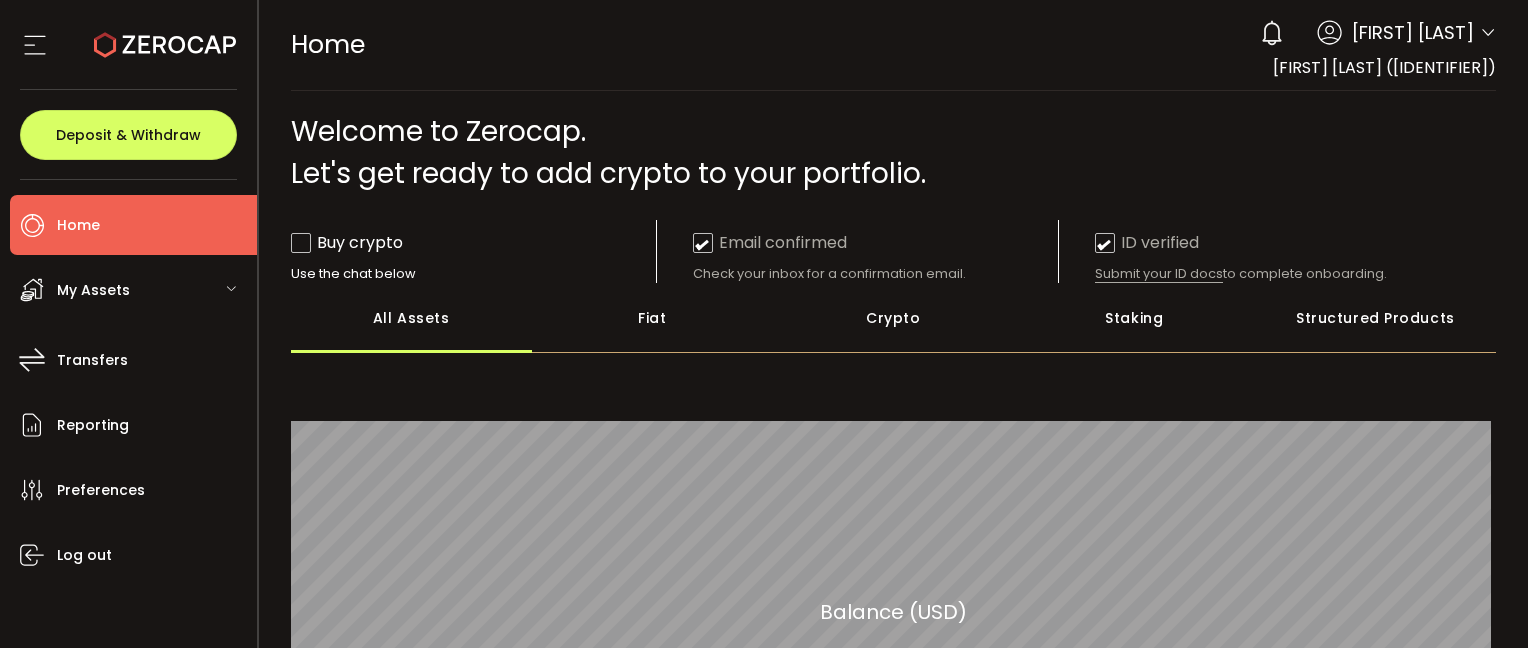 click on "Staking" at bounding box center [1134, 318] 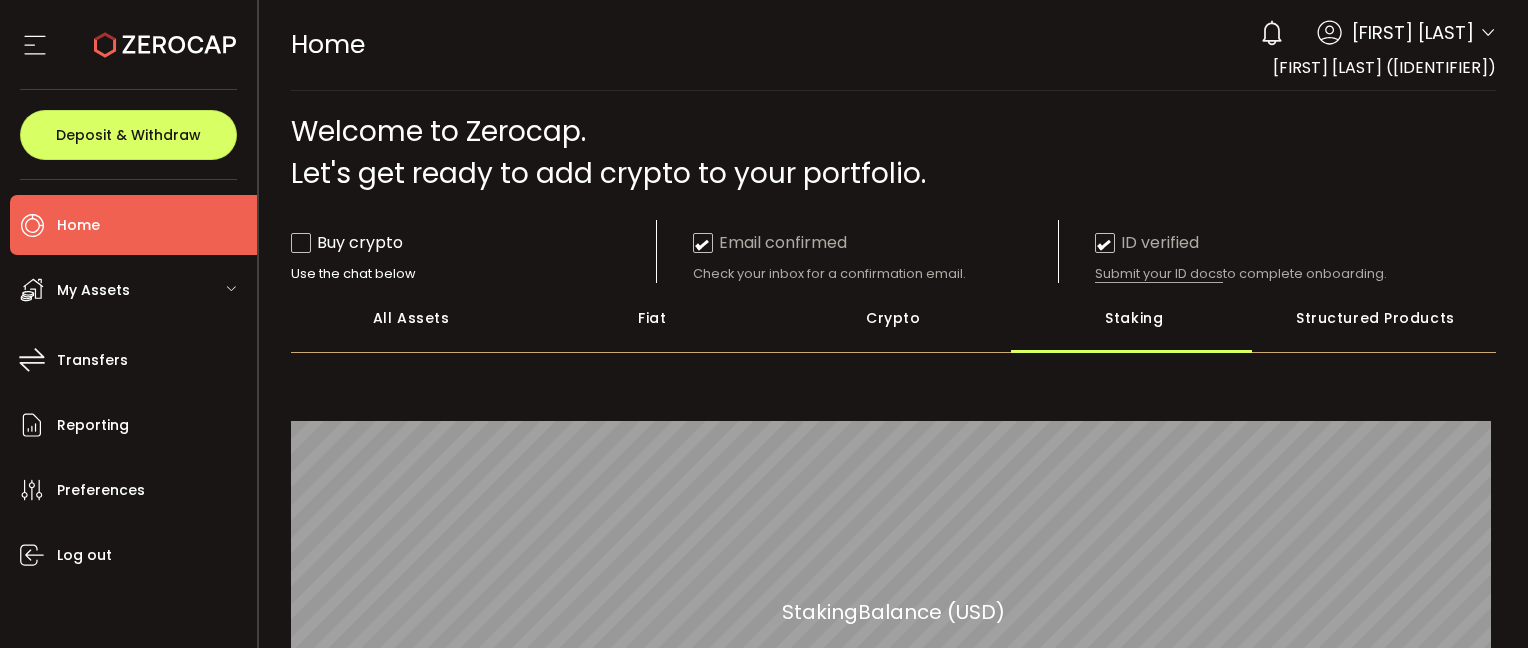 click on "Structured Products" at bounding box center (1375, 318) 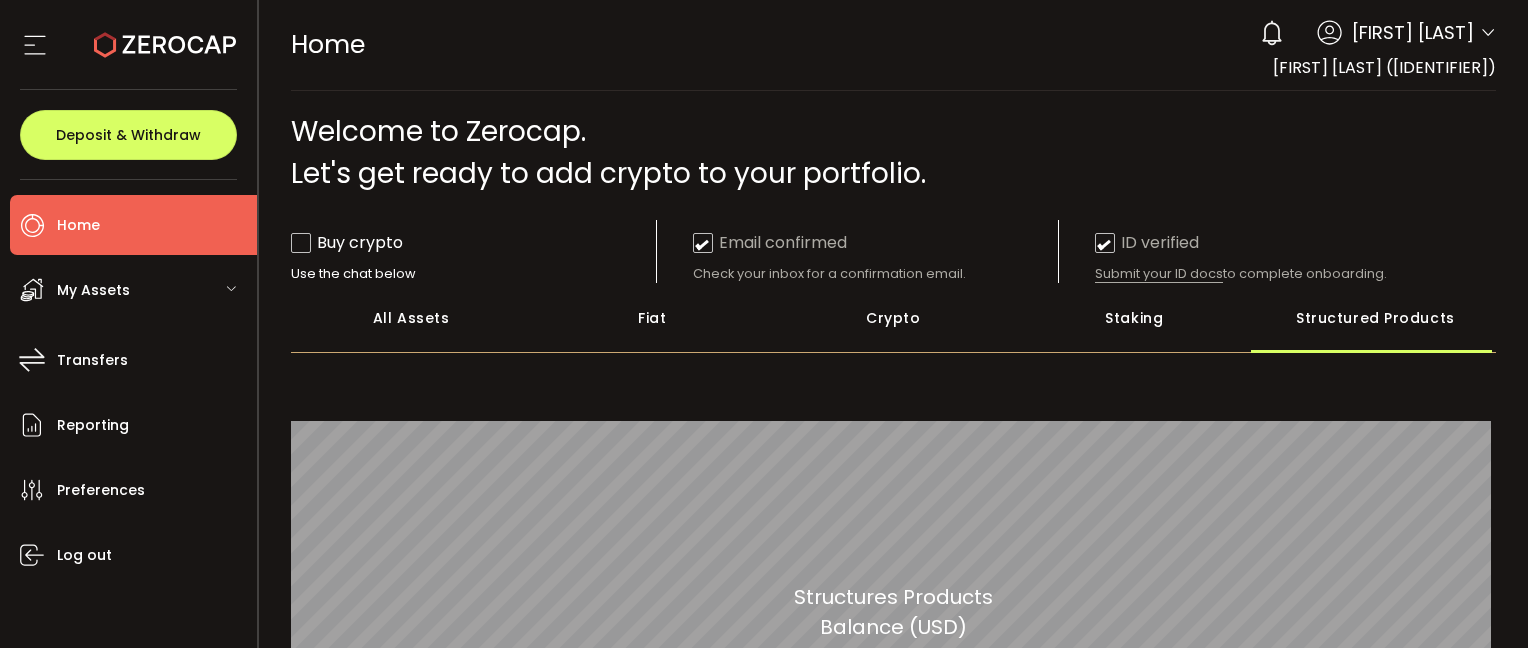click on "Fiat" at bounding box center [652, 318] 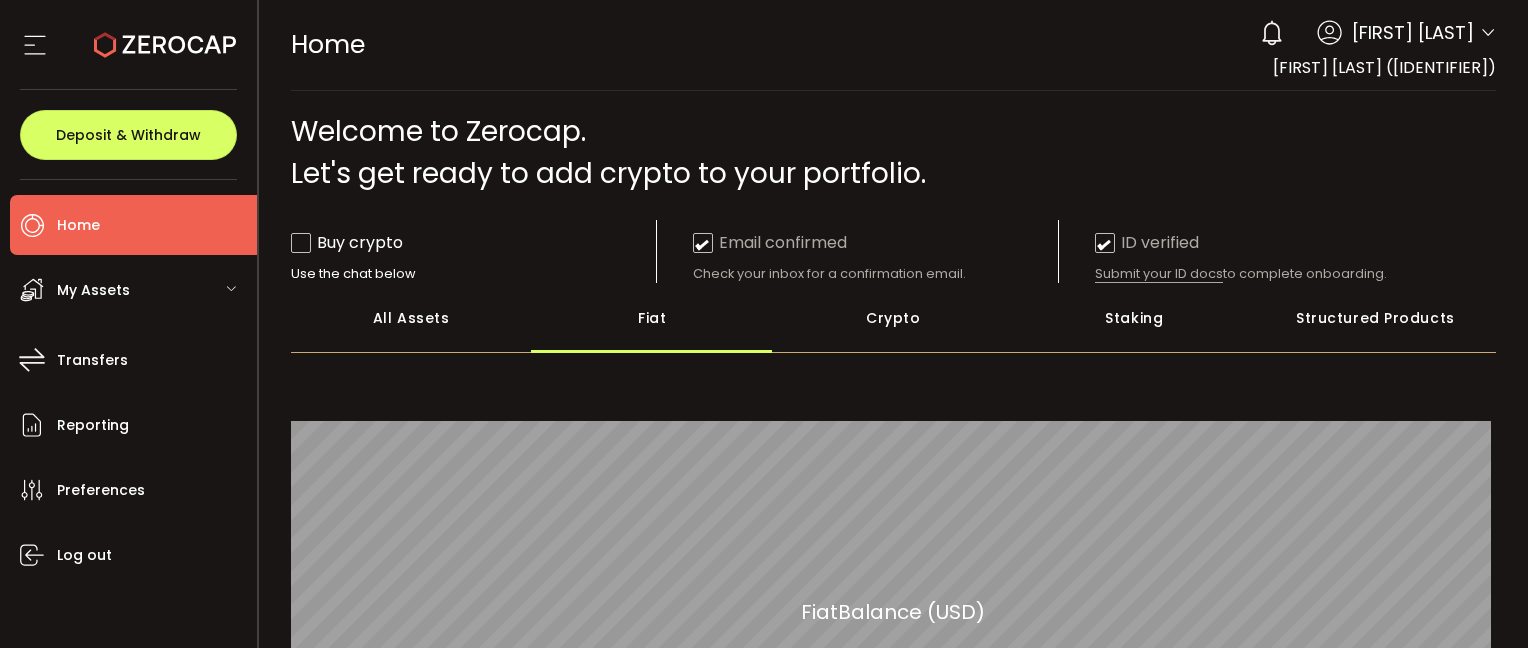 click on "My Assets" at bounding box center (133, 290) 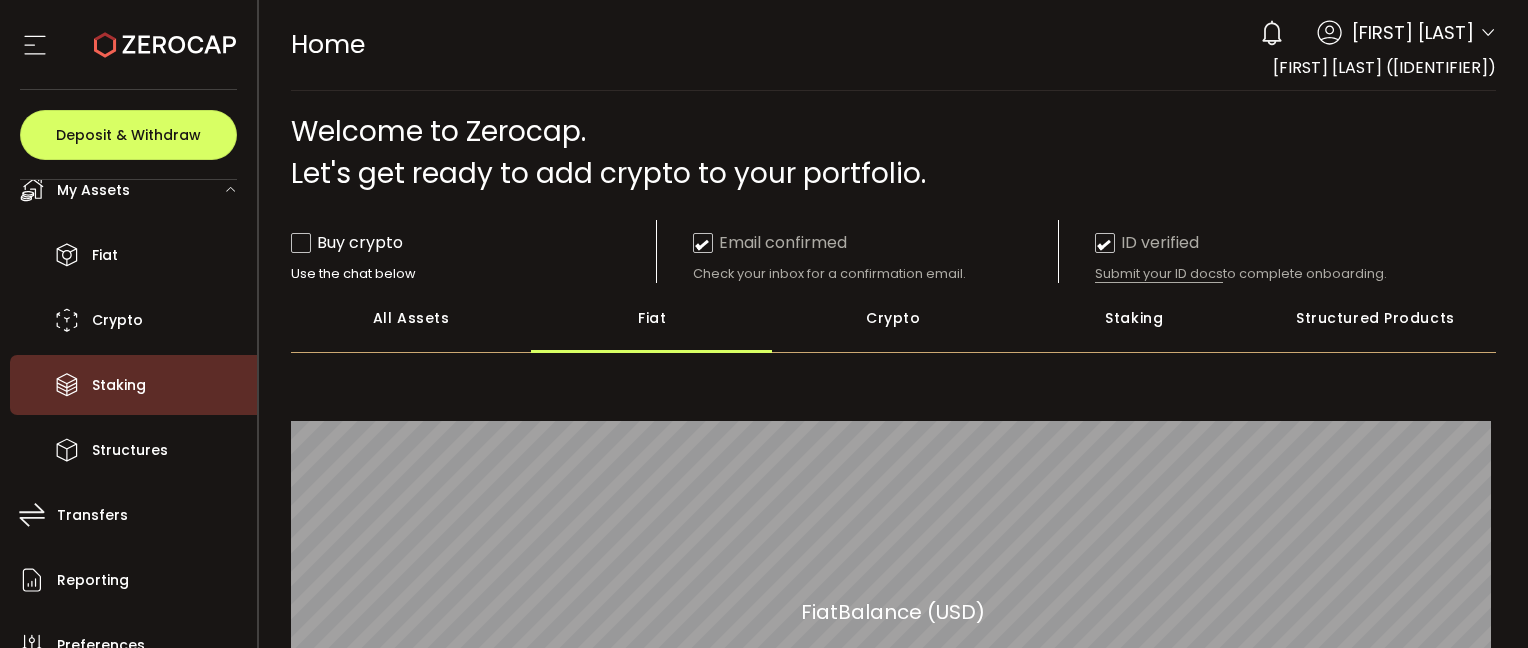 scroll, scrollTop: 200, scrollLeft: 0, axis: vertical 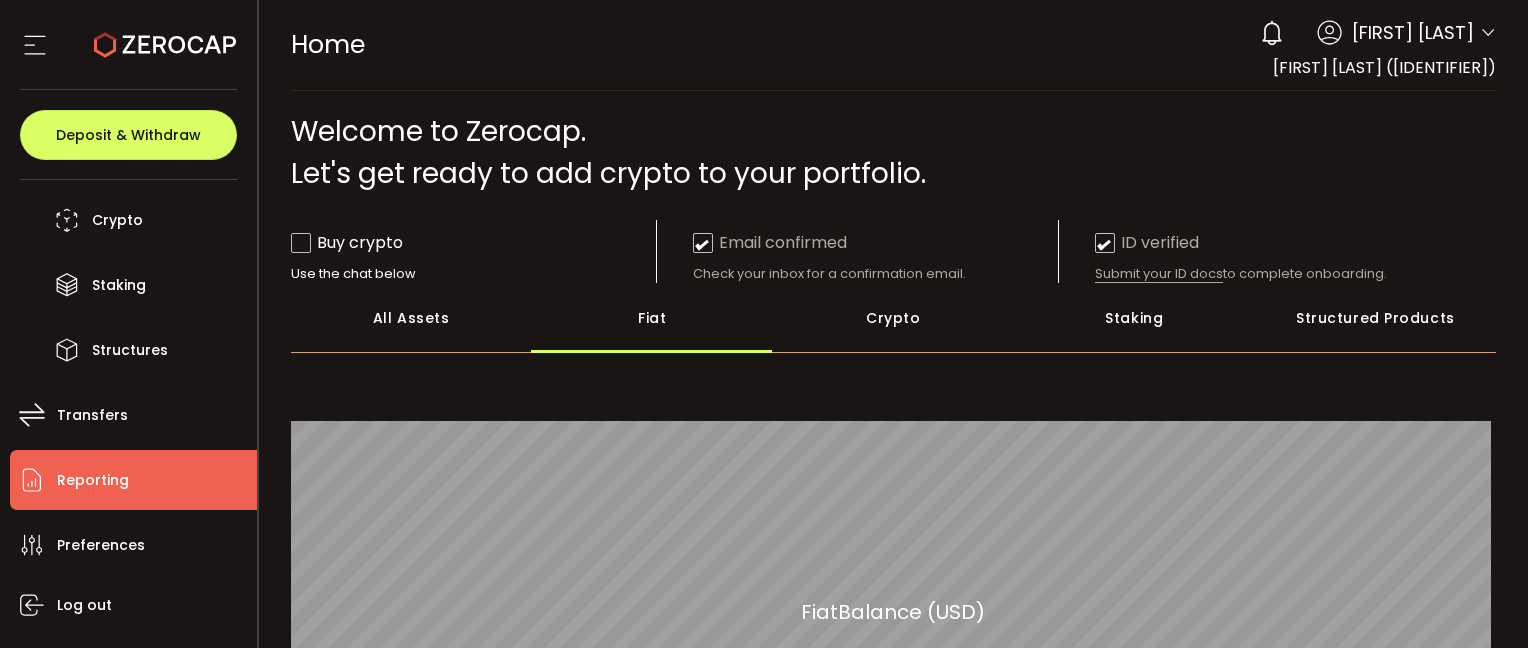 click on "Reporting" at bounding box center (93, 480) 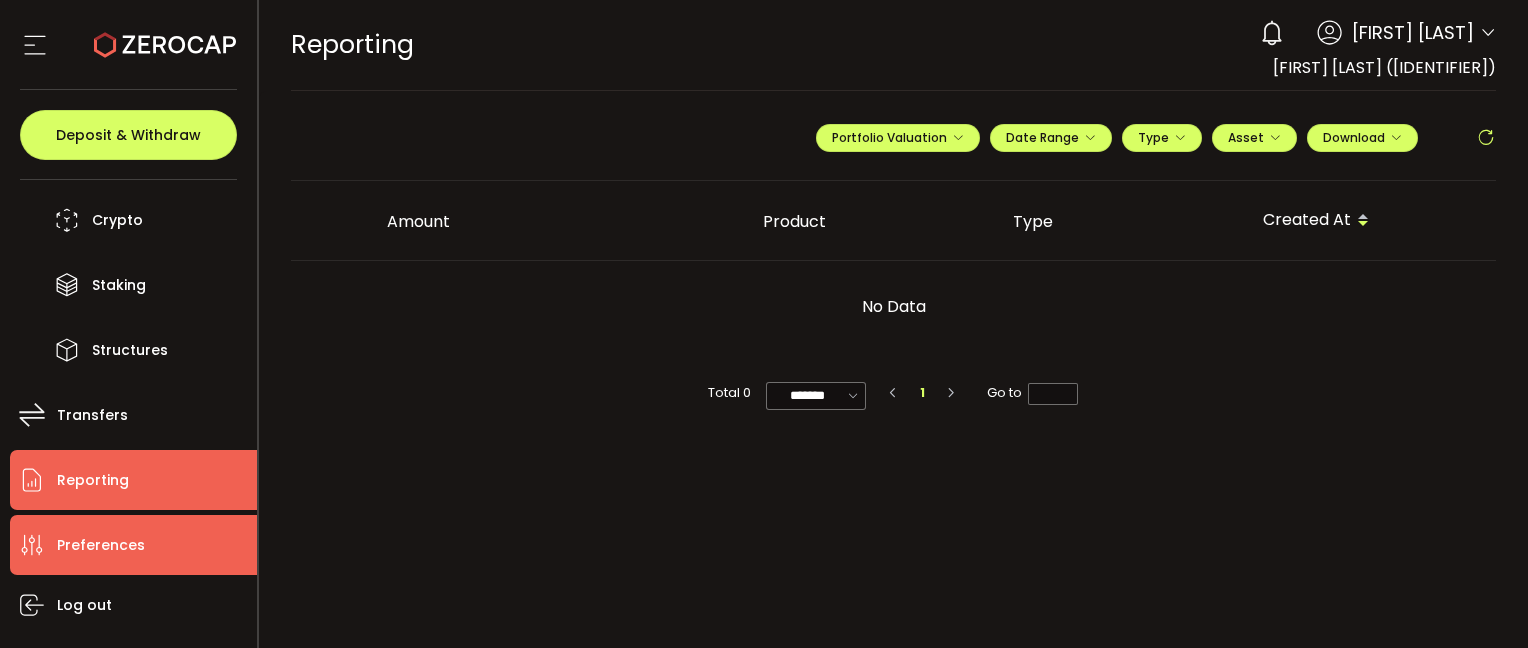 click on "Preferences" at bounding box center [101, 545] 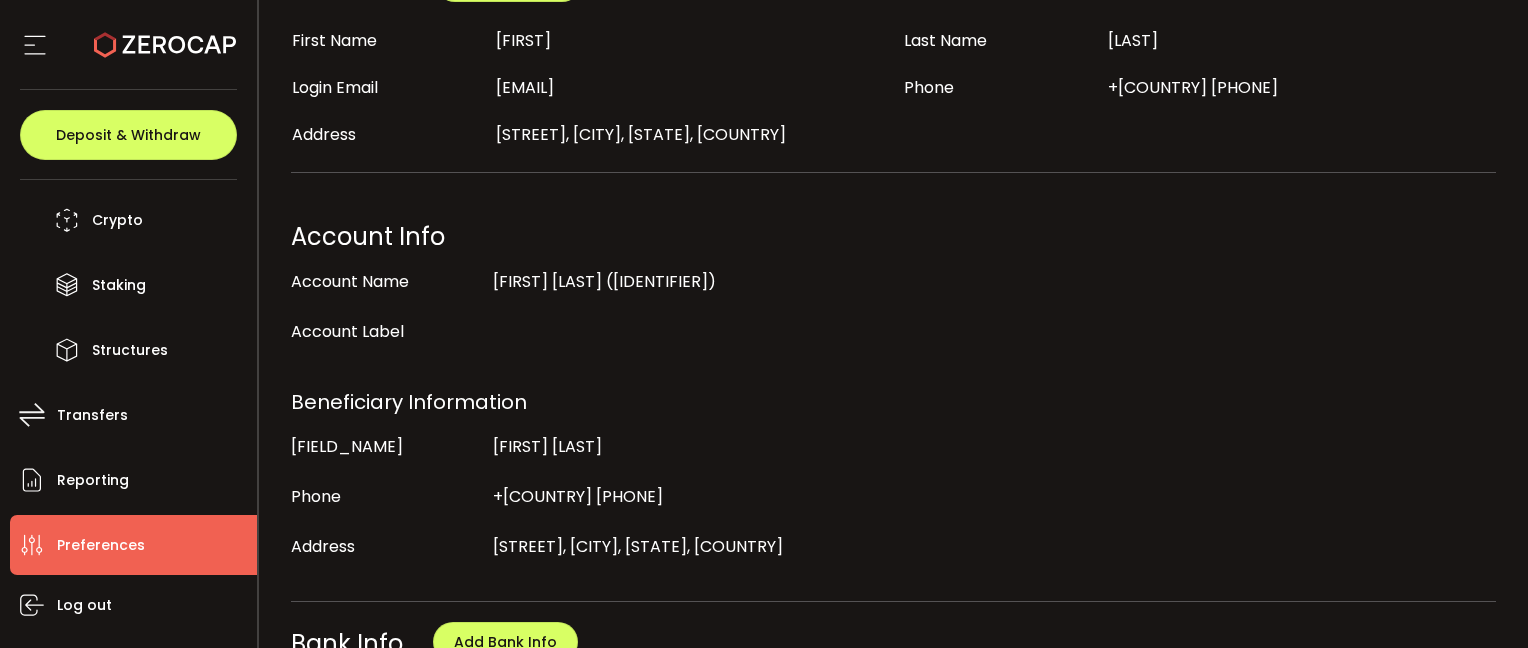 scroll, scrollTop: 0, scrollLeft: 0, axis: both 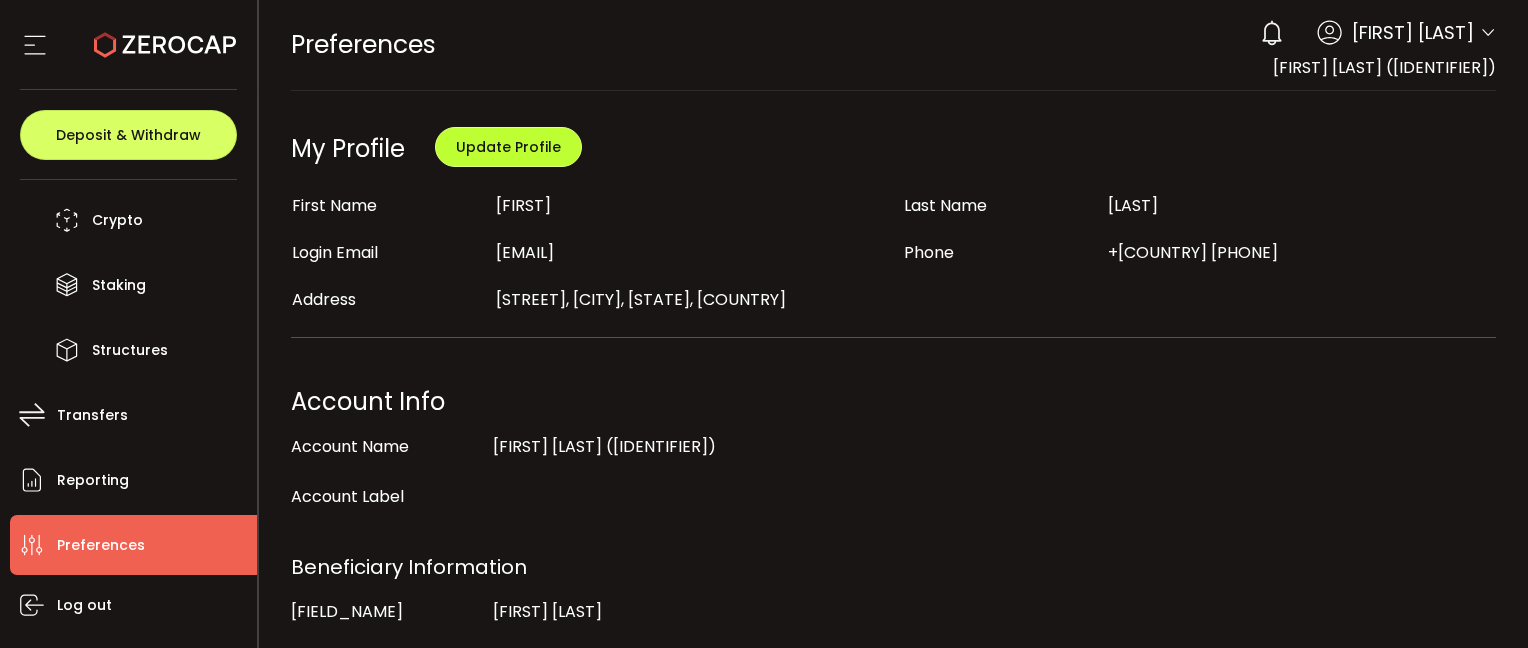 click on "Update Profile" at bounding box center [508, 147] 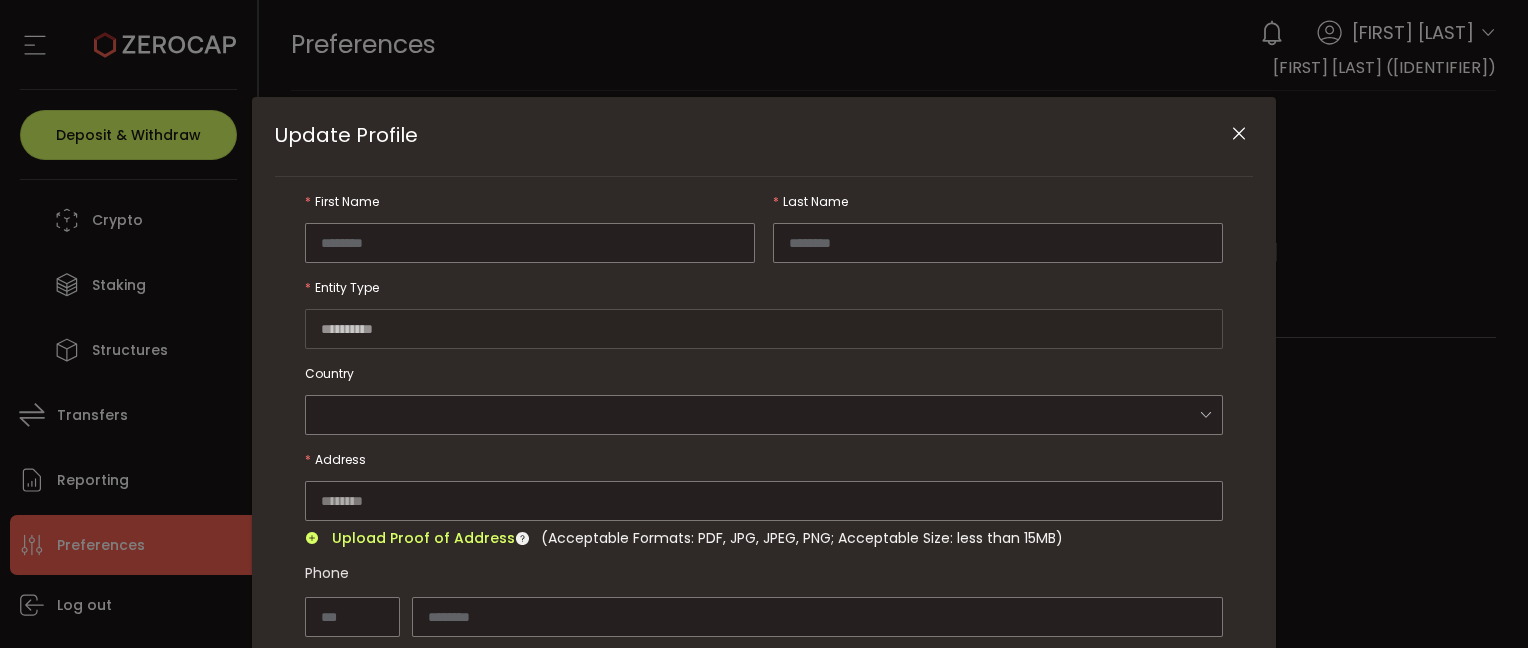 type on "****" 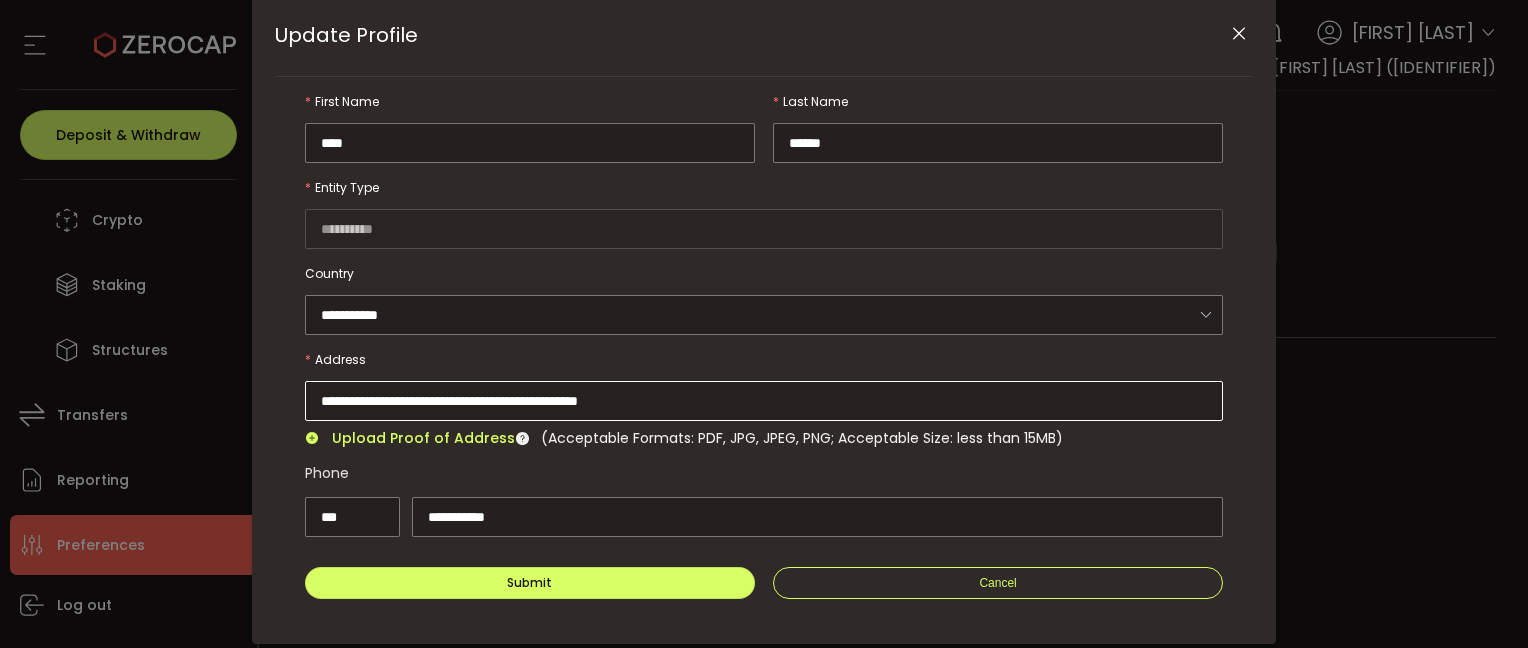 scroll, scrollTop: 141, scrollLeft: 0, axis: vertical 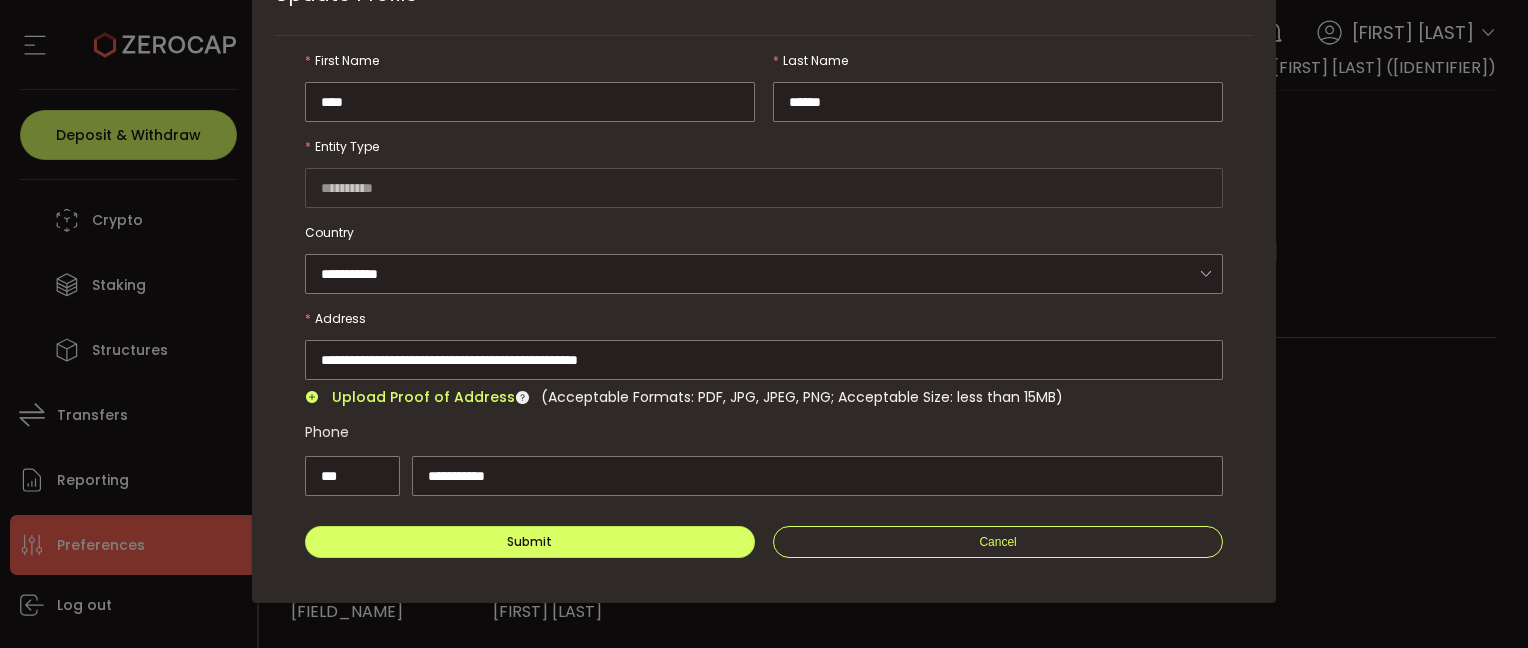 click on "Upload Proof of Address" at bounding box center (423, 397) 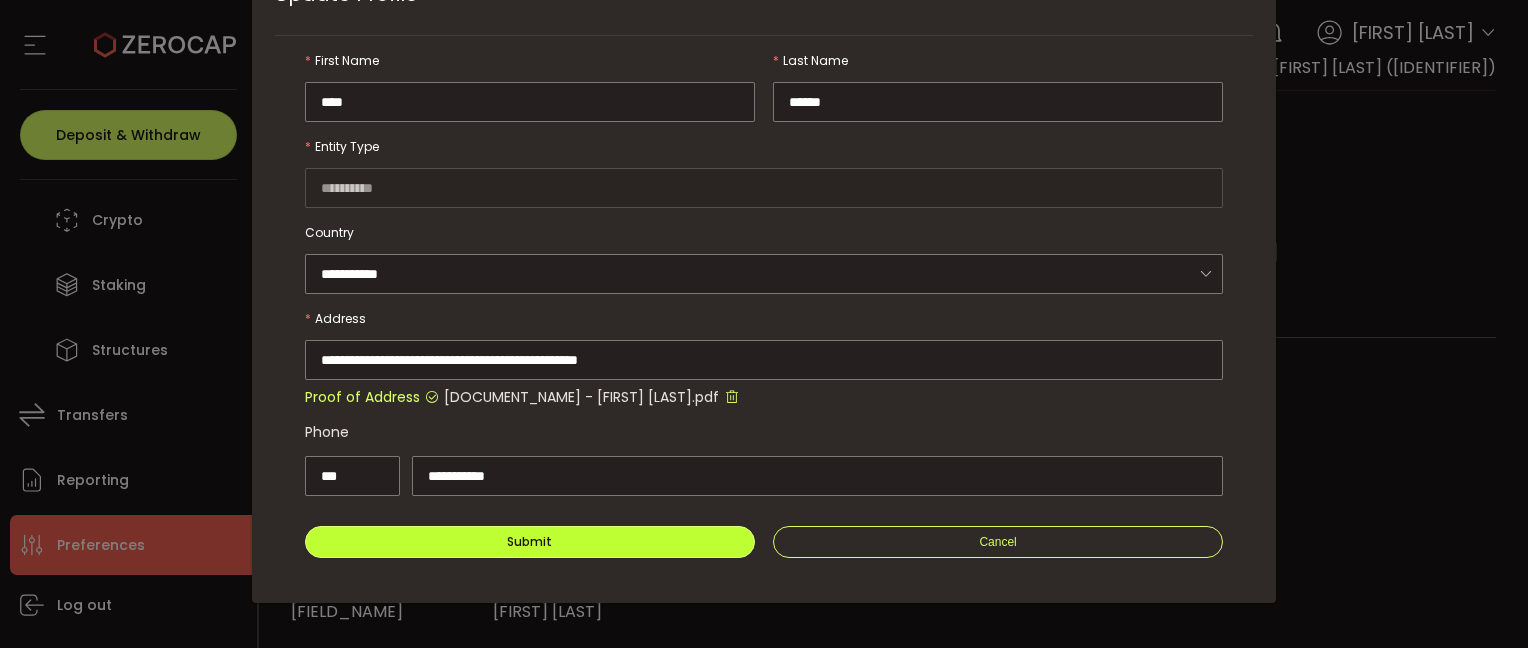click on "Submit" at bounding box center [530, 542] 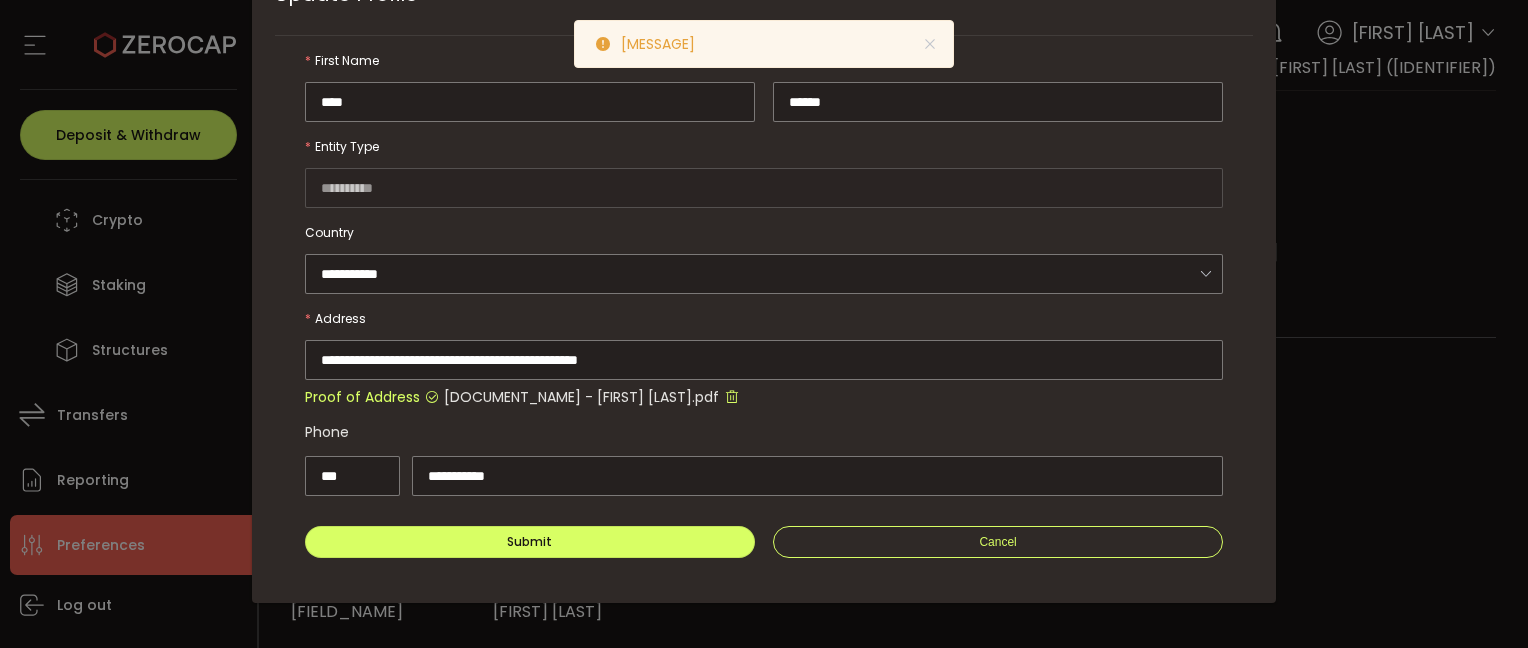 click at bounding box center (732, 397) 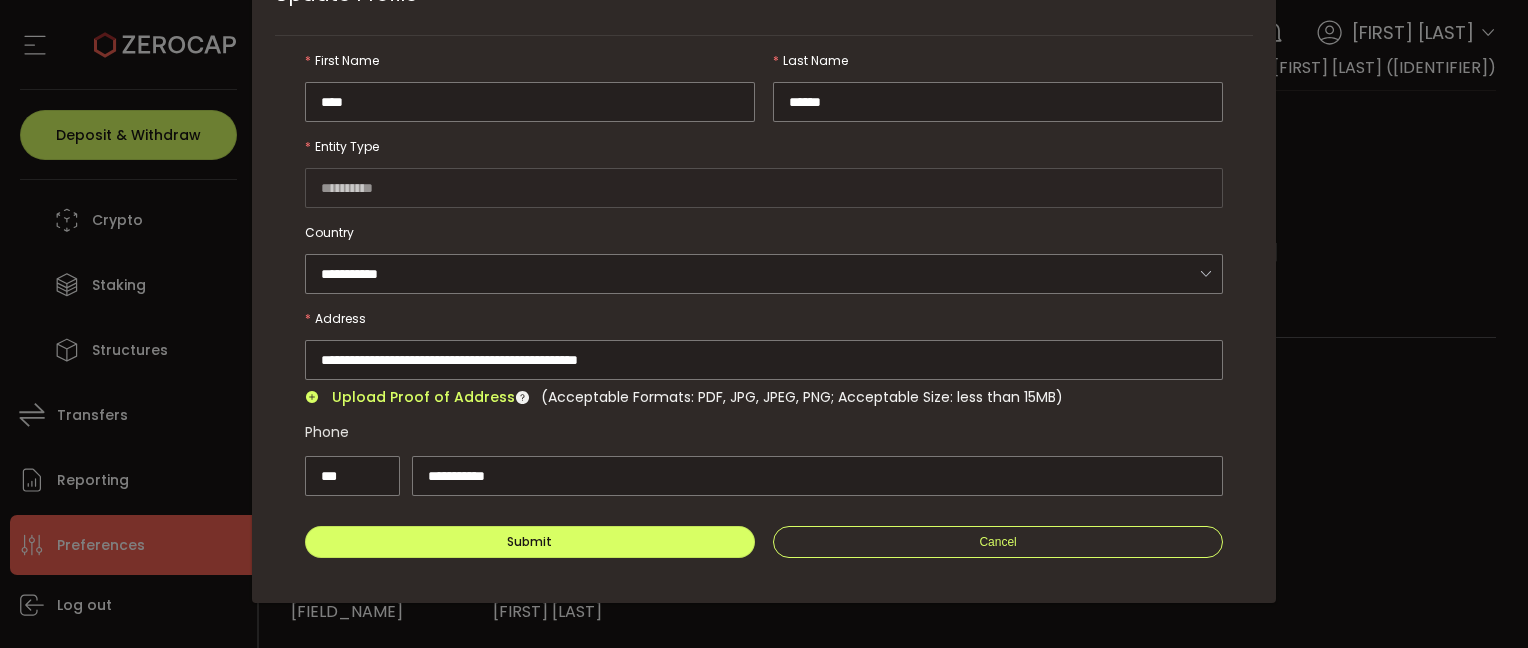 click on "Upload Proof of Address" at bounding box center [423, 397] 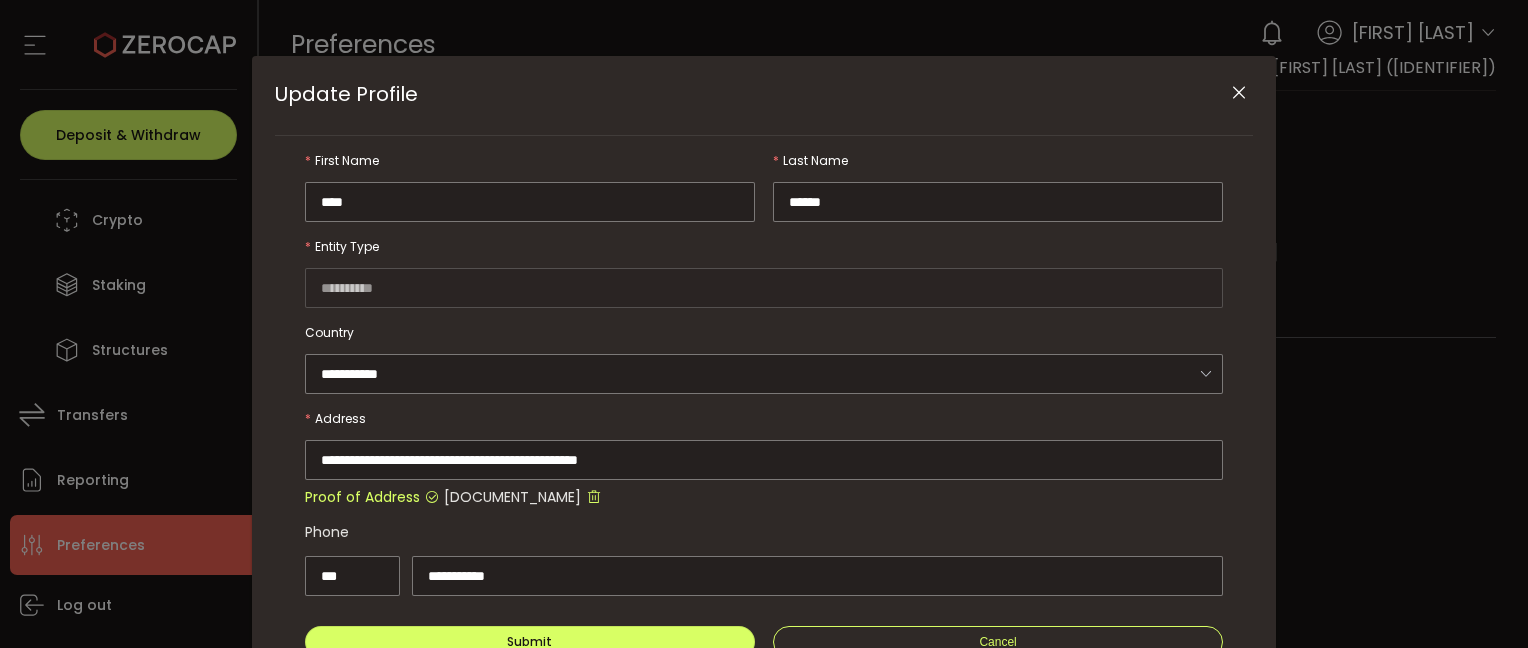 scroll, scrollTop: 0, scrollLeft: 0, axis: both 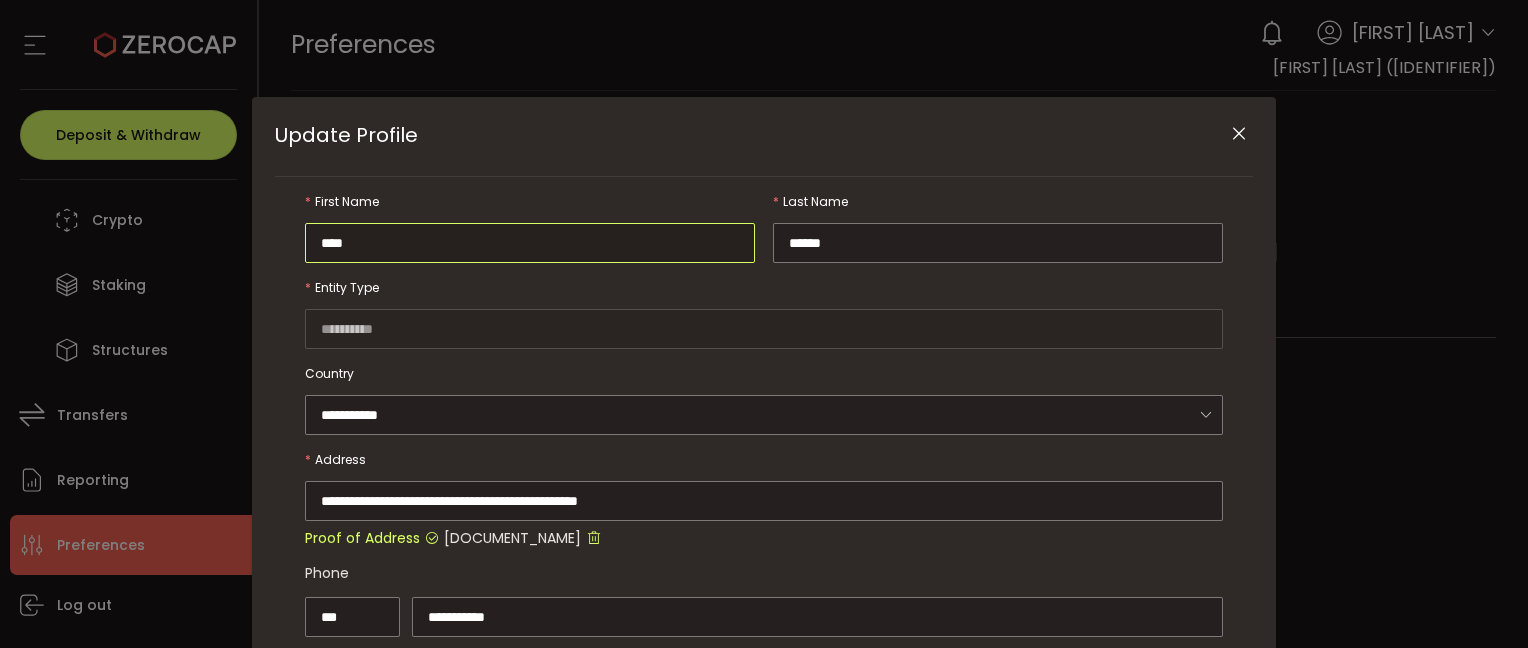 click on "****" at bounding box center (530, 243) 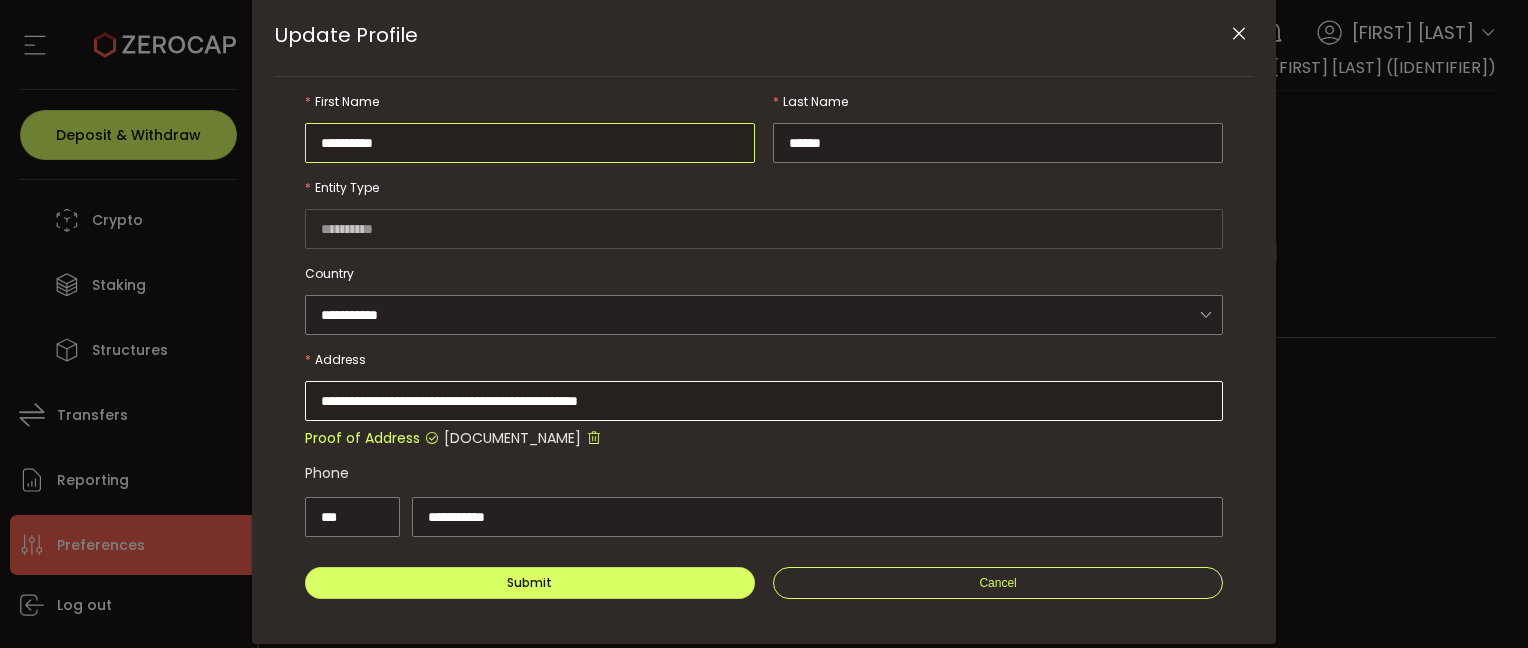 scroll, scrollTop: 141, scrollLeft: 0, axis: vertical 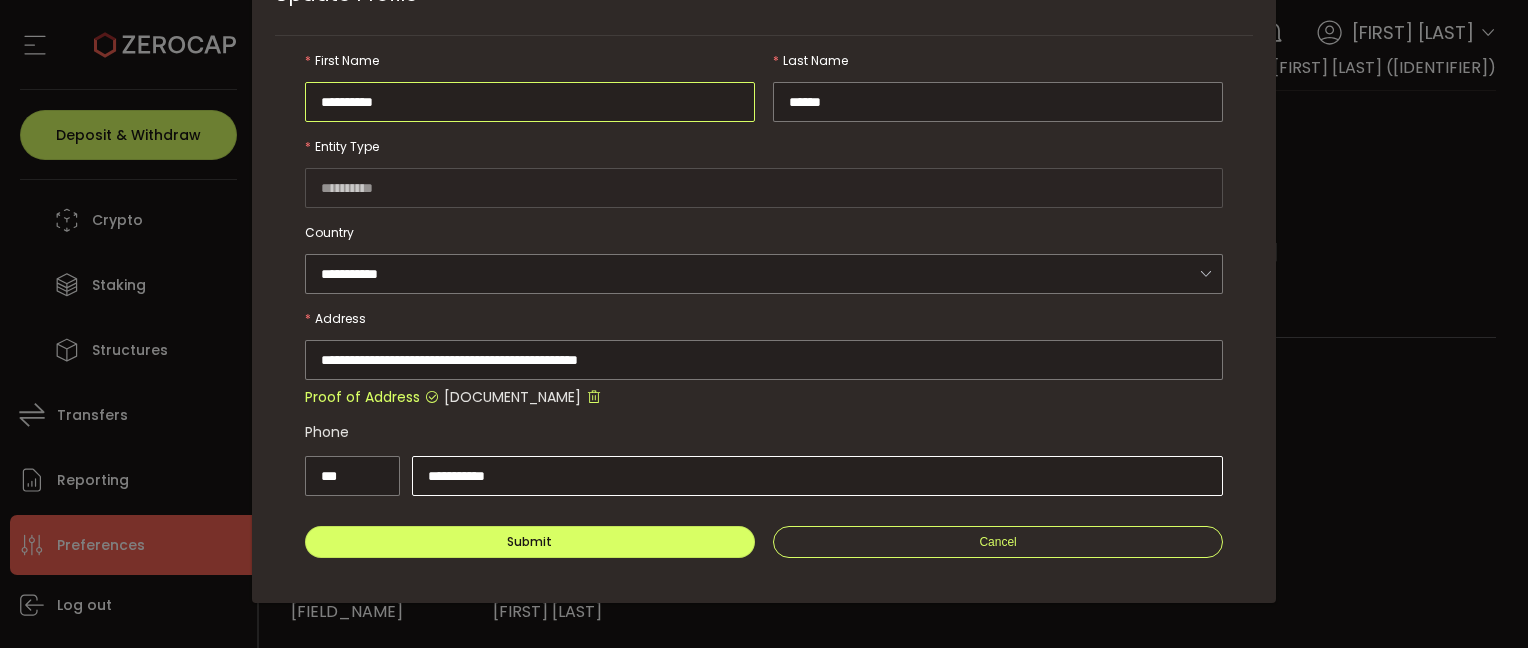 type on "**********" 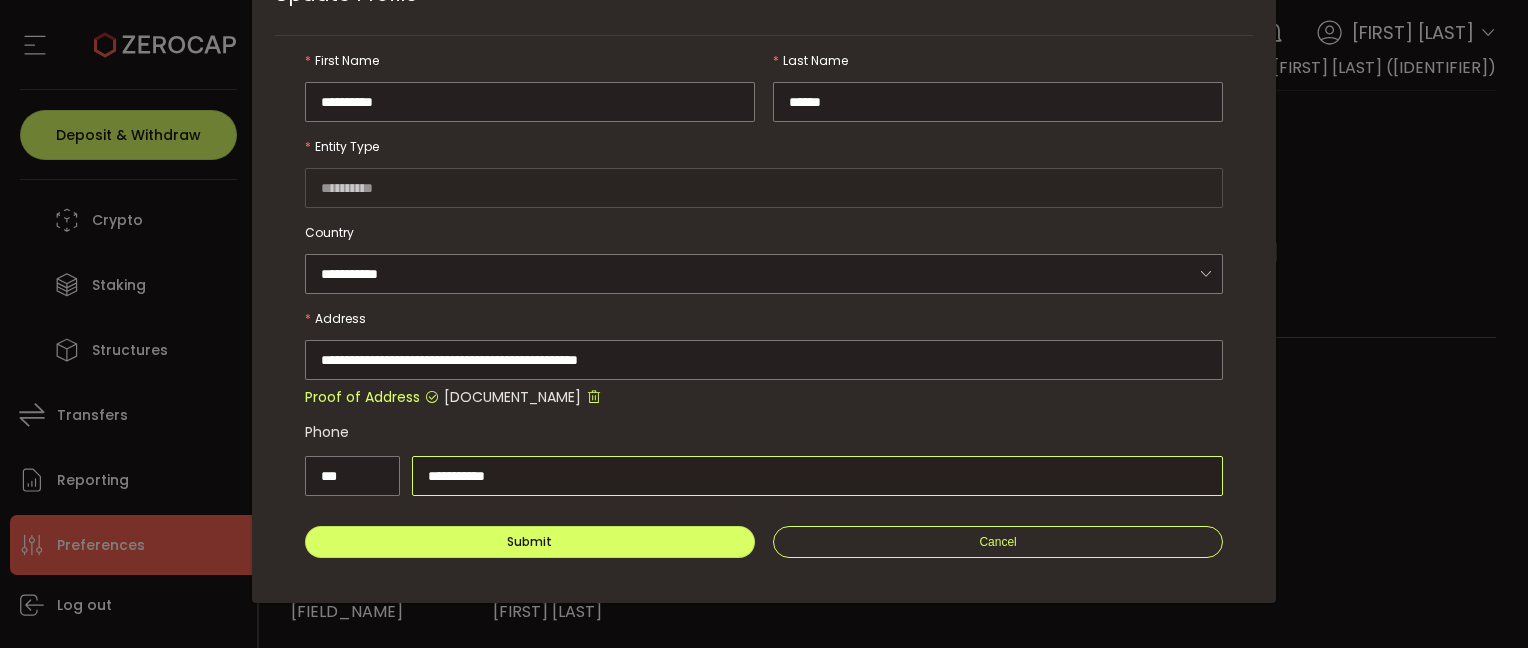 click on "**********" at bounding box center (817, 476) 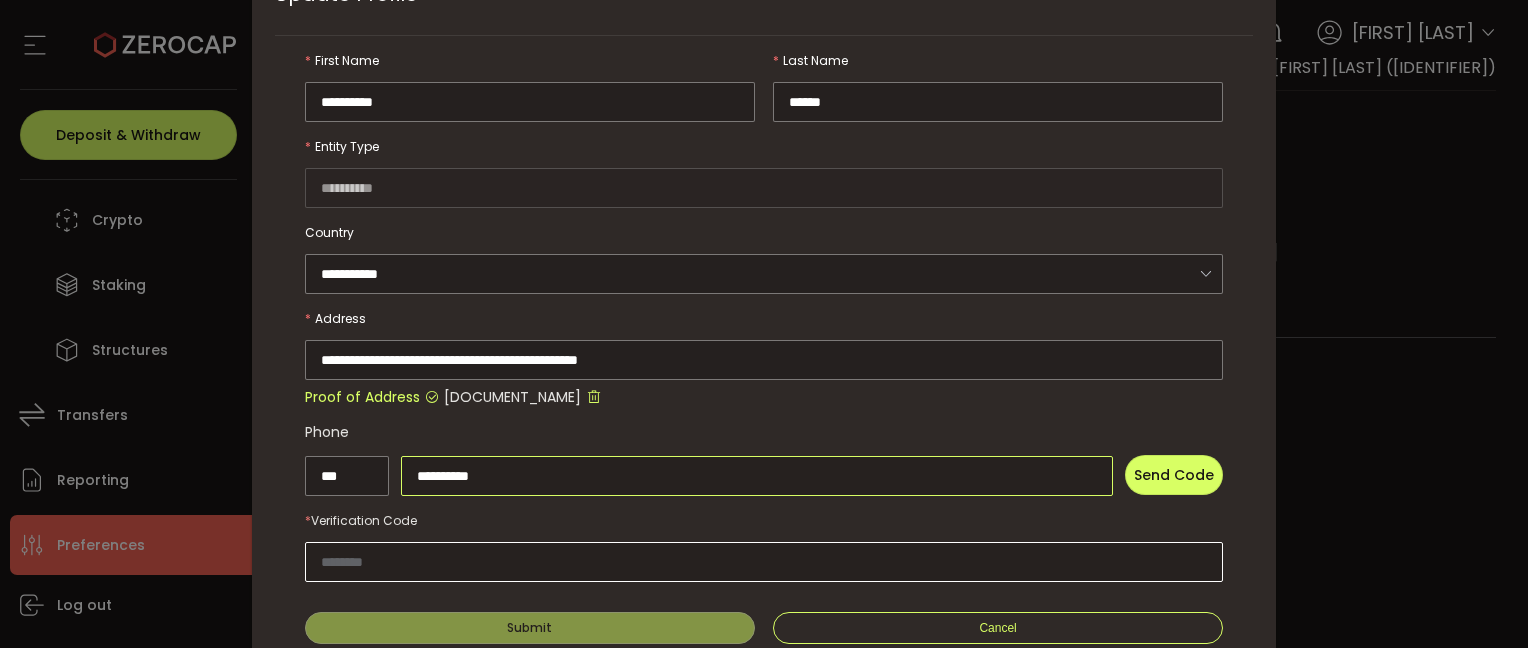 type on "**********" 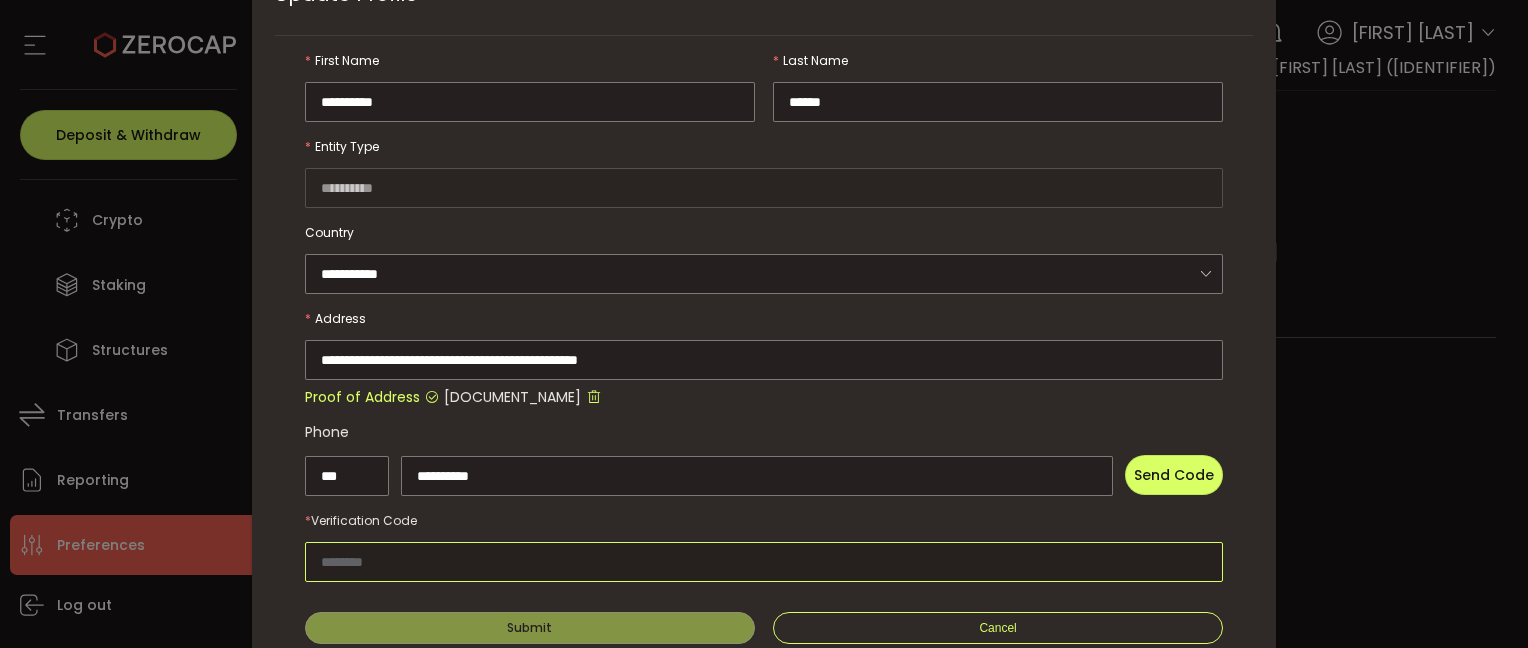 click at bounding box center [764, 562] 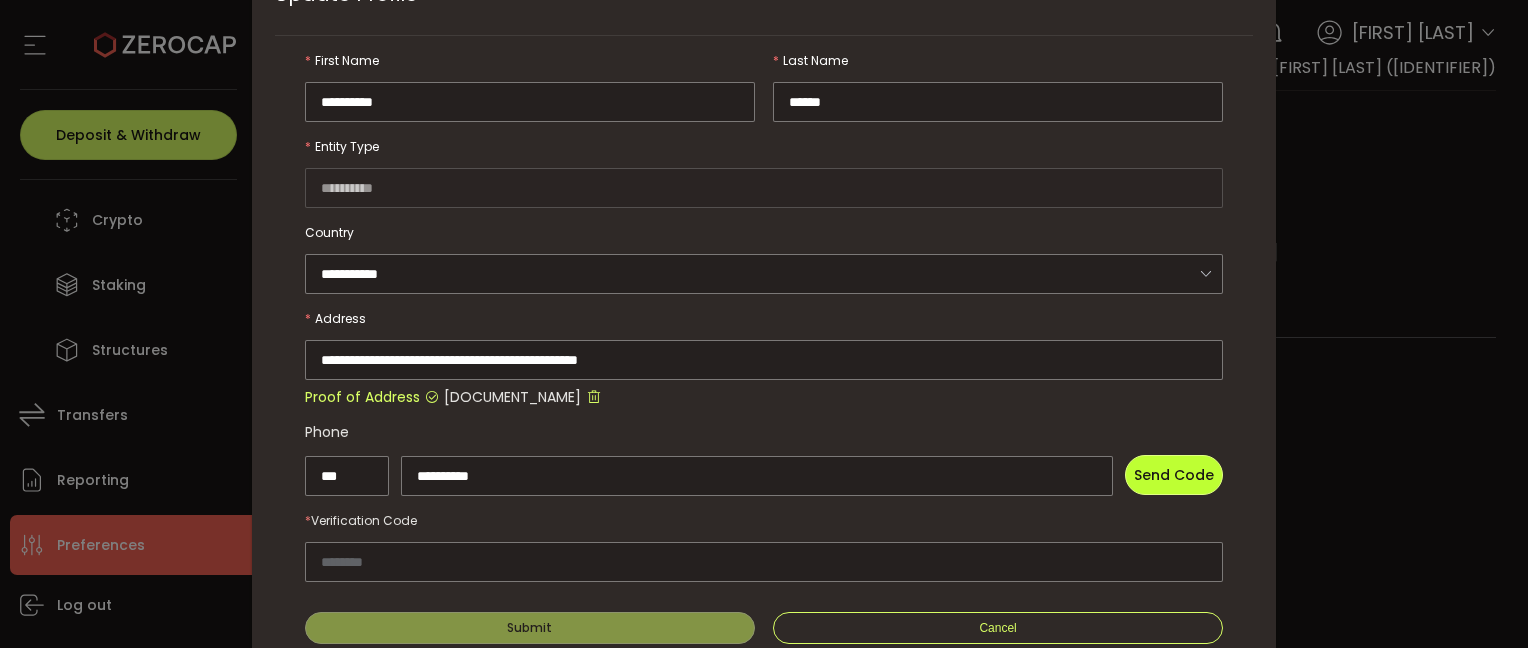 click on "Send Code" at bounding box center (1174, 475) 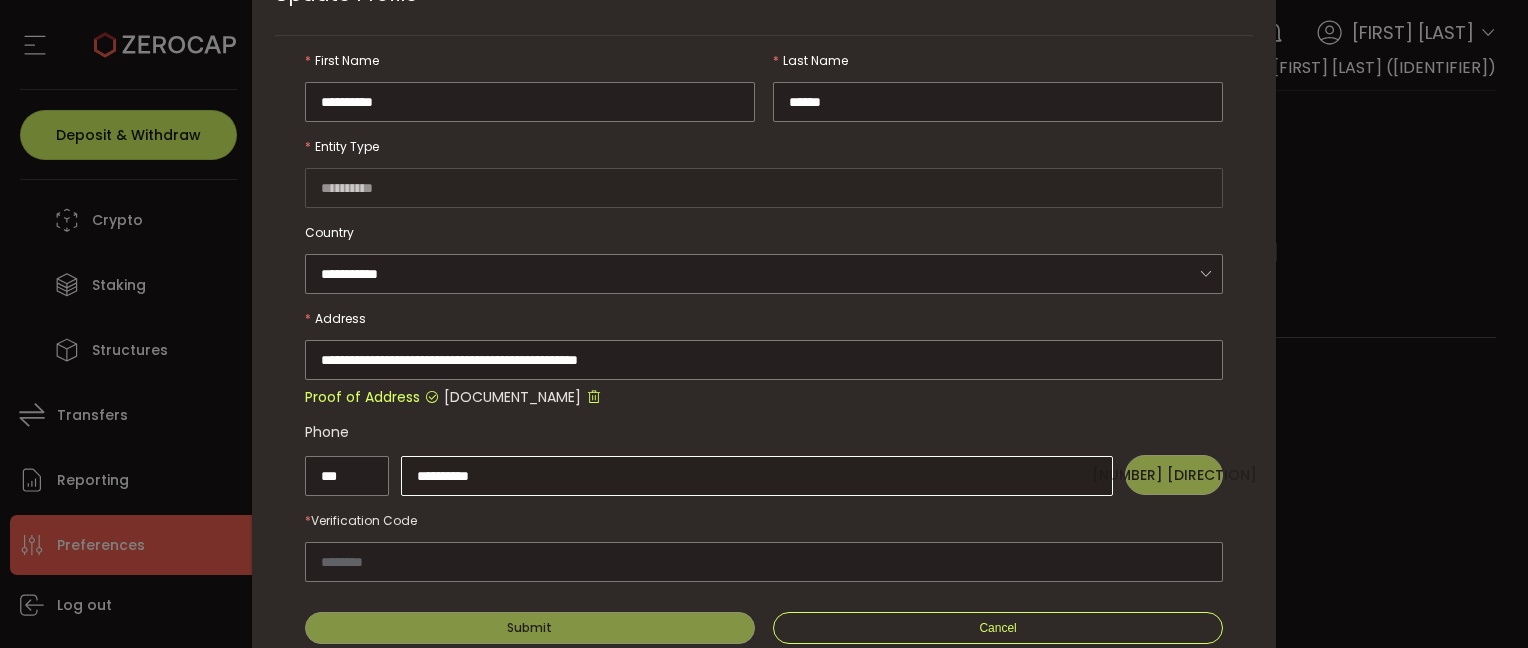 scroll, scrollTop: 226, scrollLeft: 0, axis: vertical 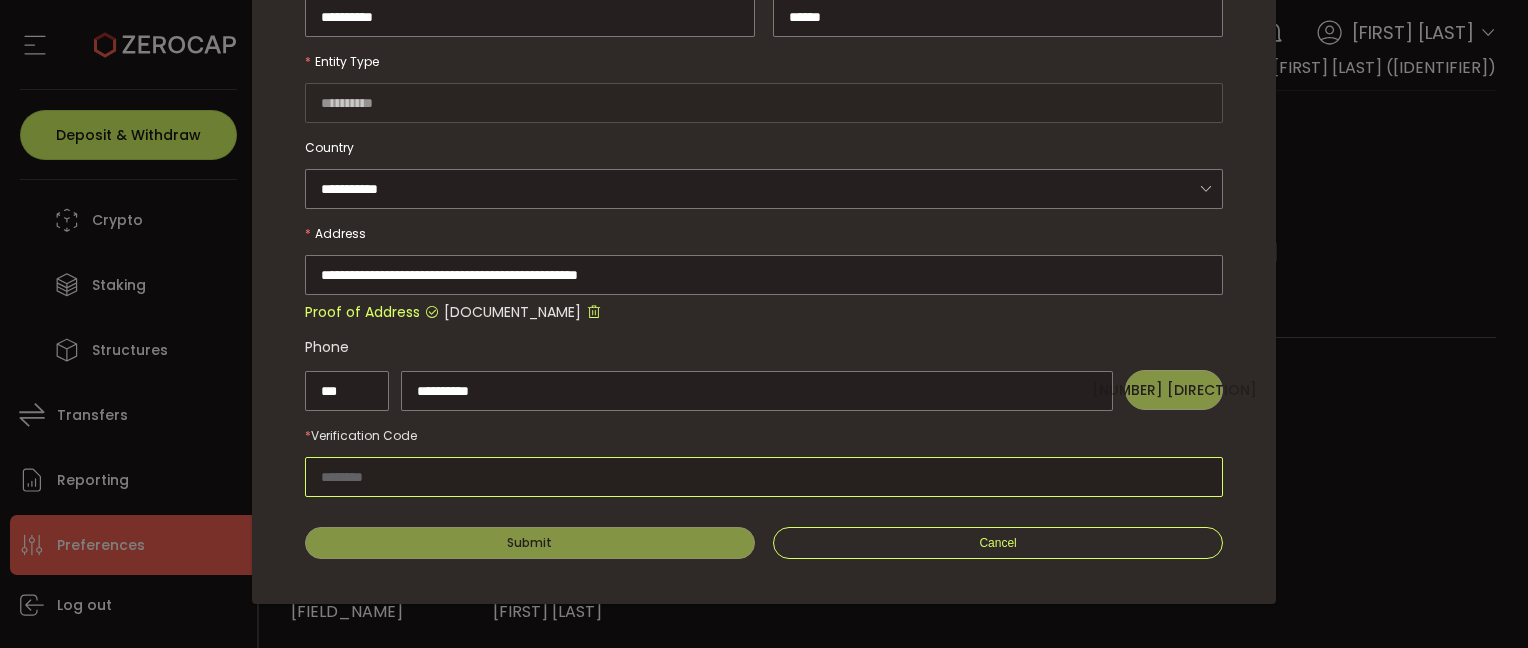 click at bounding box center (764, 477) 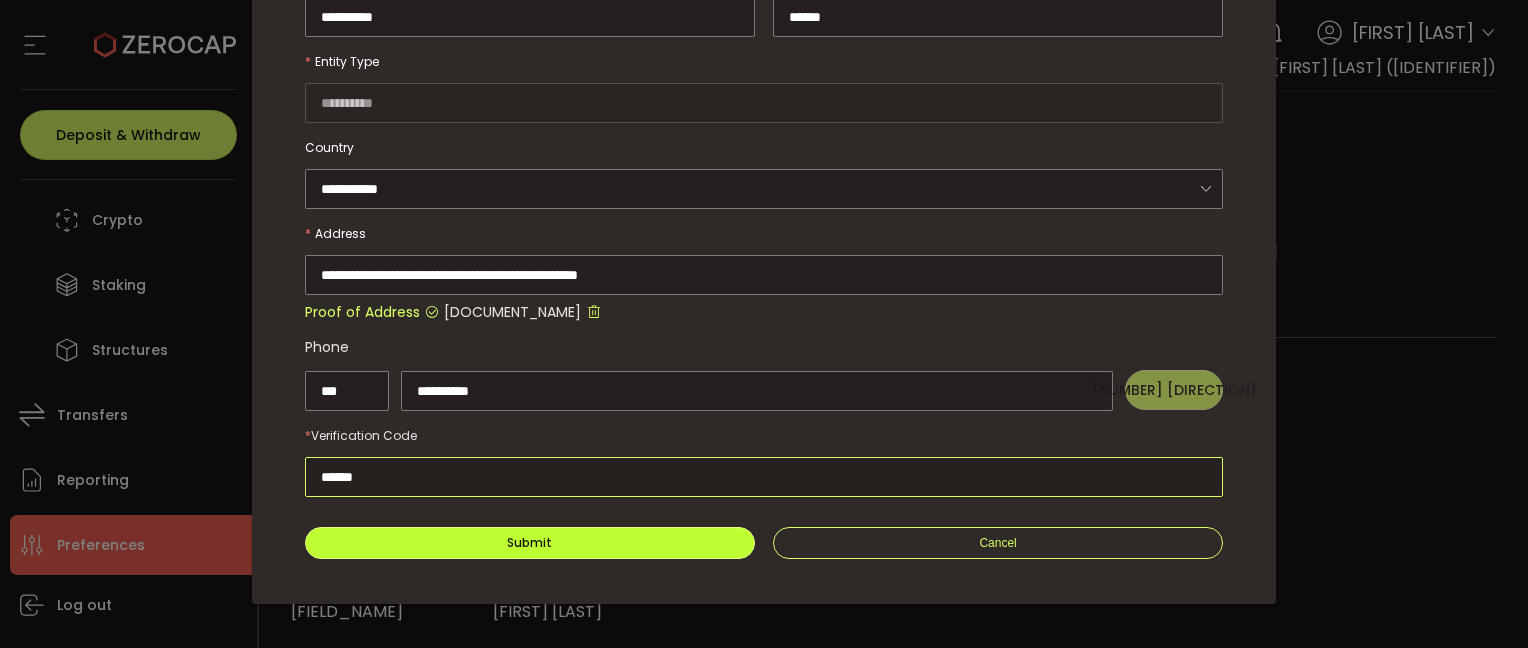 type on "******" 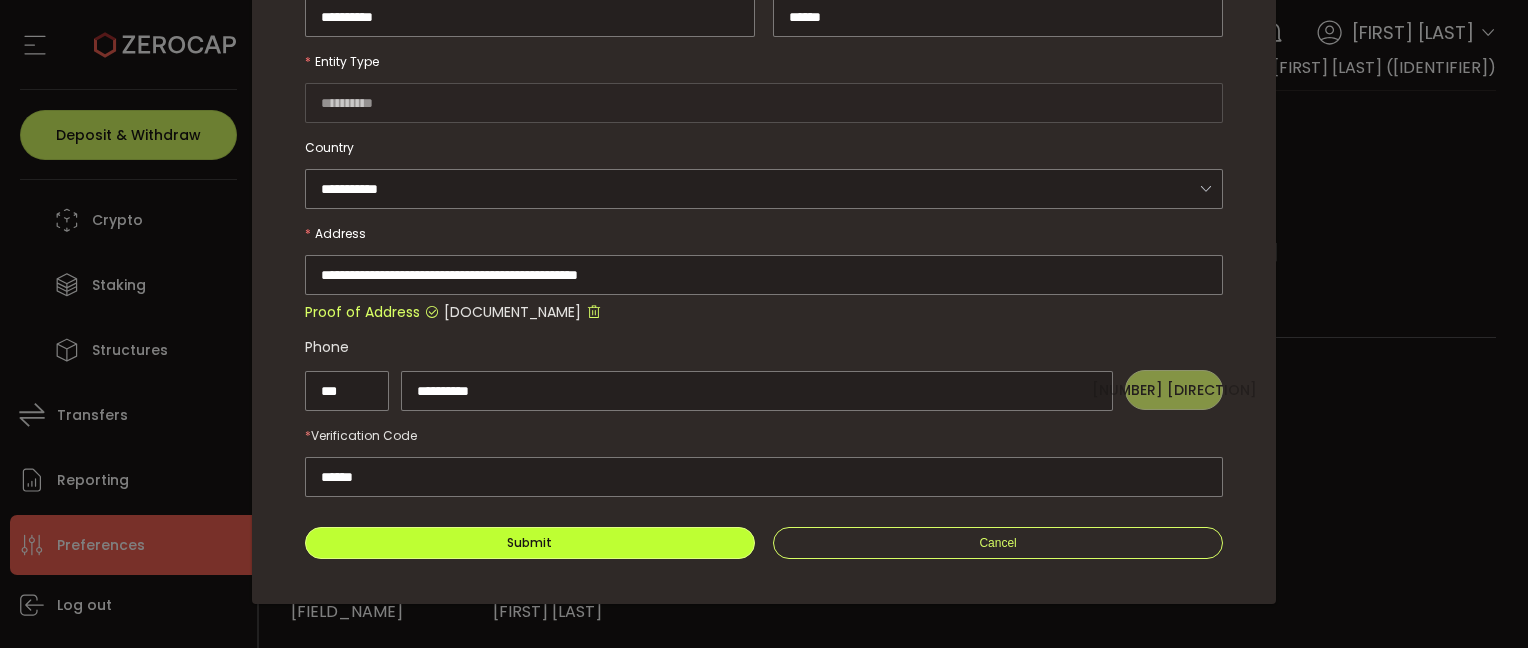 click on "Submit" at bounding box center (530, 543) 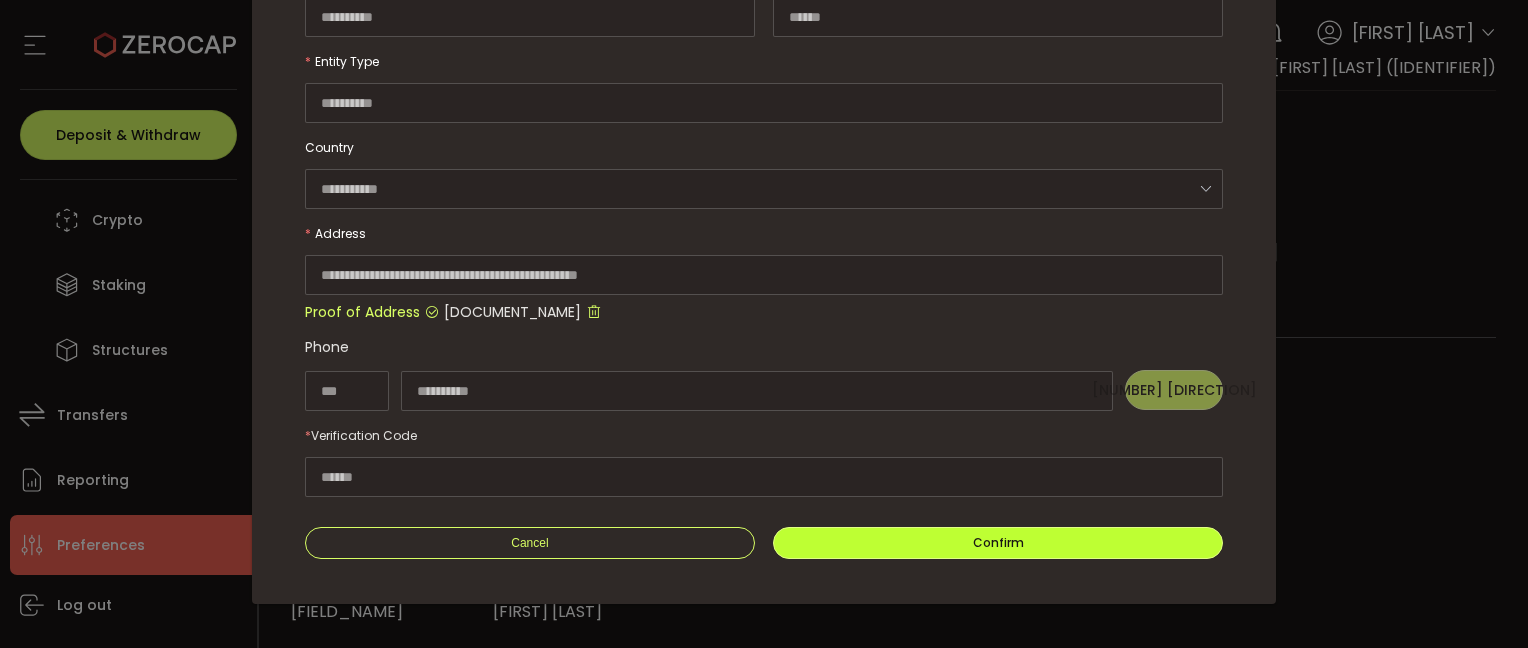 click on "Confirm" at bounding box center (998, 543) 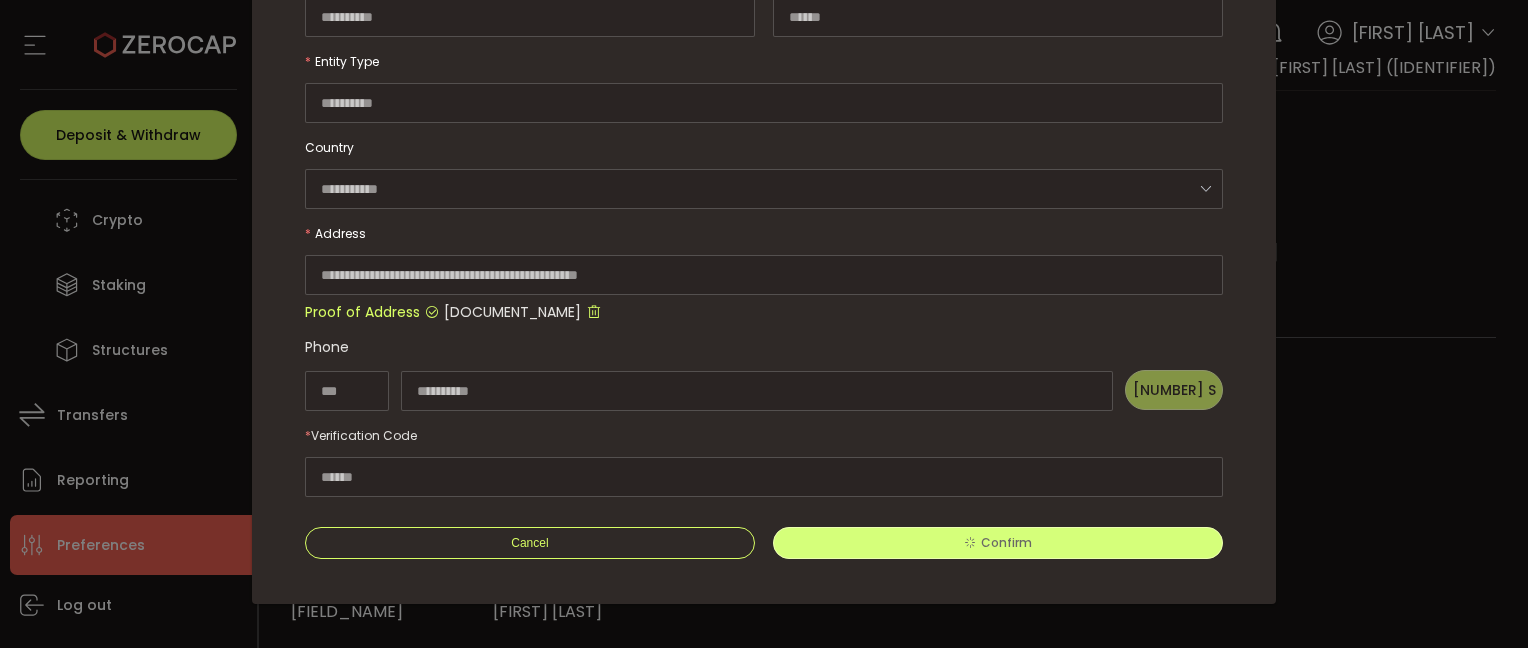 type 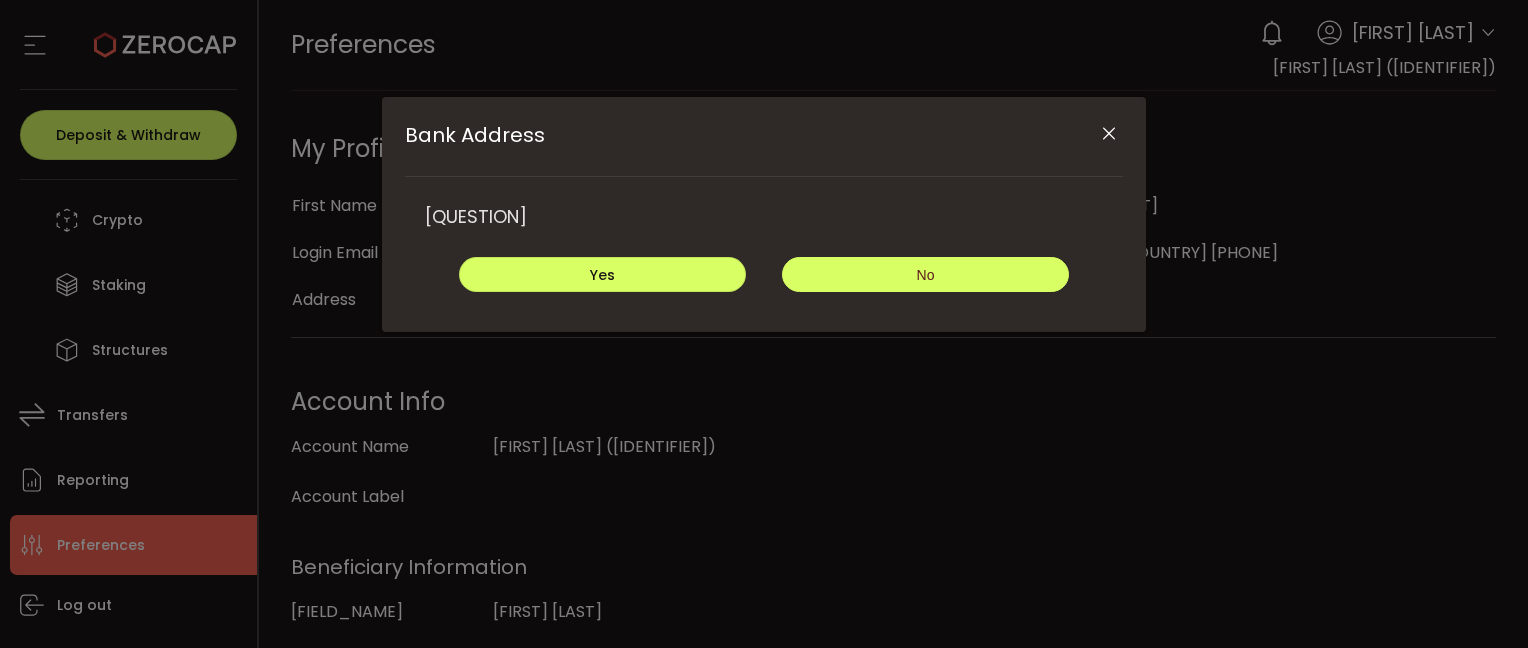 click on "No" at bounding box center [925, 274] 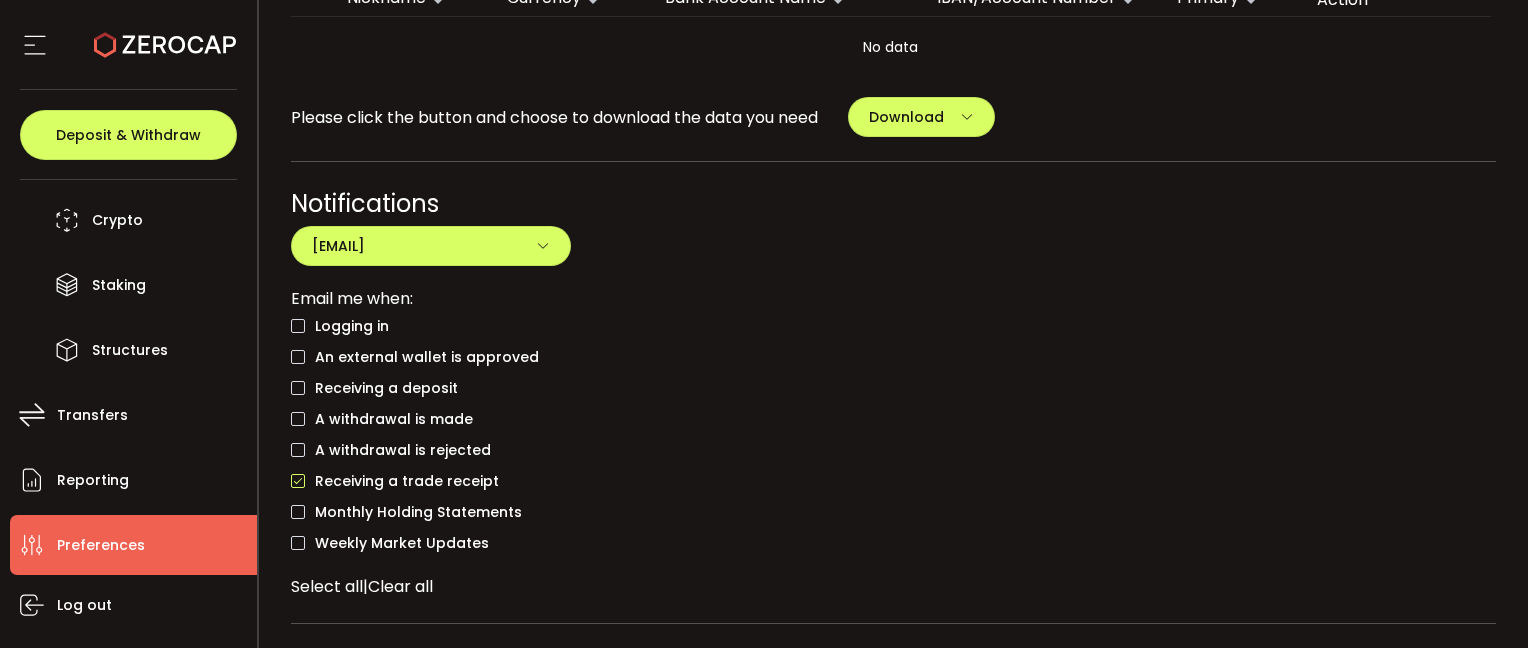 scroll, scrollTop: 1065, scrollLeft: 0, axis: vertical 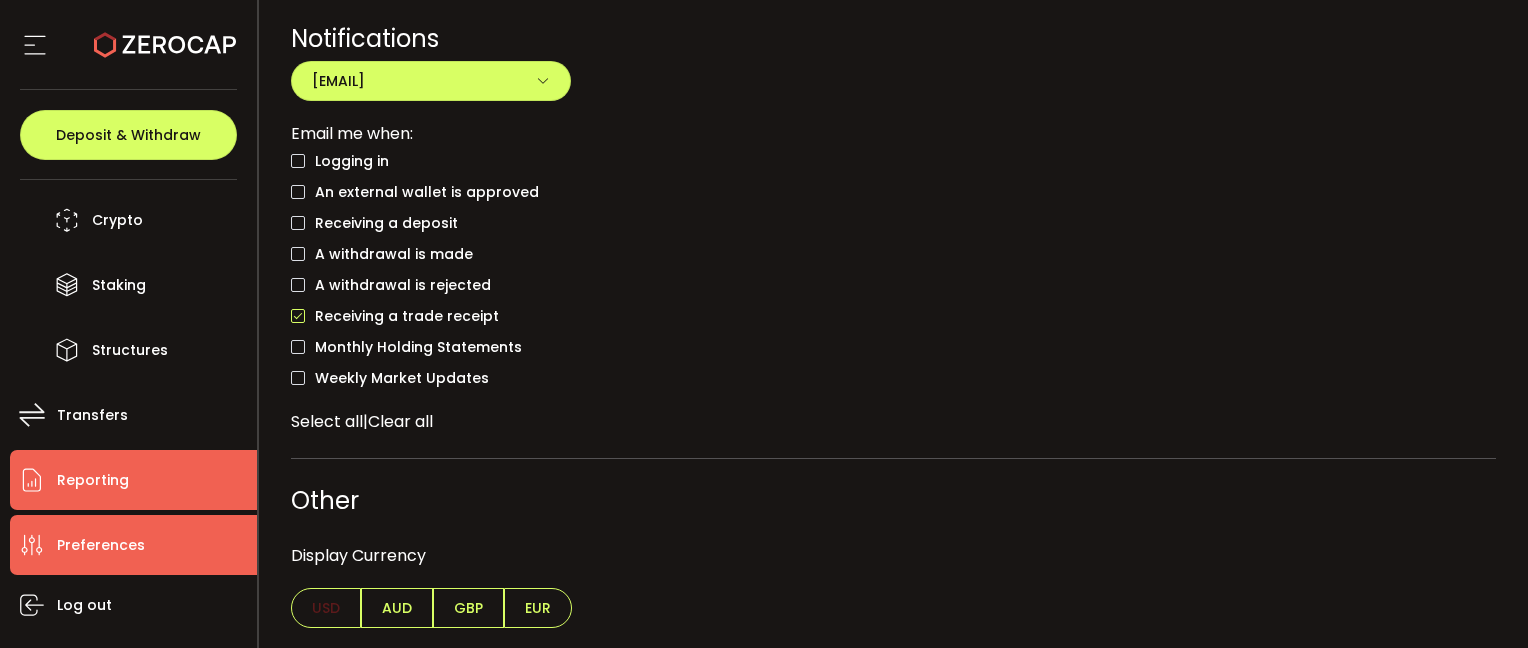 click on "Reporting" at bounding box center (133, 480) 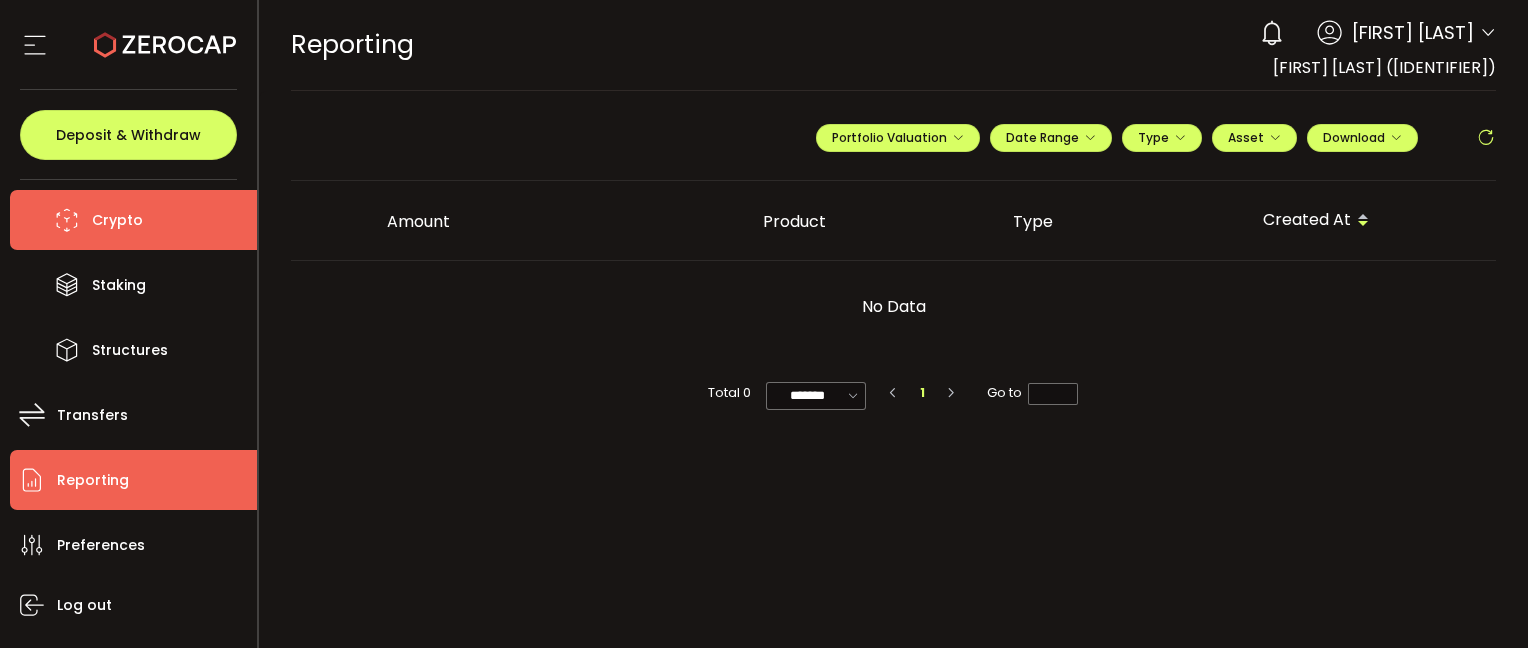 click on "Crypto" at bounding box center [117, 220] 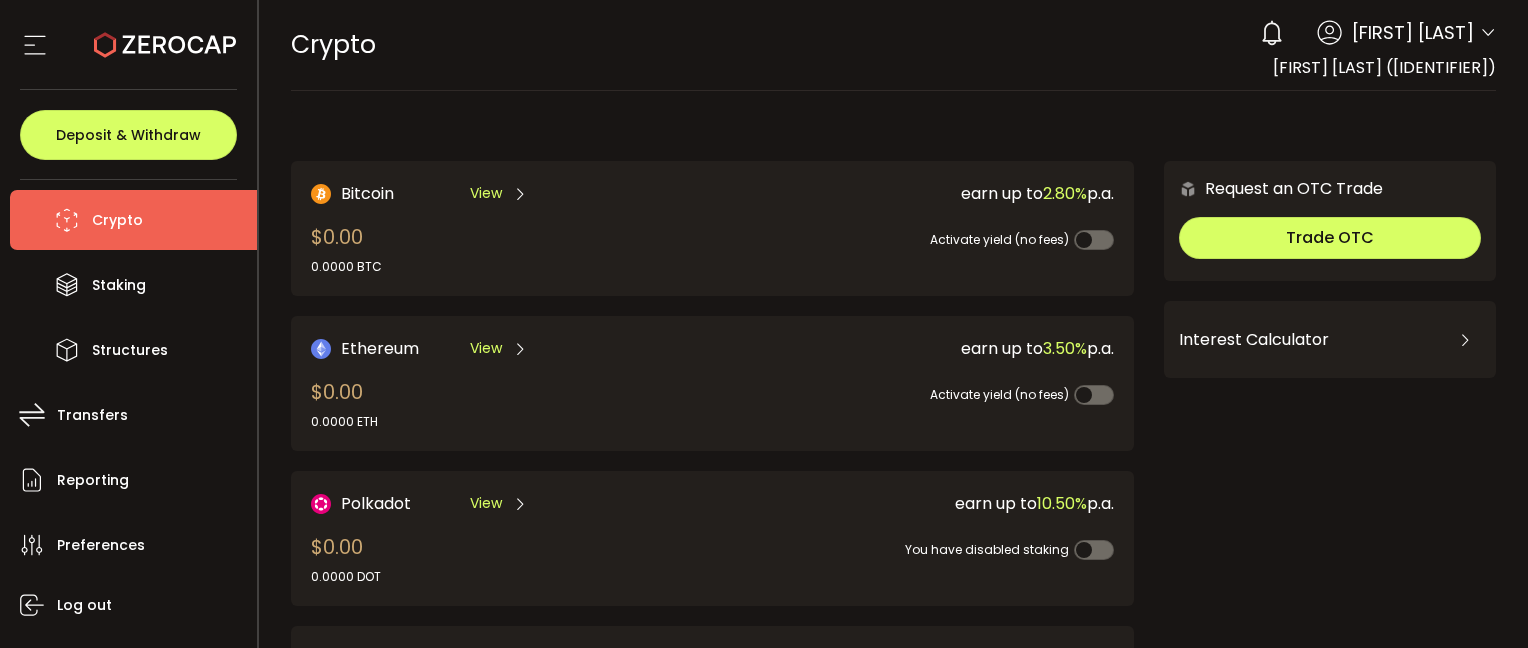 click at bounding box center (1488, 33) 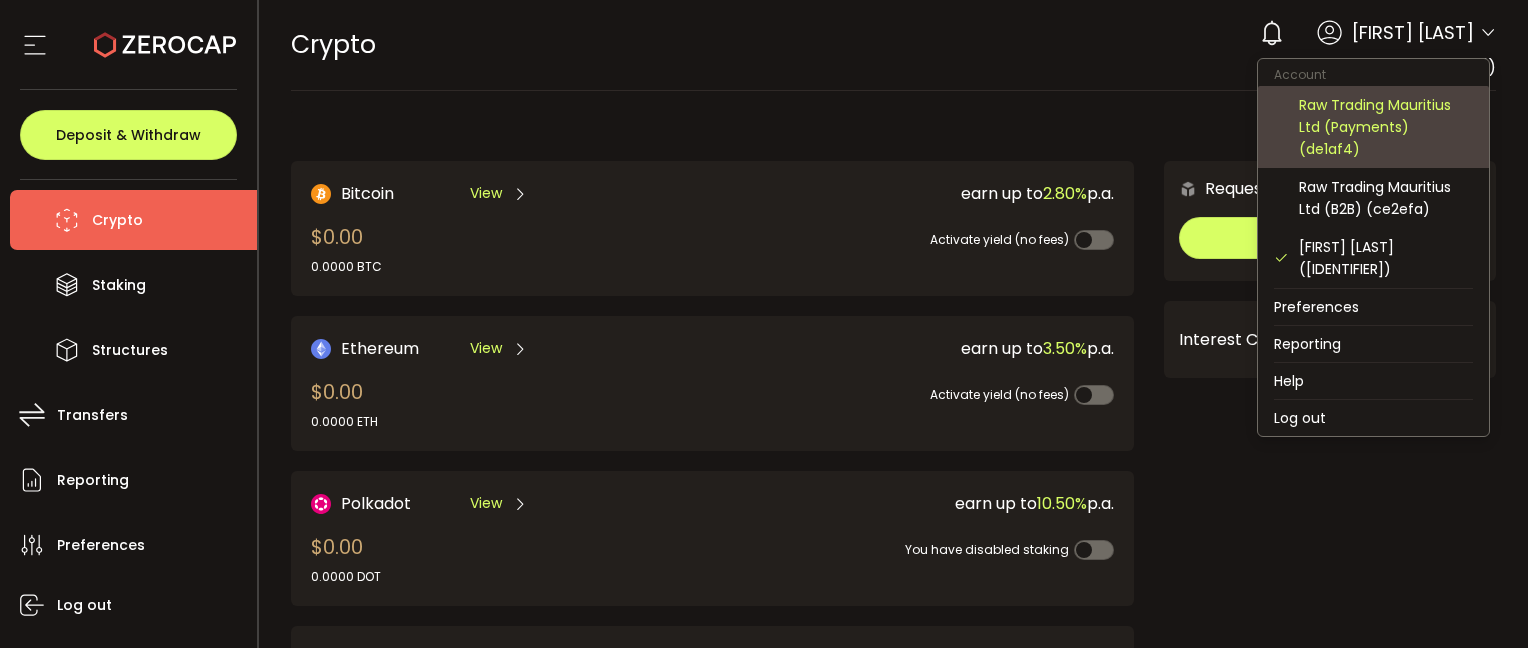 click on "Raw Trading Mauritius Ltd (Payments) (de1af4)" at bounding box center (1386, 127) 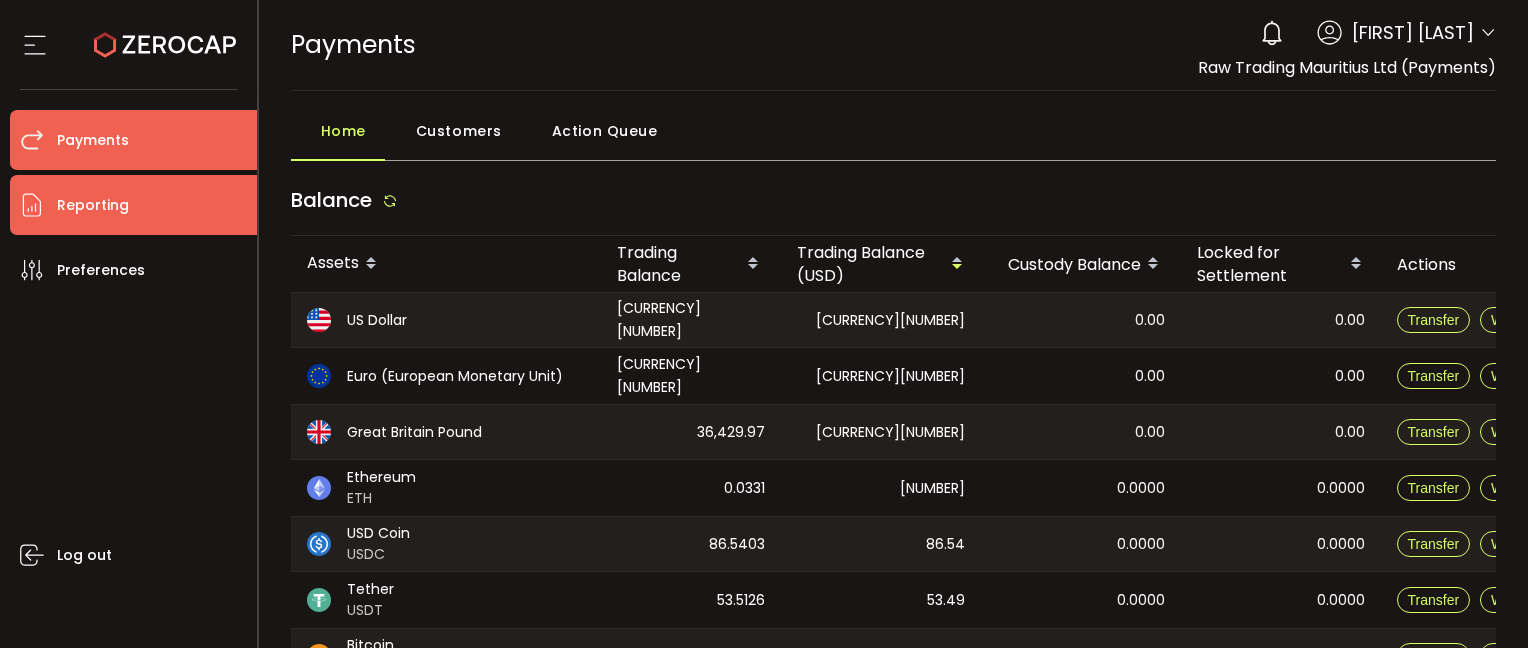 click on "Reporting" at bounding box center (133, 205) 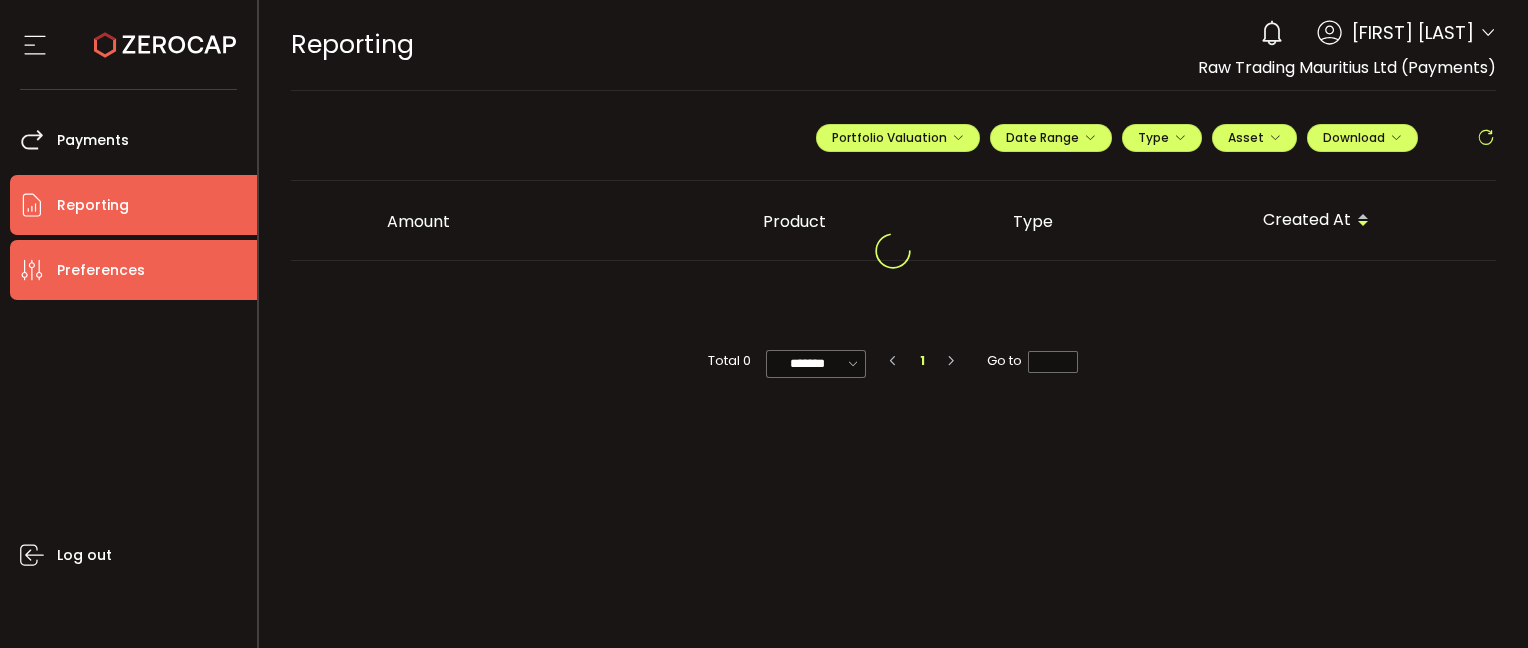 click on "Preferences" at bounding box center (101, 270) 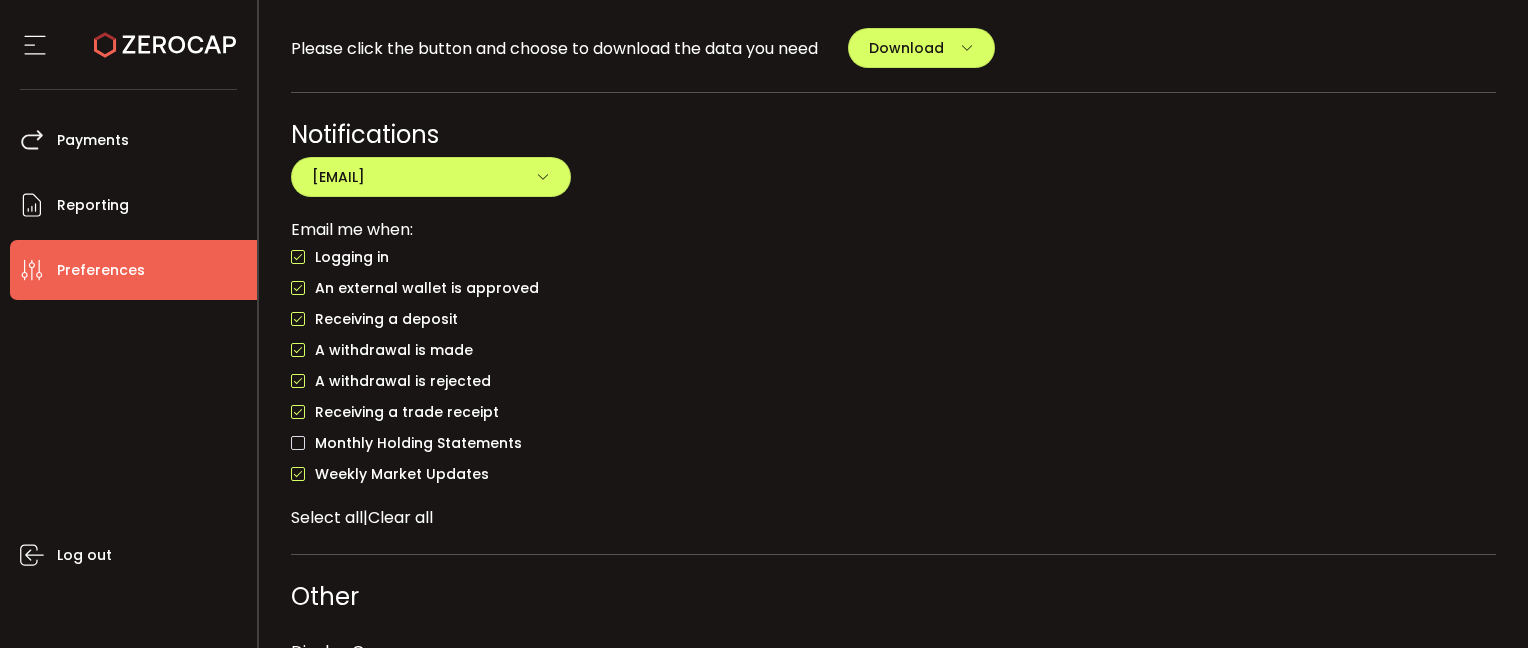 scroll, scrollTop: 1296, scrollLeft: 0, axis: vertical 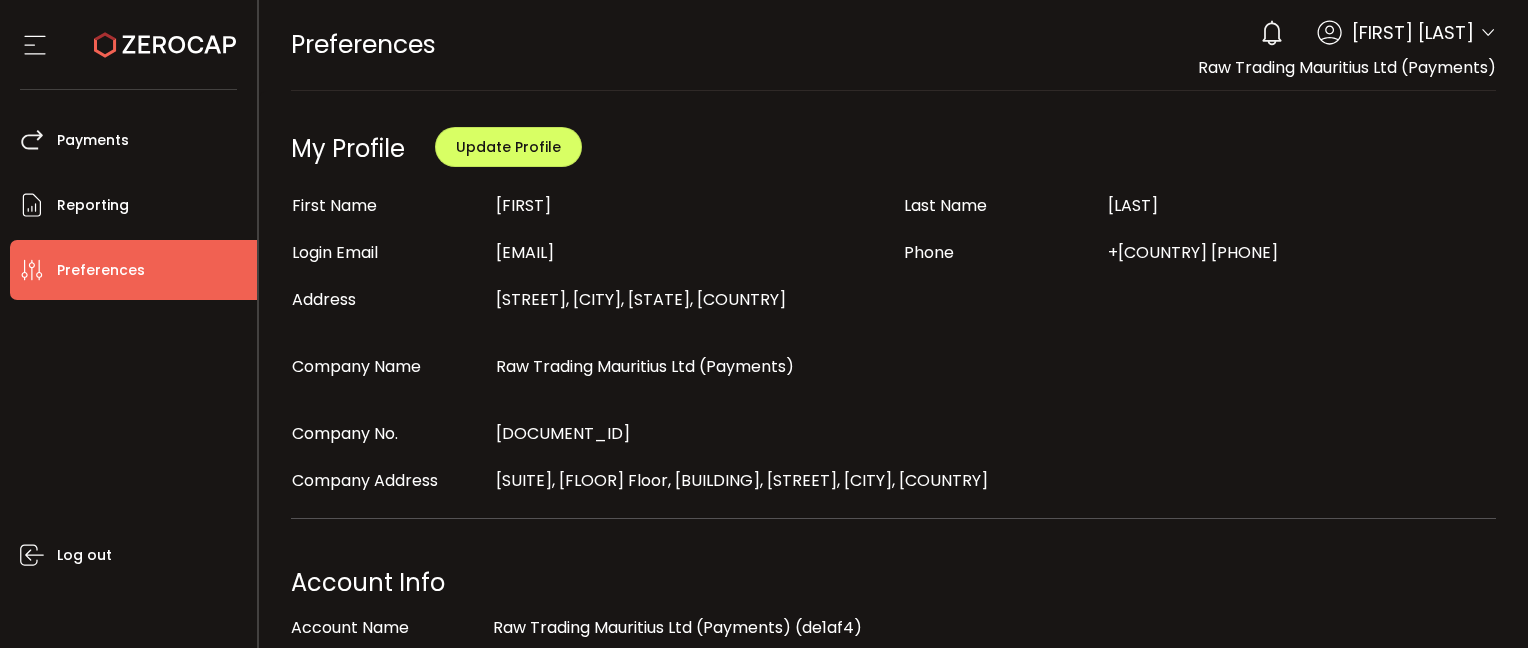 click on "[FIRST] [LAST]" at bounding box center (1413, 32) 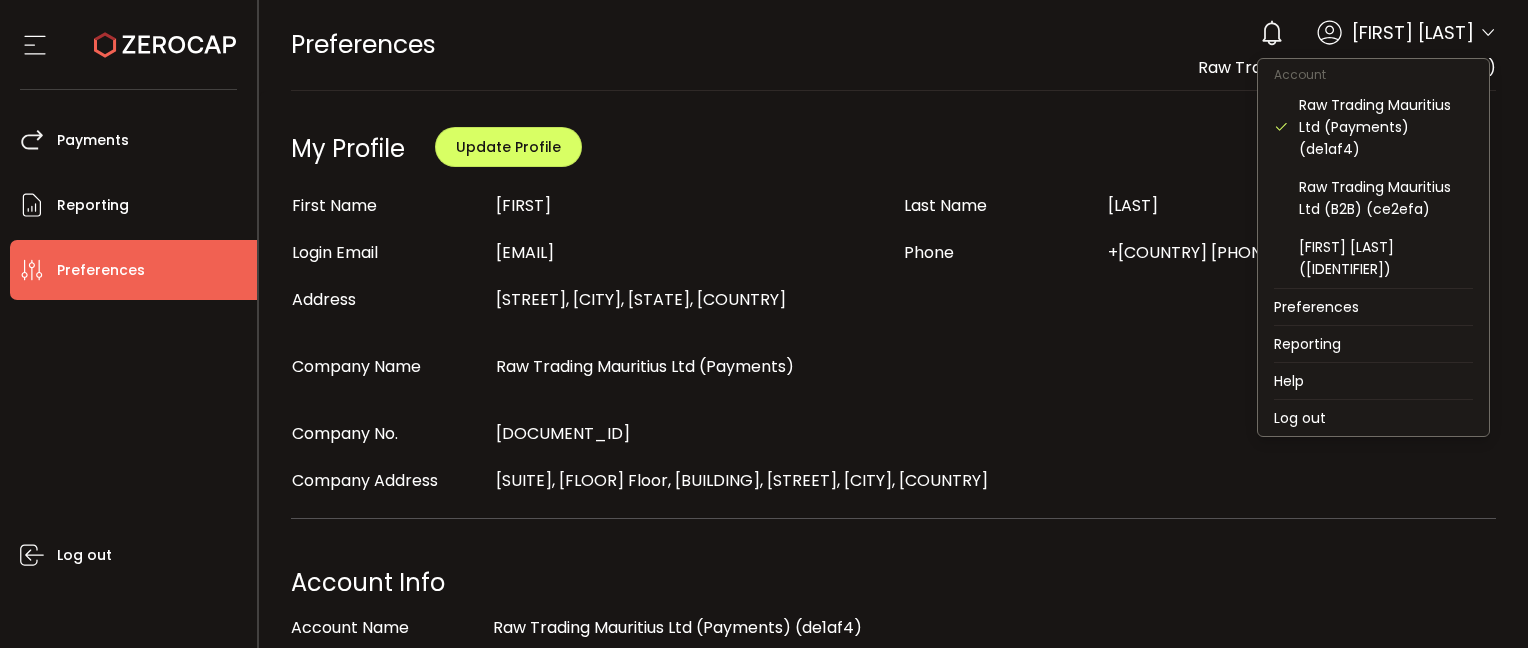 click at bounding box center [1488, 33] 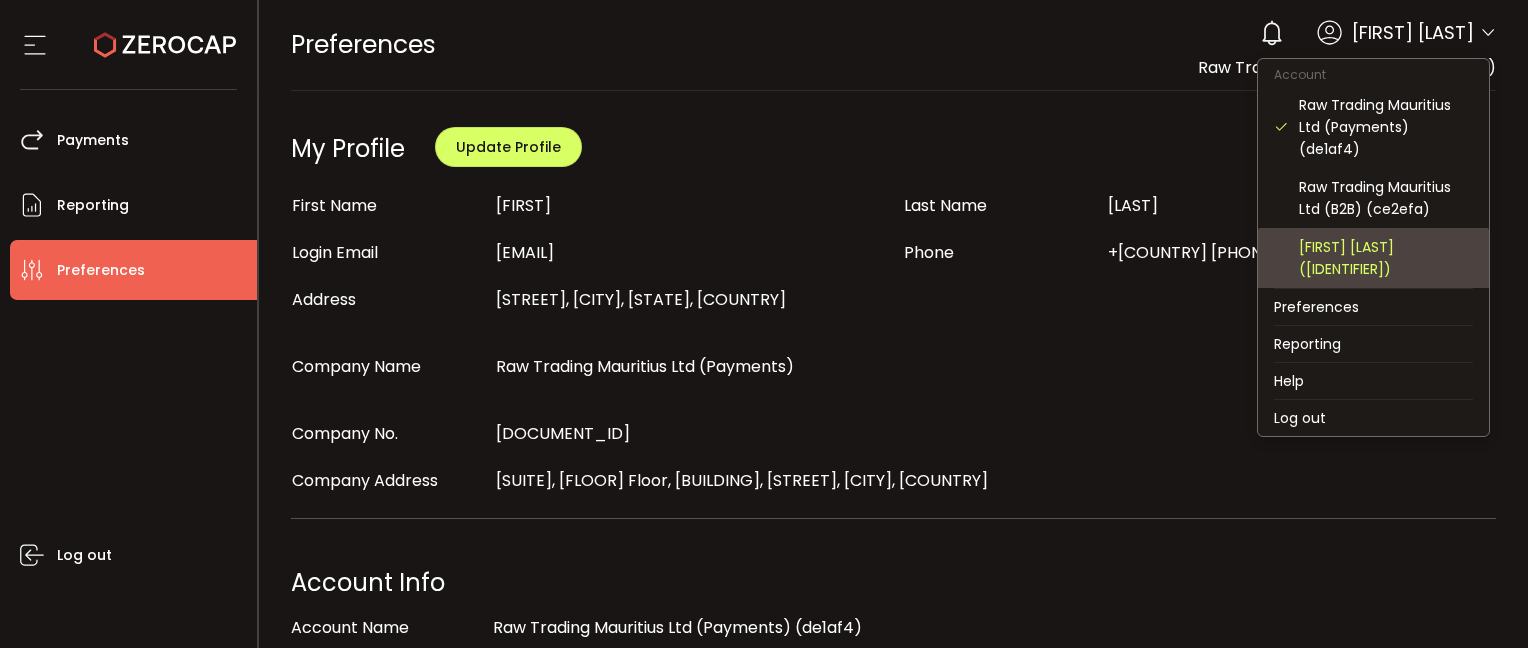 click on "[FIRST] [LAST] ([IDENTIFIER])" at bounding box center [1386, 258] 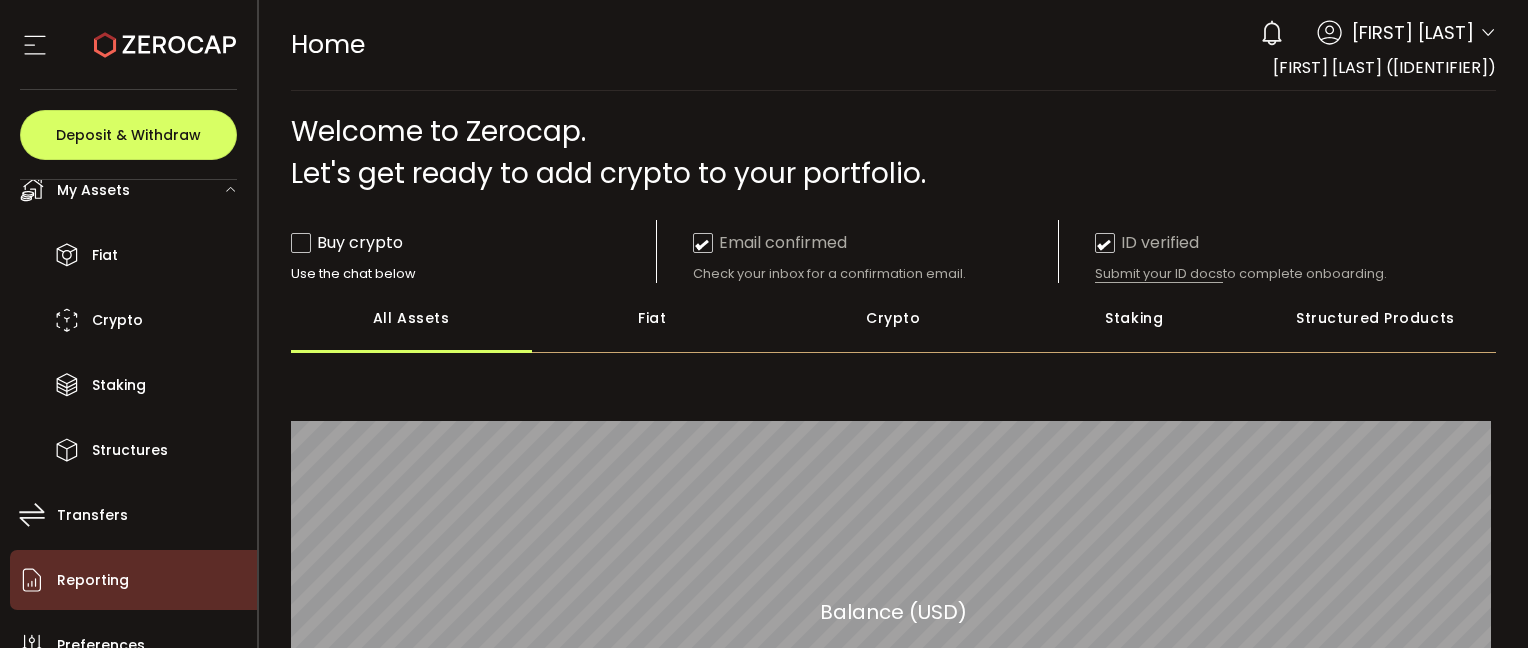 scroll, scrollTop: 200, scrollLeft: 0, axis: vertical 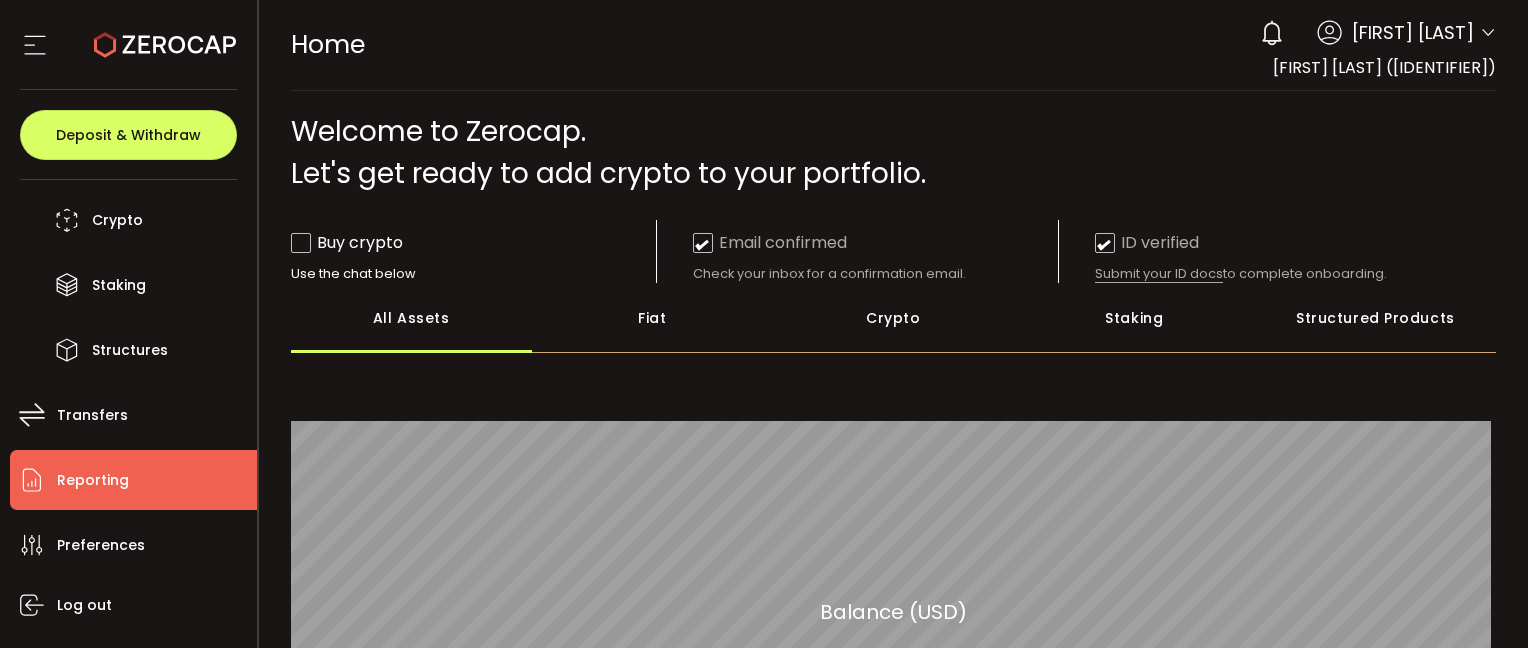 click on "Reporting" at bounding box center (133, 480) 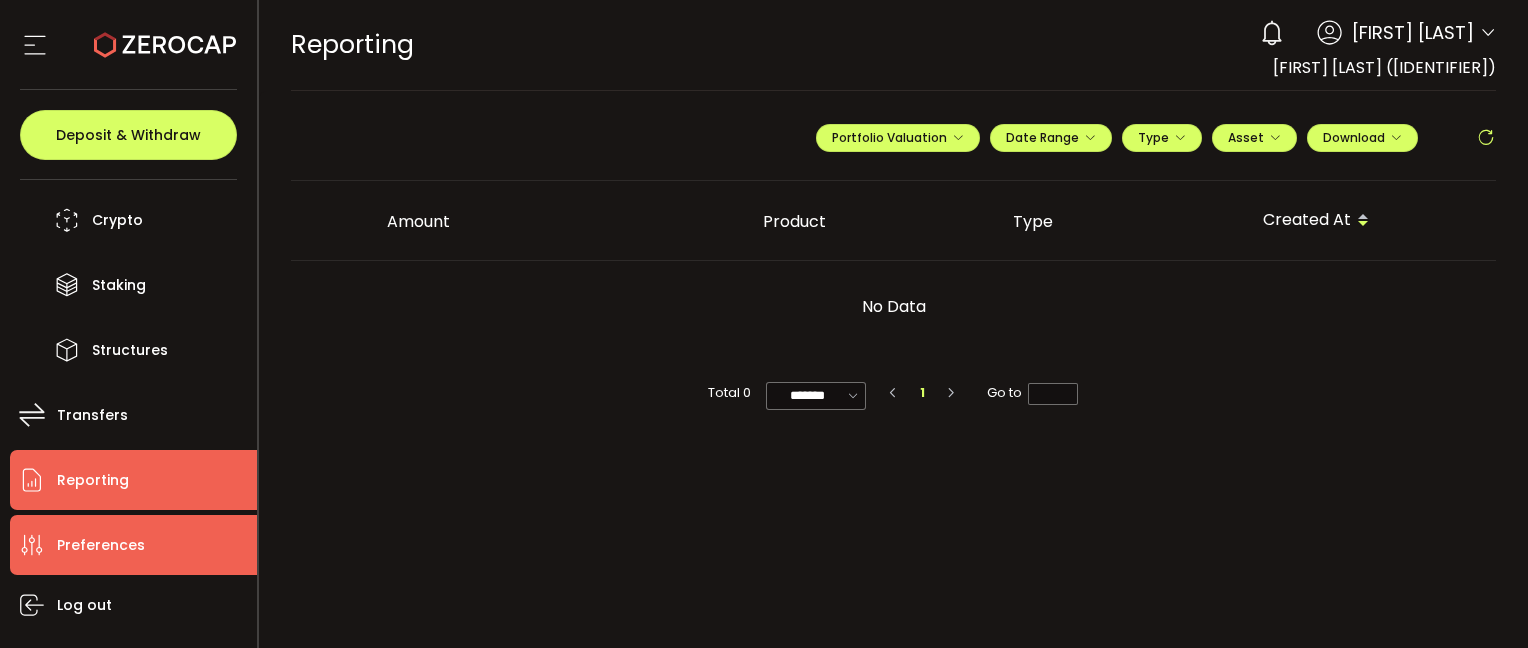 click on "Preferences" at bounding box center (101, 545) 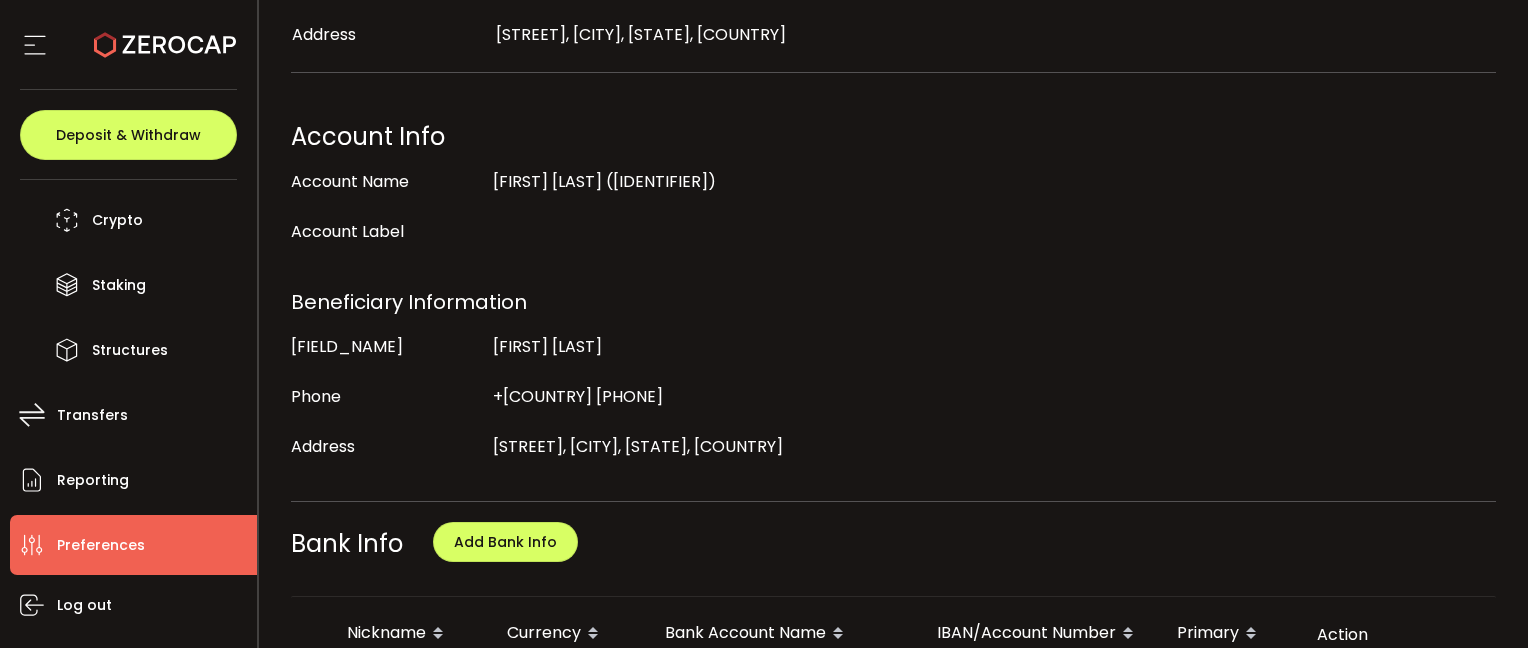 scroll, scrollTop: 0, scrollLeft: 0, axis: both 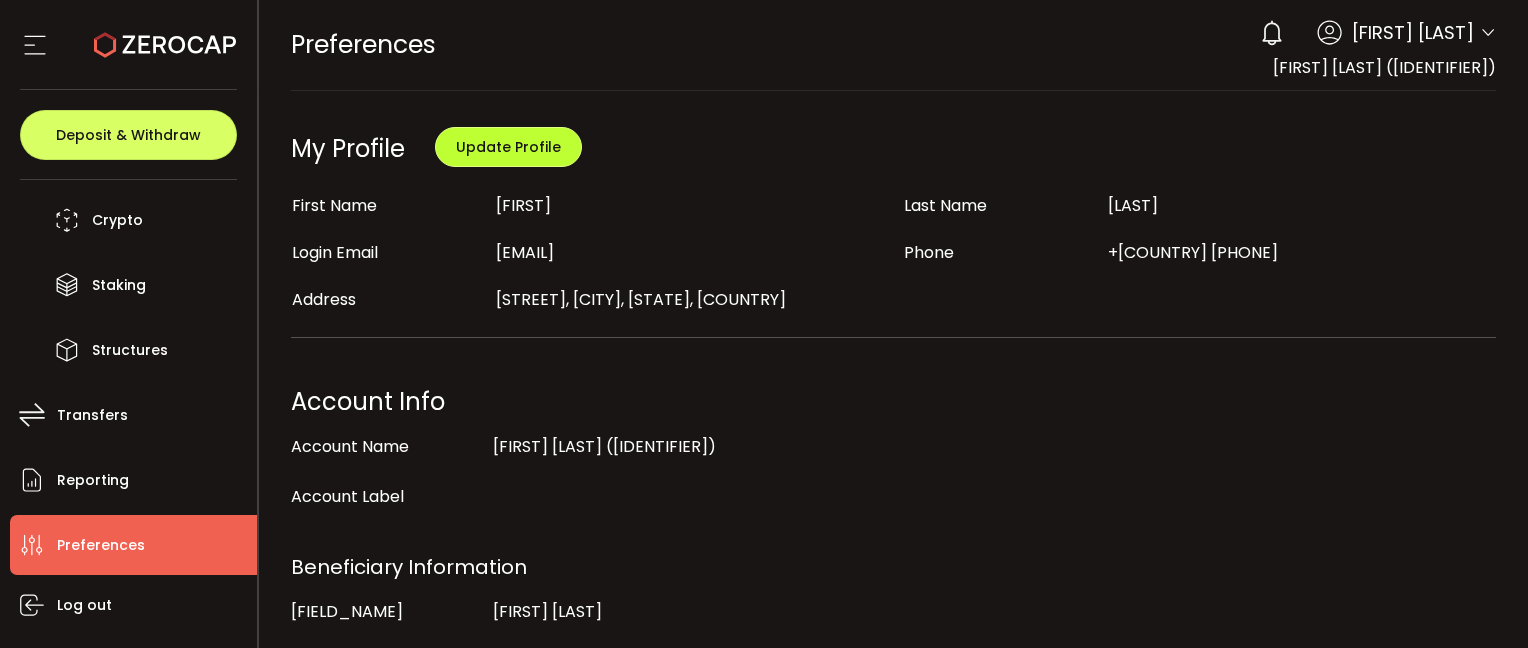 click on "Update Profile" at bounding box center [508, 147] 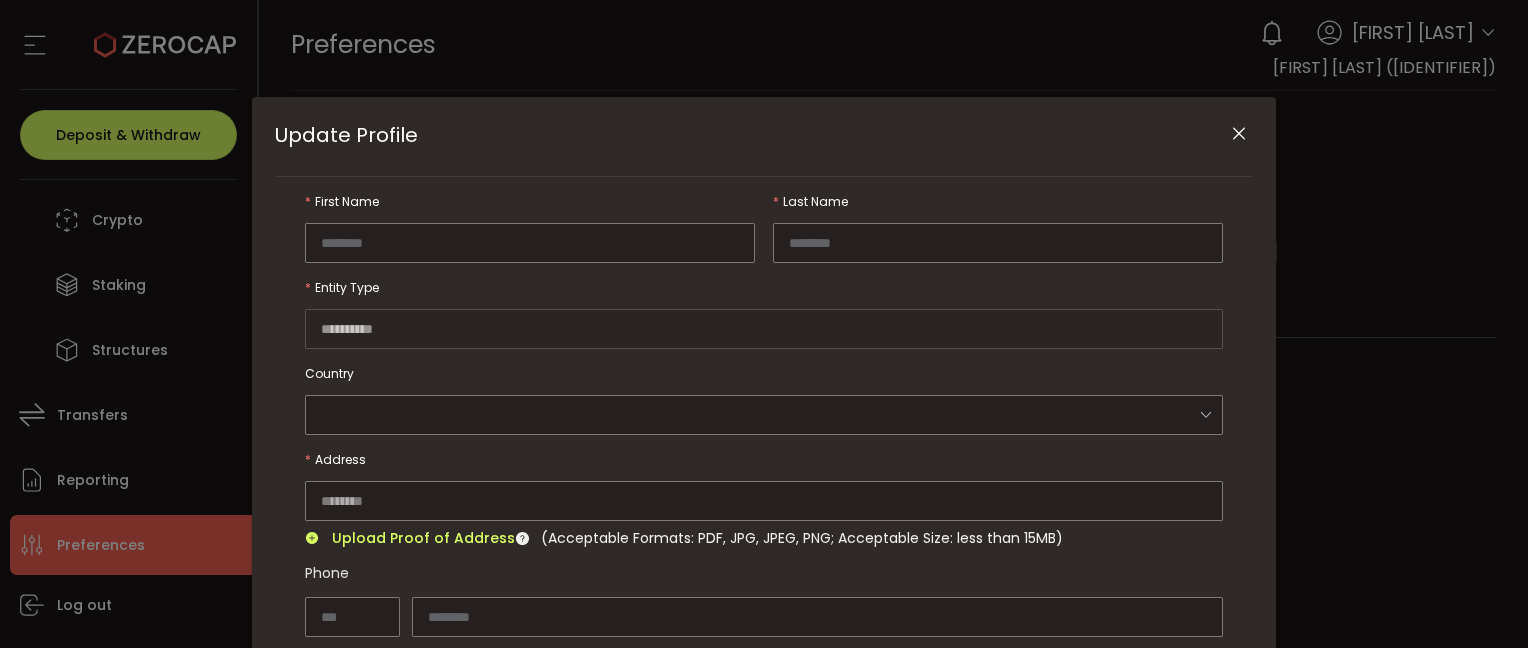 type on "****" 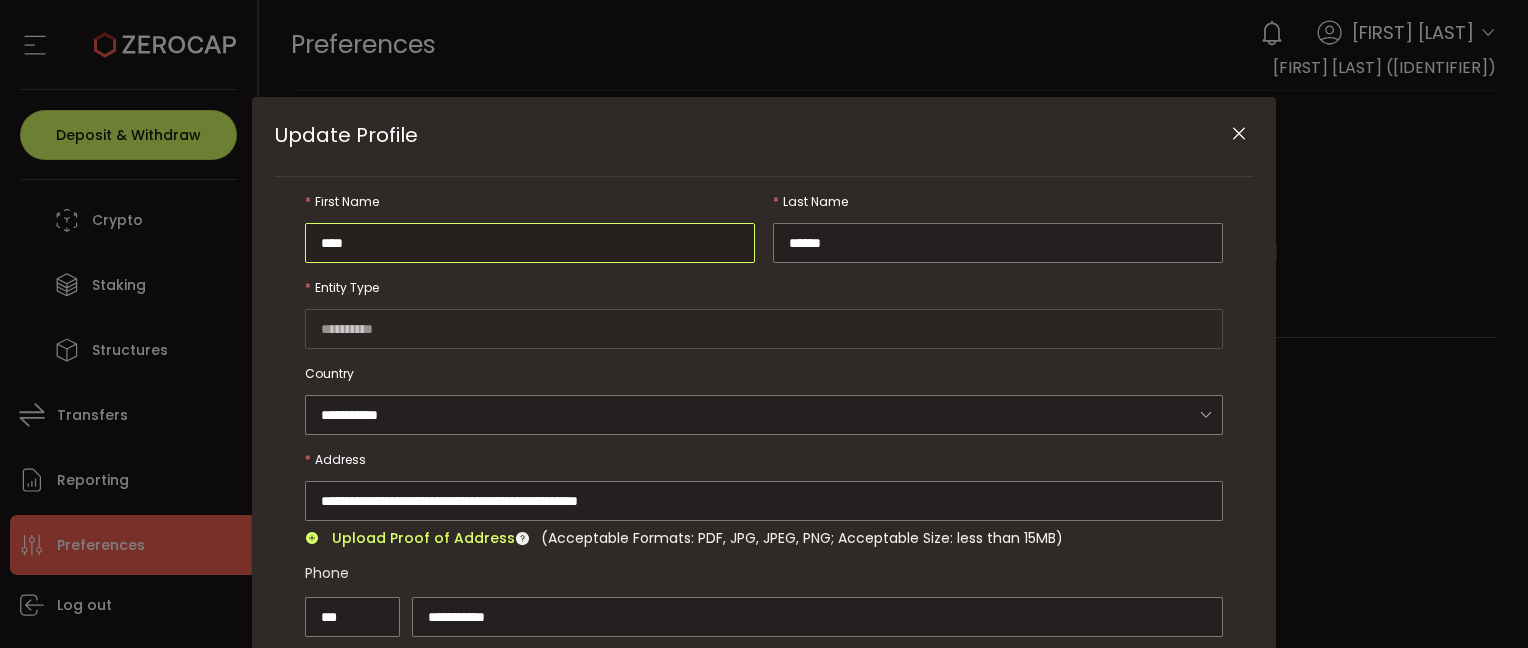 click on "****" at bounding box center (530, 243) 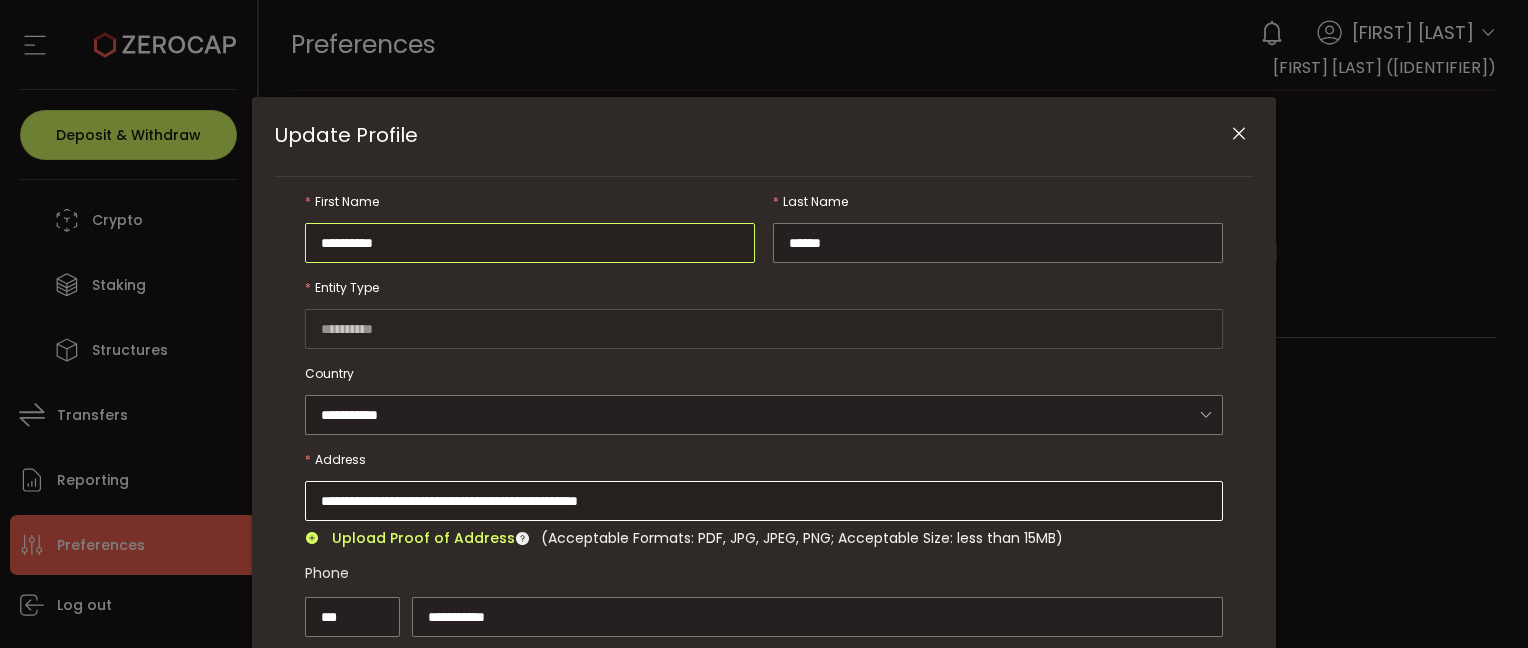 scroll, scrollTop: 100, scrollLeft: 0, axis: vertical 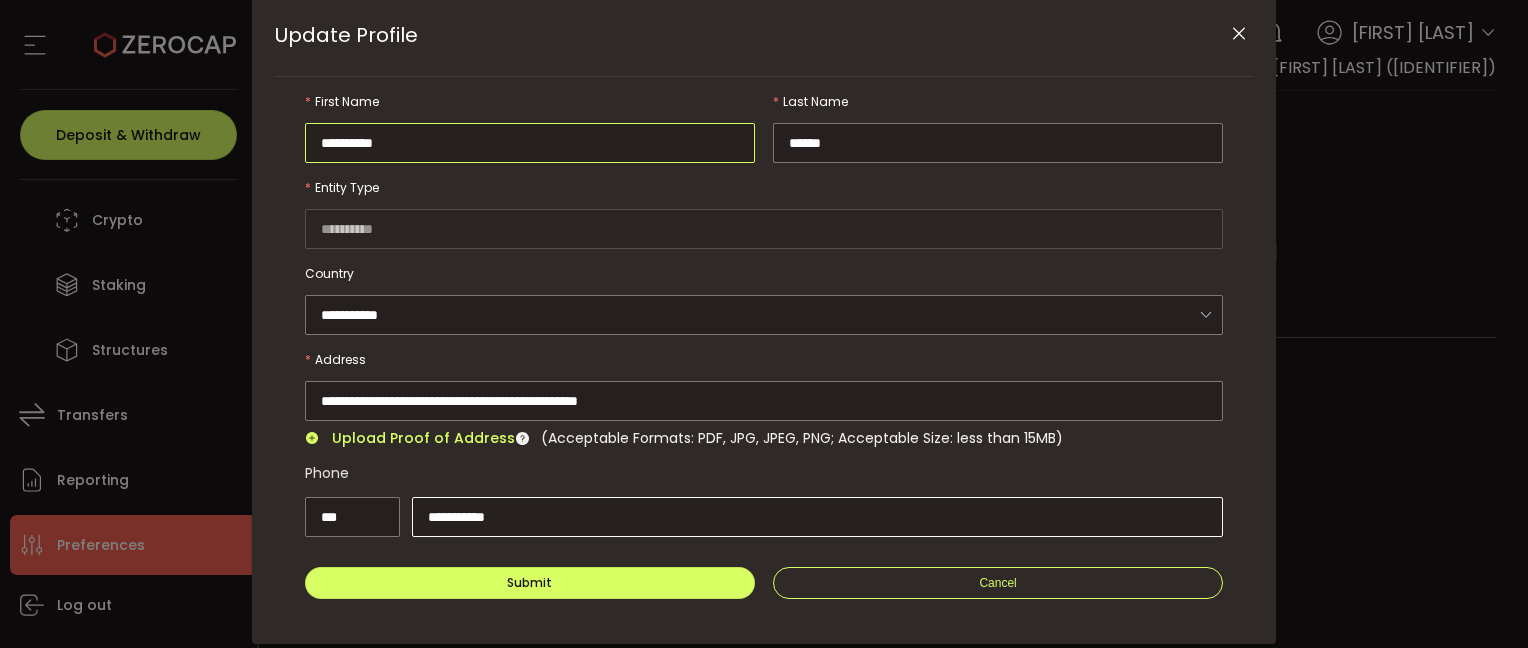 type on "**********" 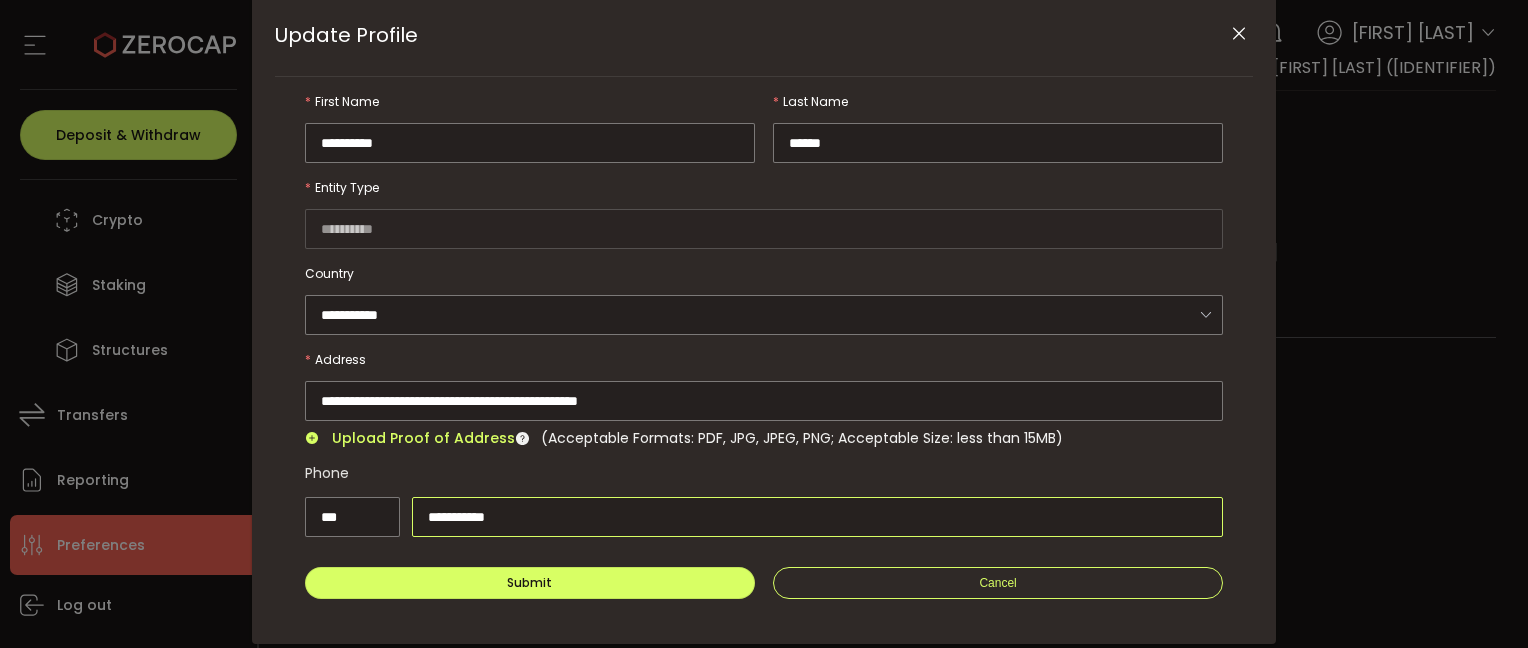 click on "**********" at bounding box center [817, 517] 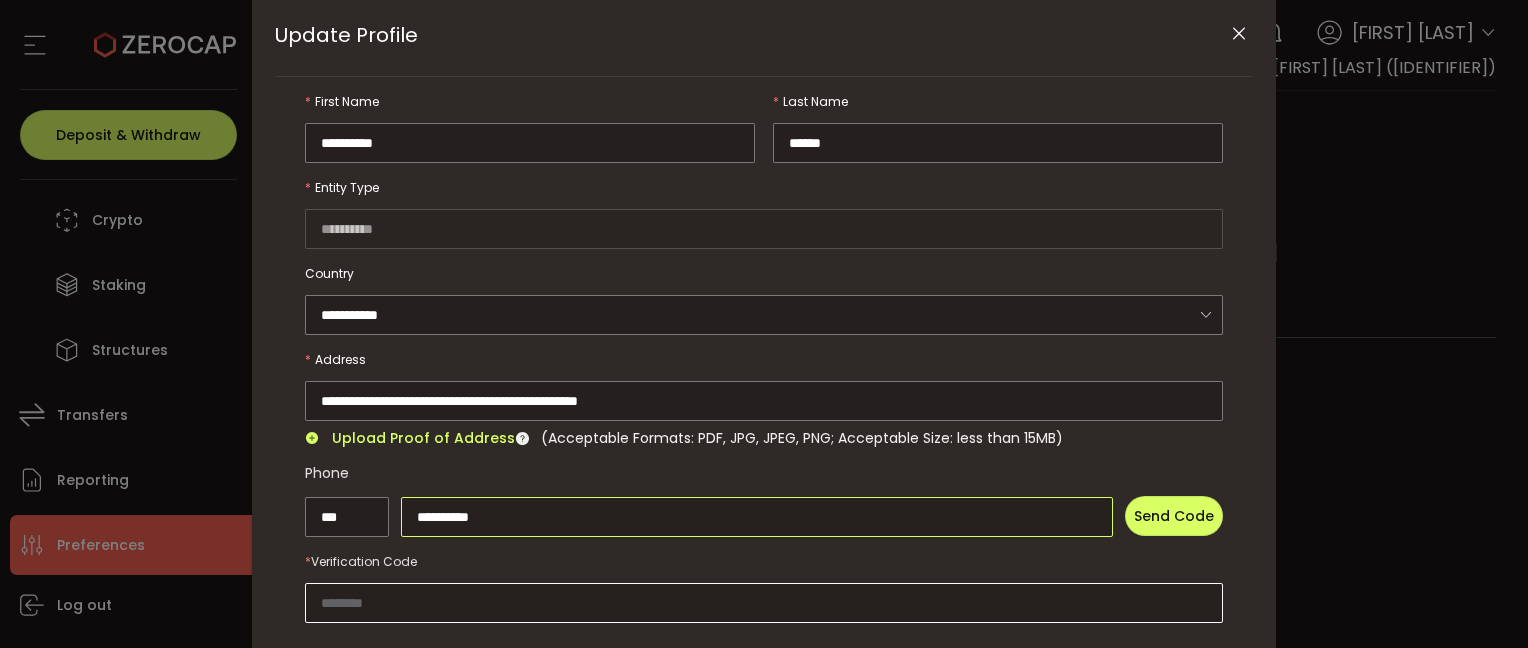 type on "**********" 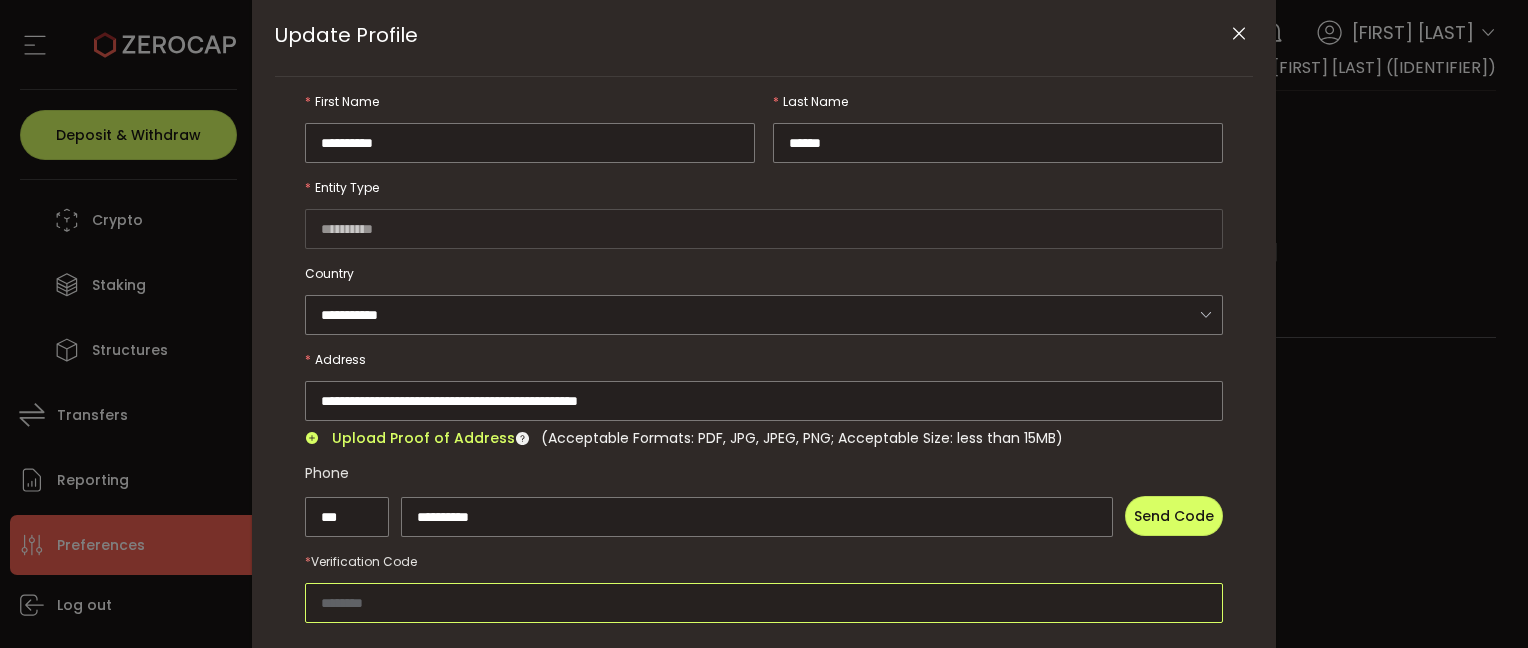 click at bounding box center (764, 603) 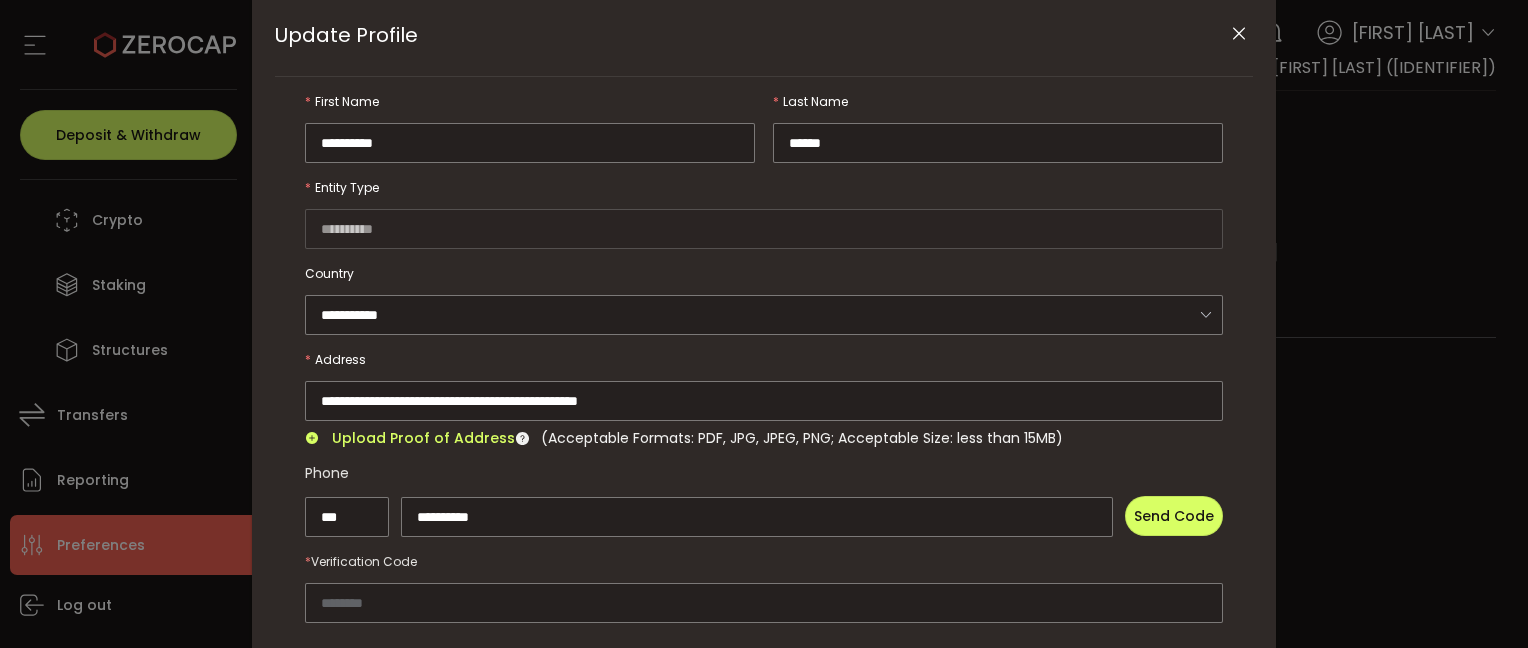 click on "Upload Proof of Address" at bounding box center (423, 438) 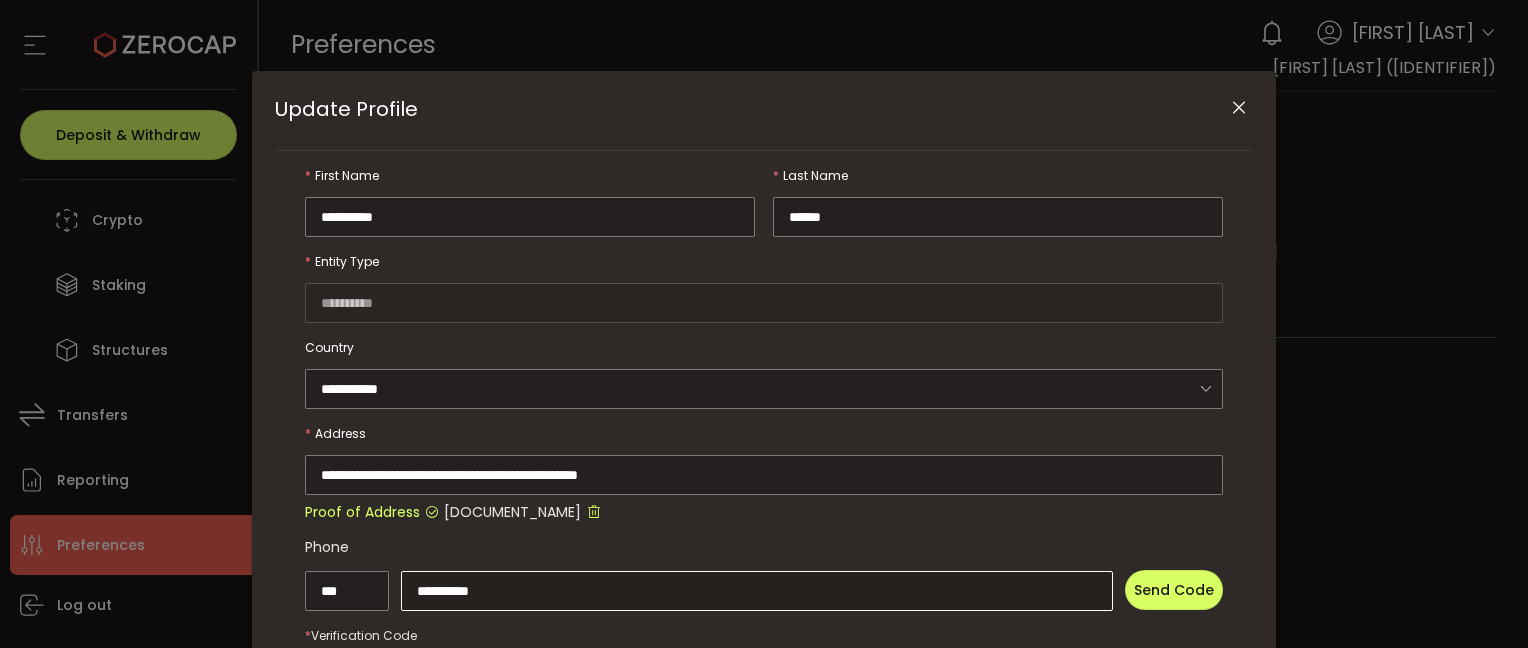 scroll, scrollTop: 226, scrollLeft: 0, axis: vertical 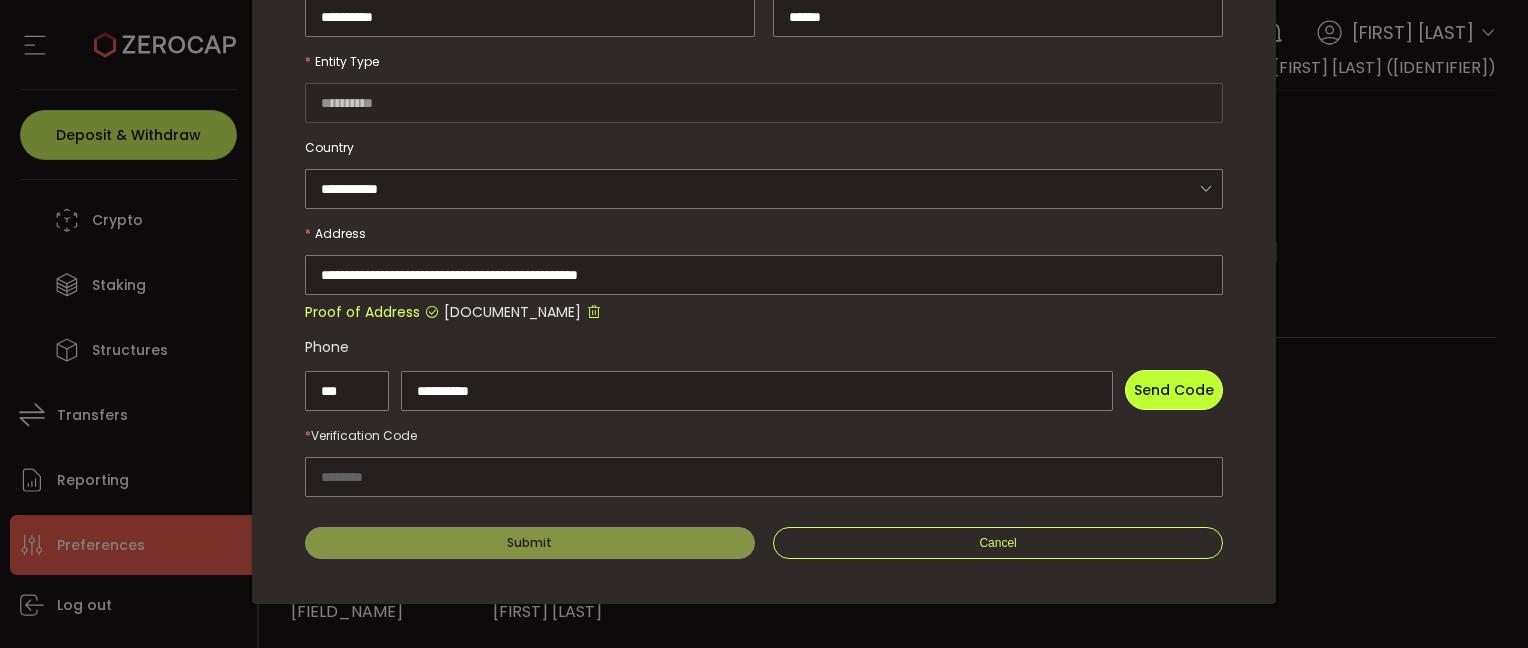 click on "Send Code" at bounding box center [1174, 390] 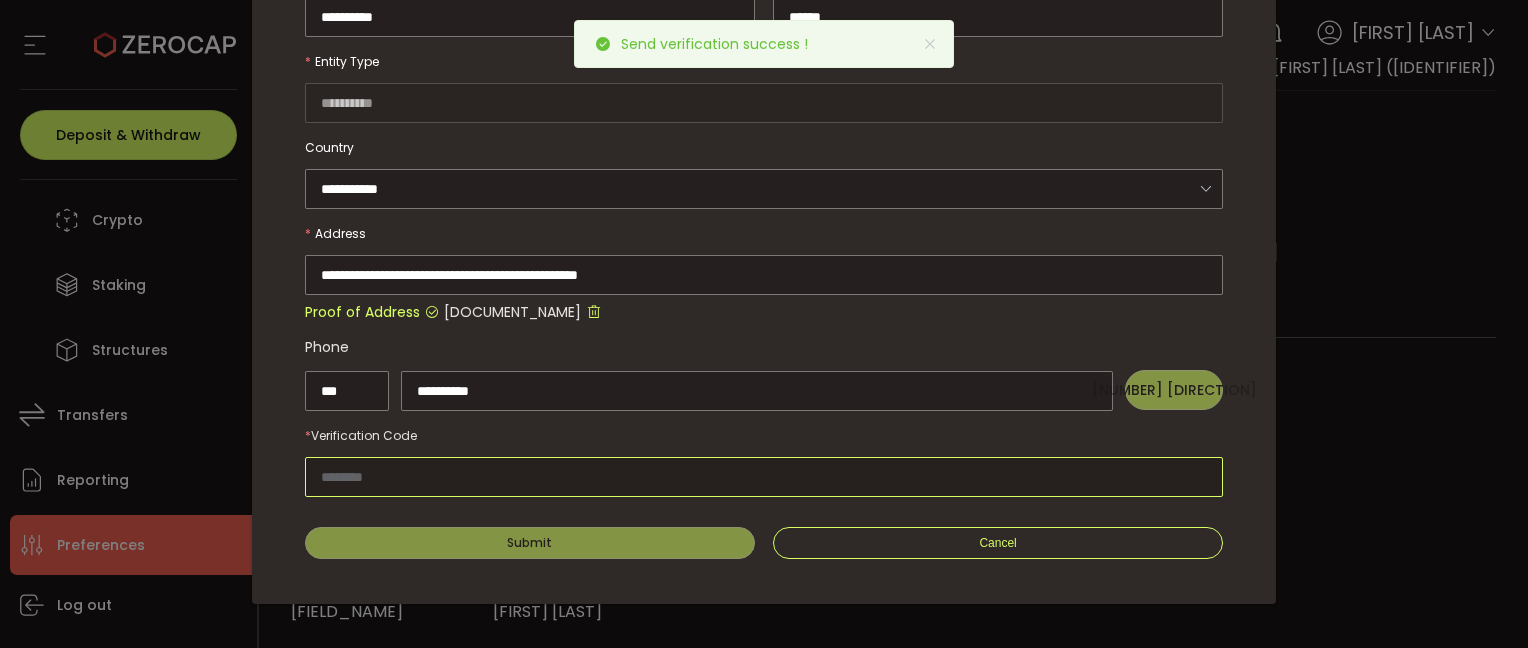 click at bounding box center [764, 477] 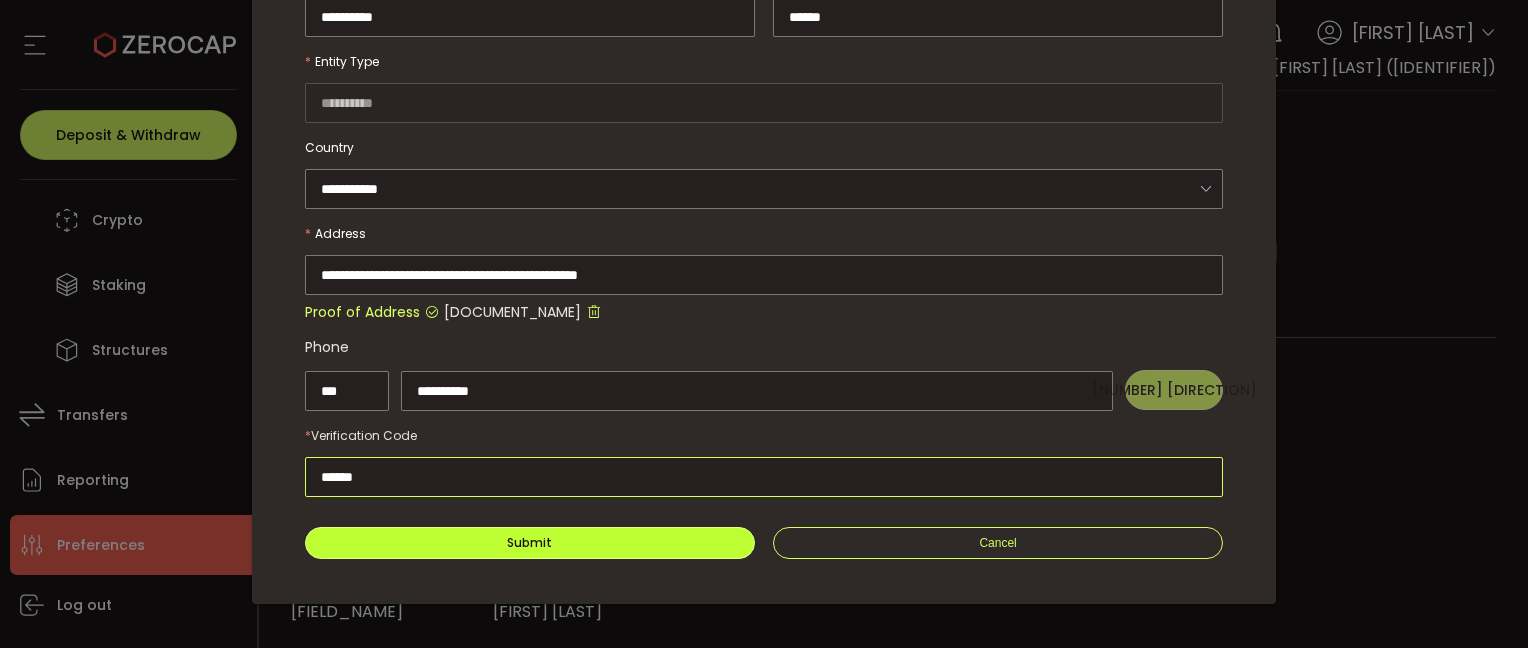 type on "******" 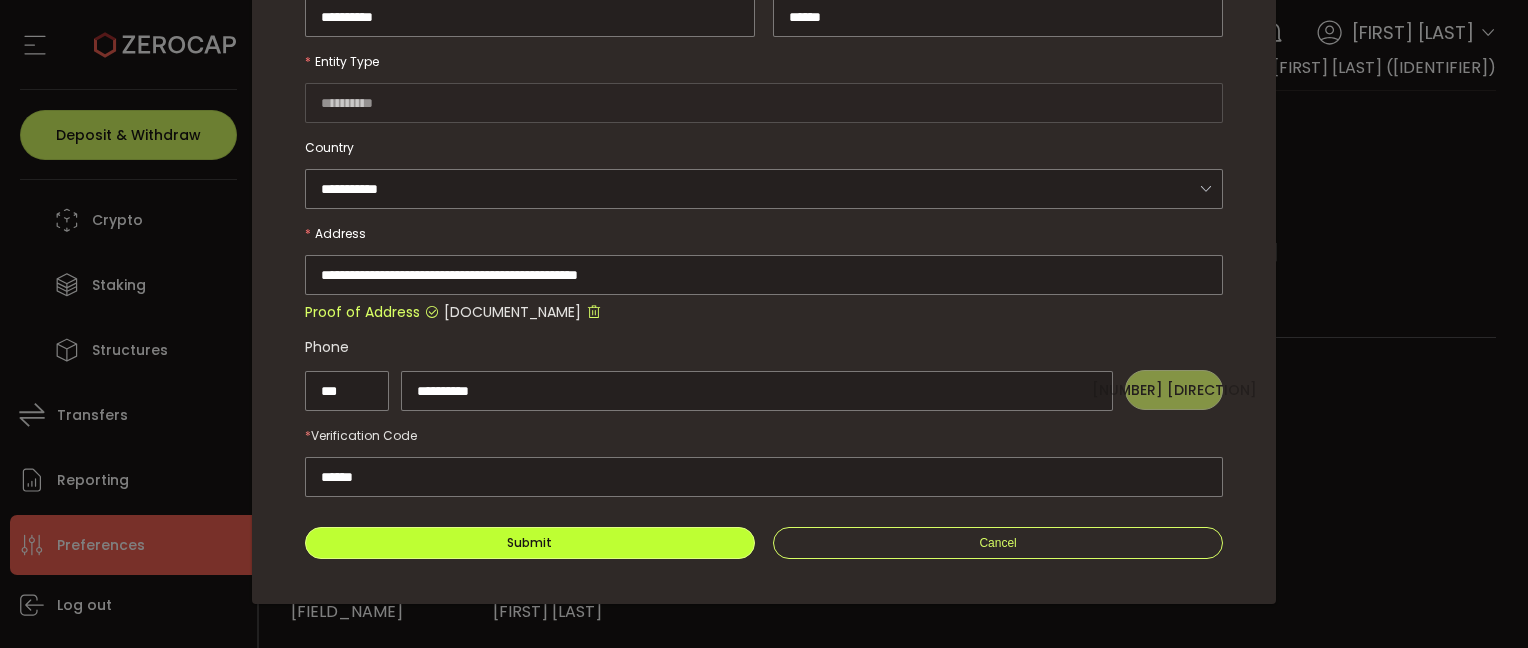 click on "Submit" at bounding box center [530, 543] 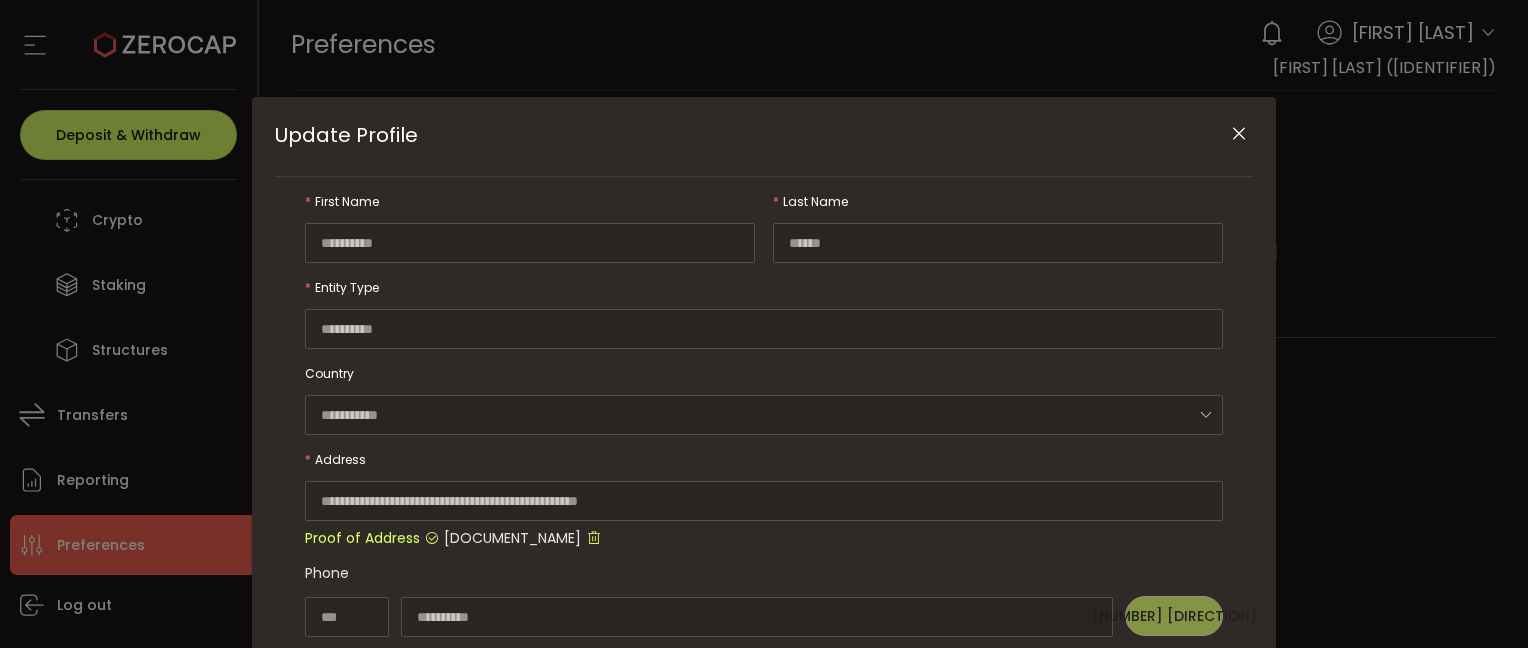 scroll, scrollTop: 226, scrollLeft: 0, axis: vertical 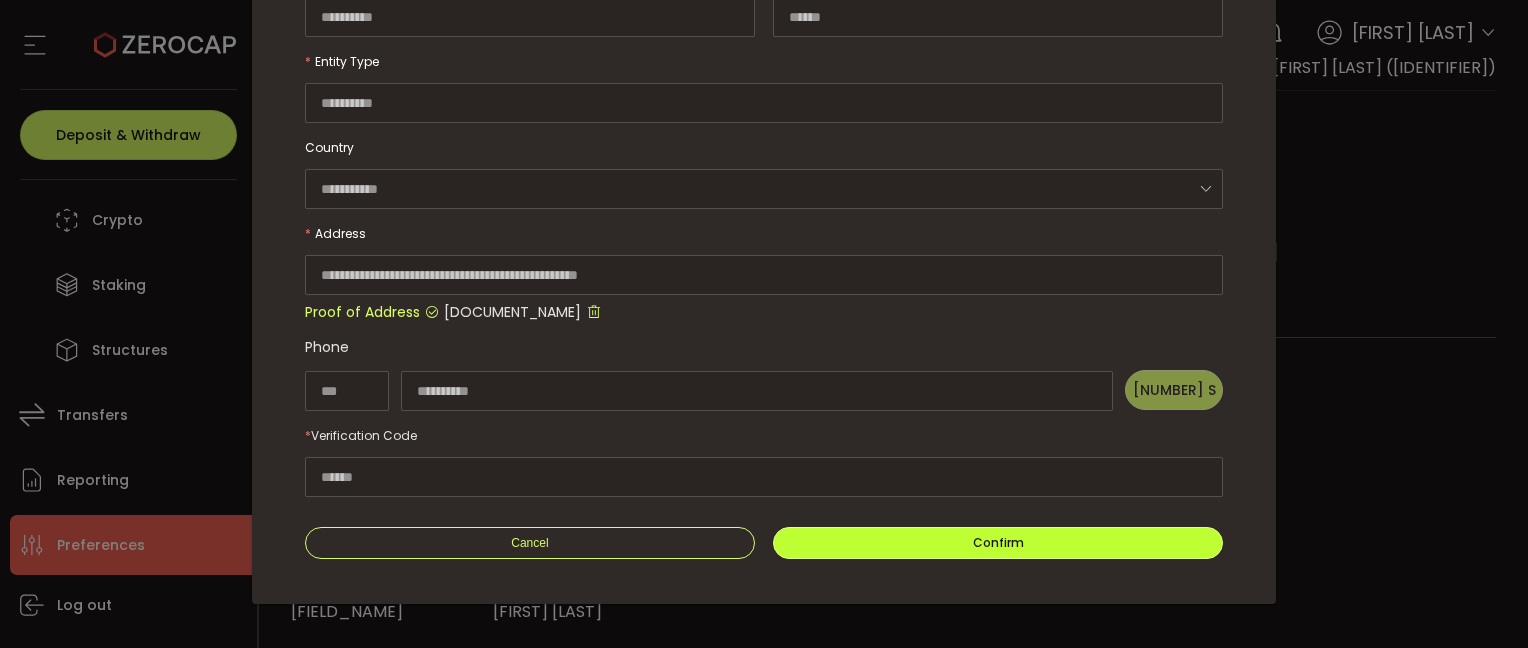 click on "Confirm" at bounding box center (998, 542) 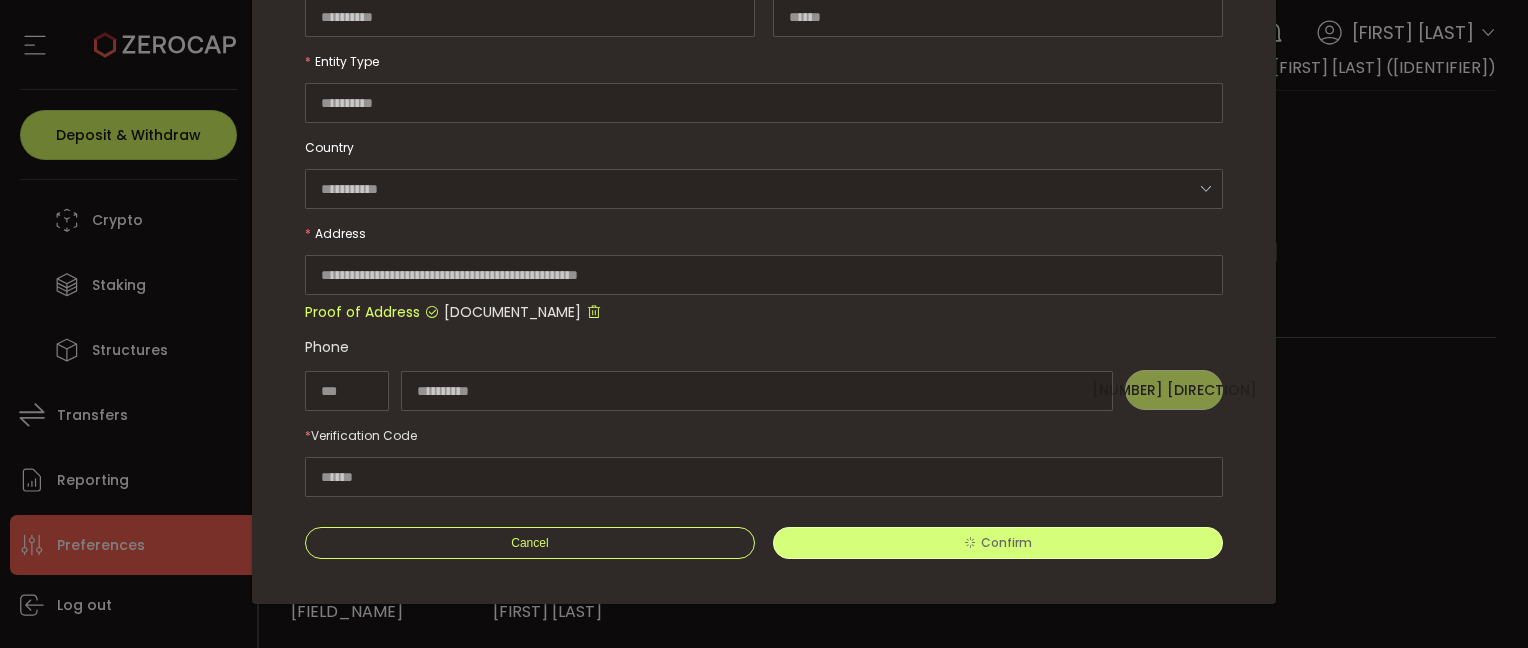type 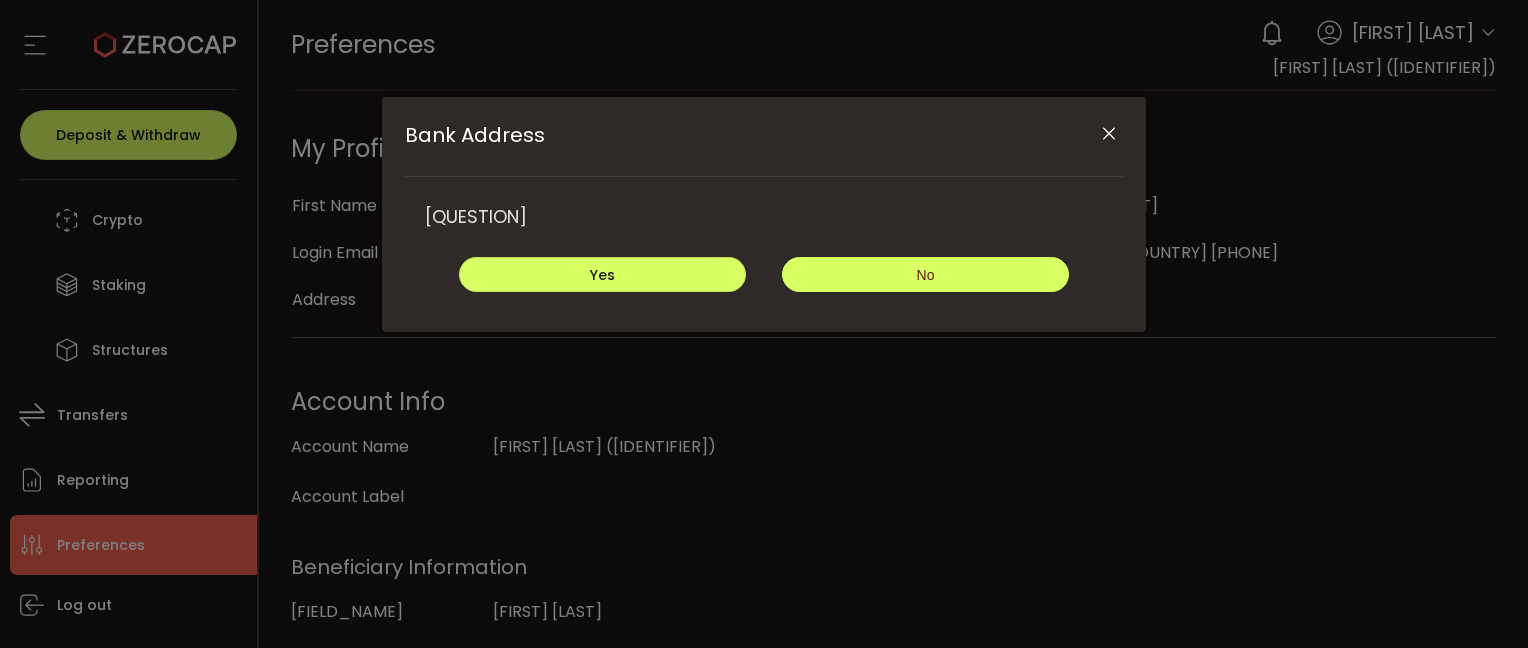 click on "No" at bounding box center [925, 274] 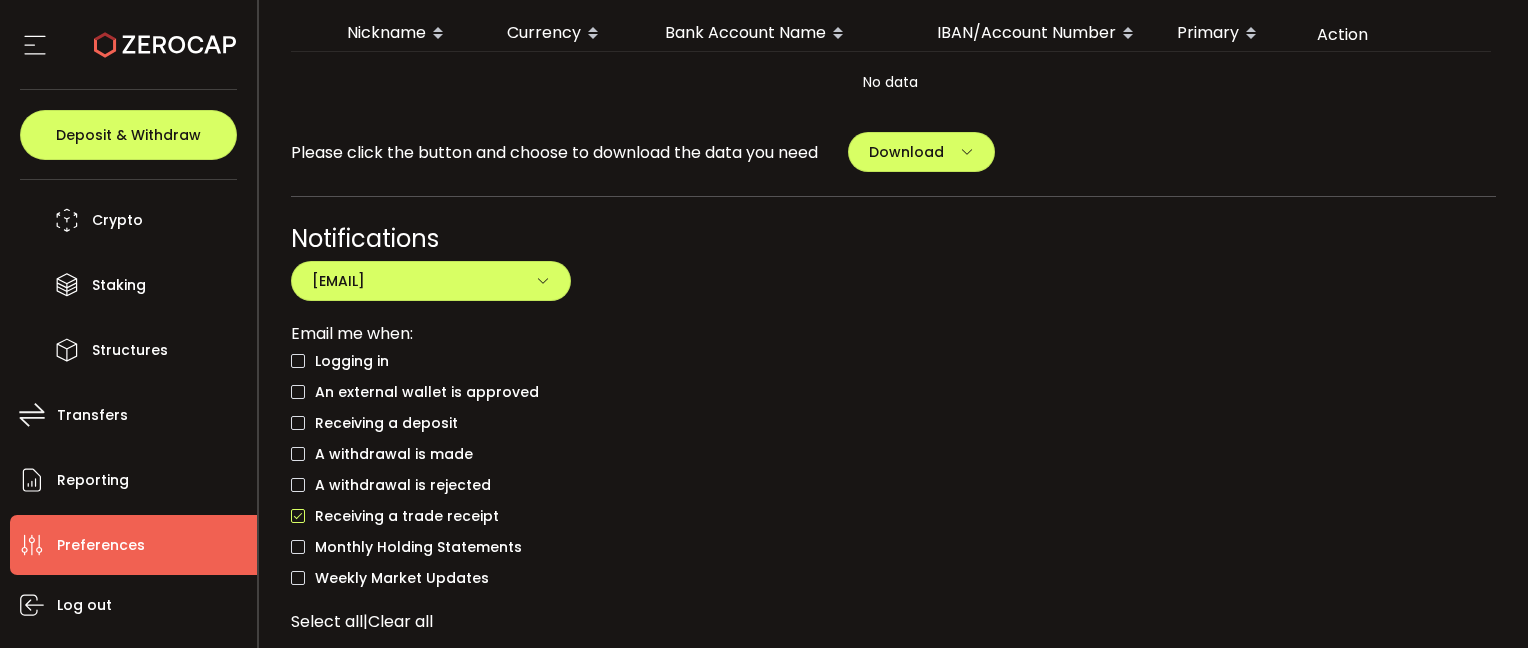 scroll, scrollTop: 765, scrollLeft: 0, axis: vertical 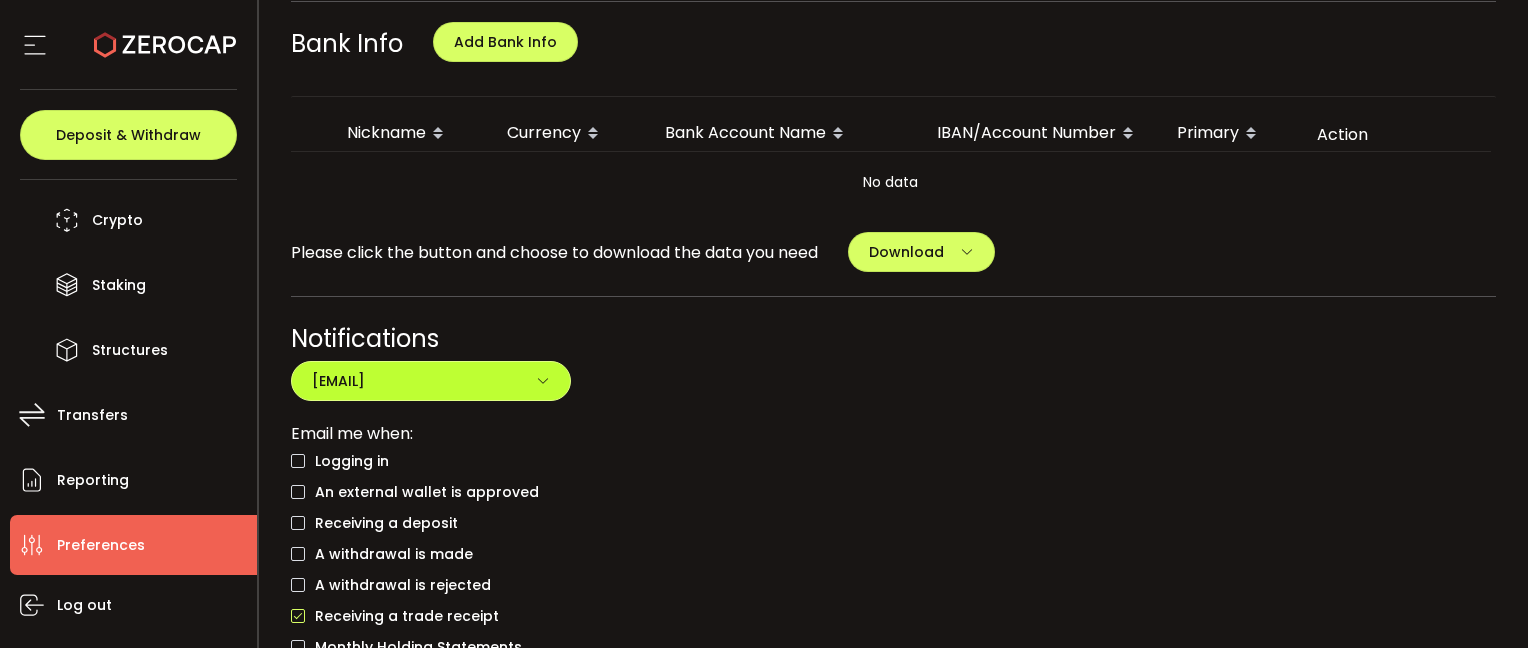 click at bounding box center [543, 381] 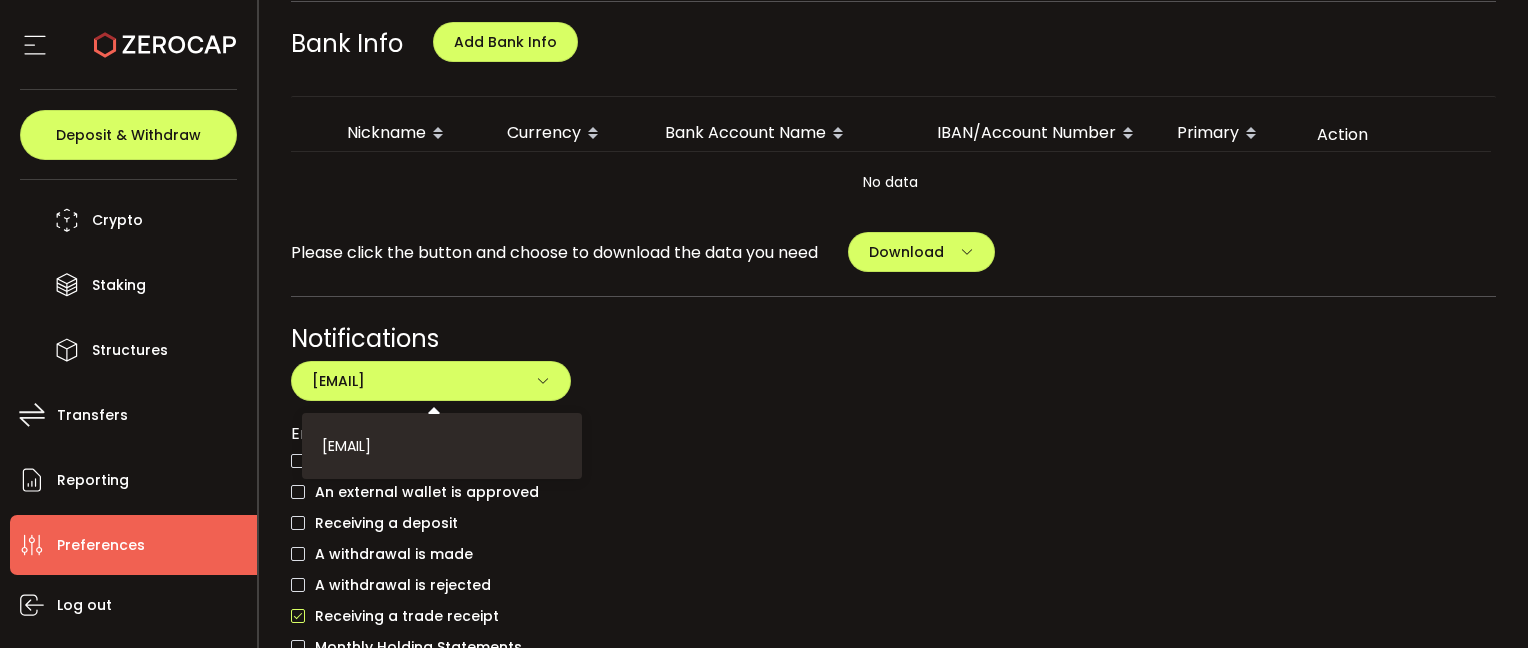 click on "Email me when:" at bounding box center [894, 433] 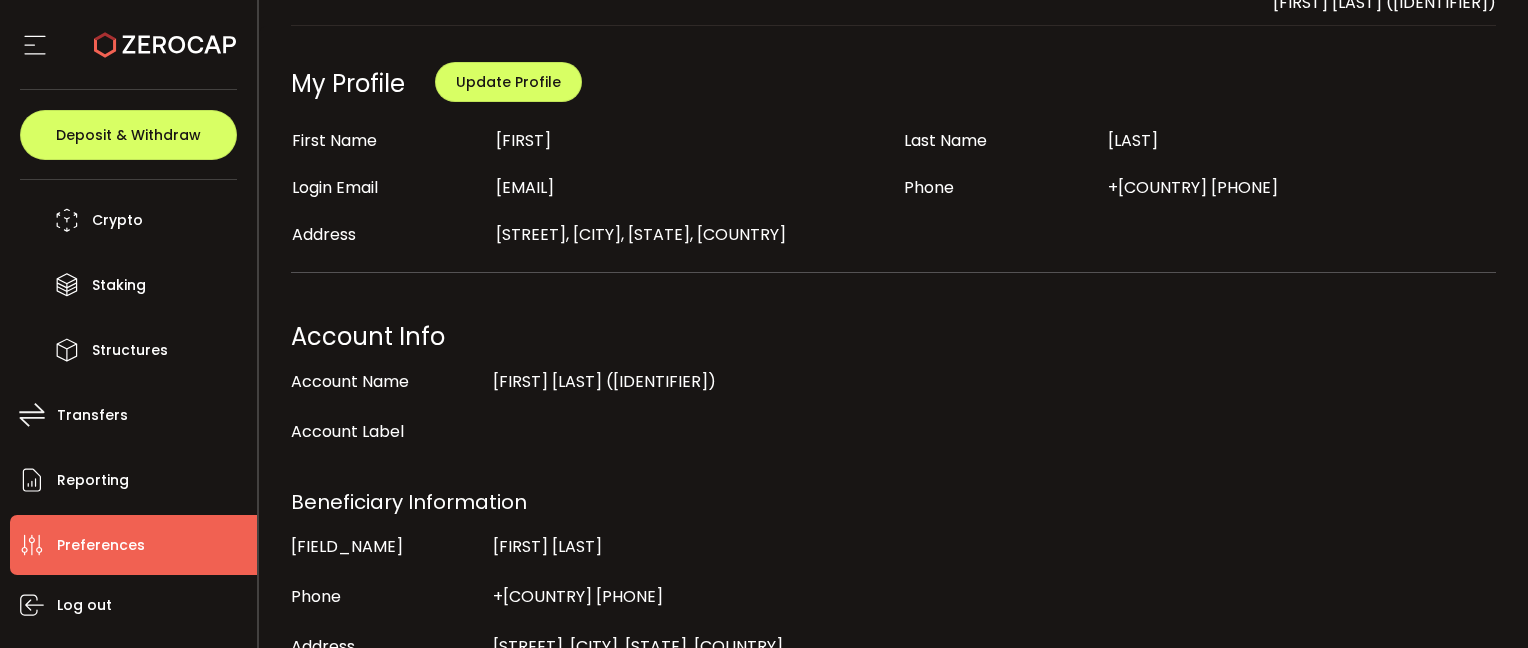 scroll, scrollTop: 0, scrollLeft: 0, axis: both 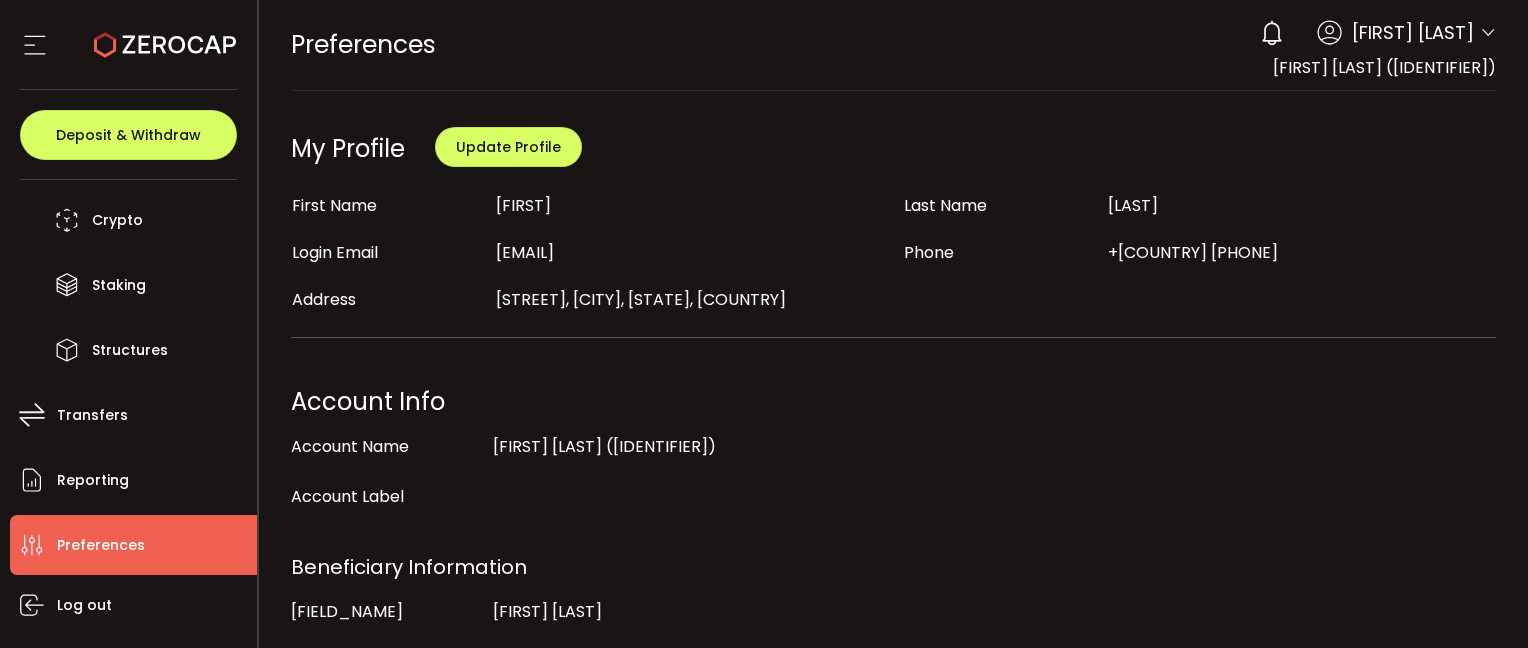 click on "My Profile" at bounding box center [348, 148] 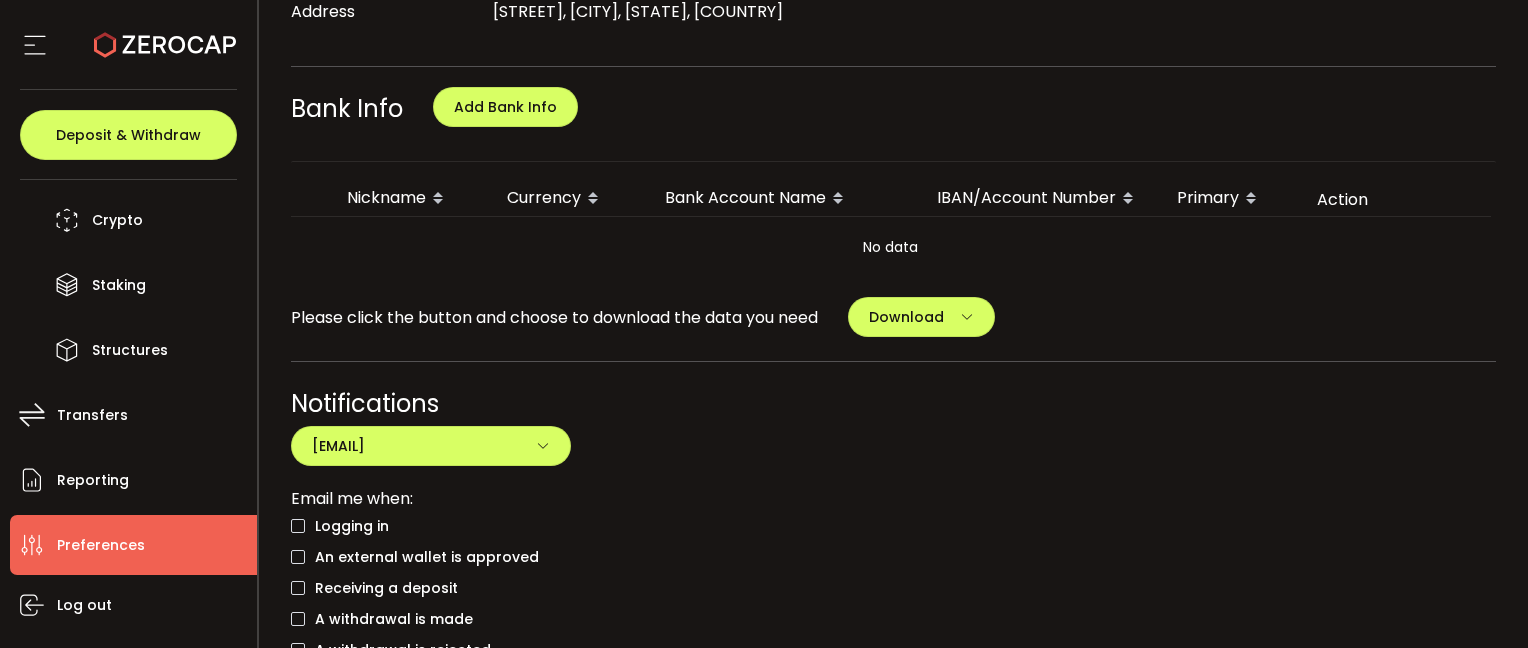 scroll, scrollTop: 800, scrollLeft: 0, axis: vertical 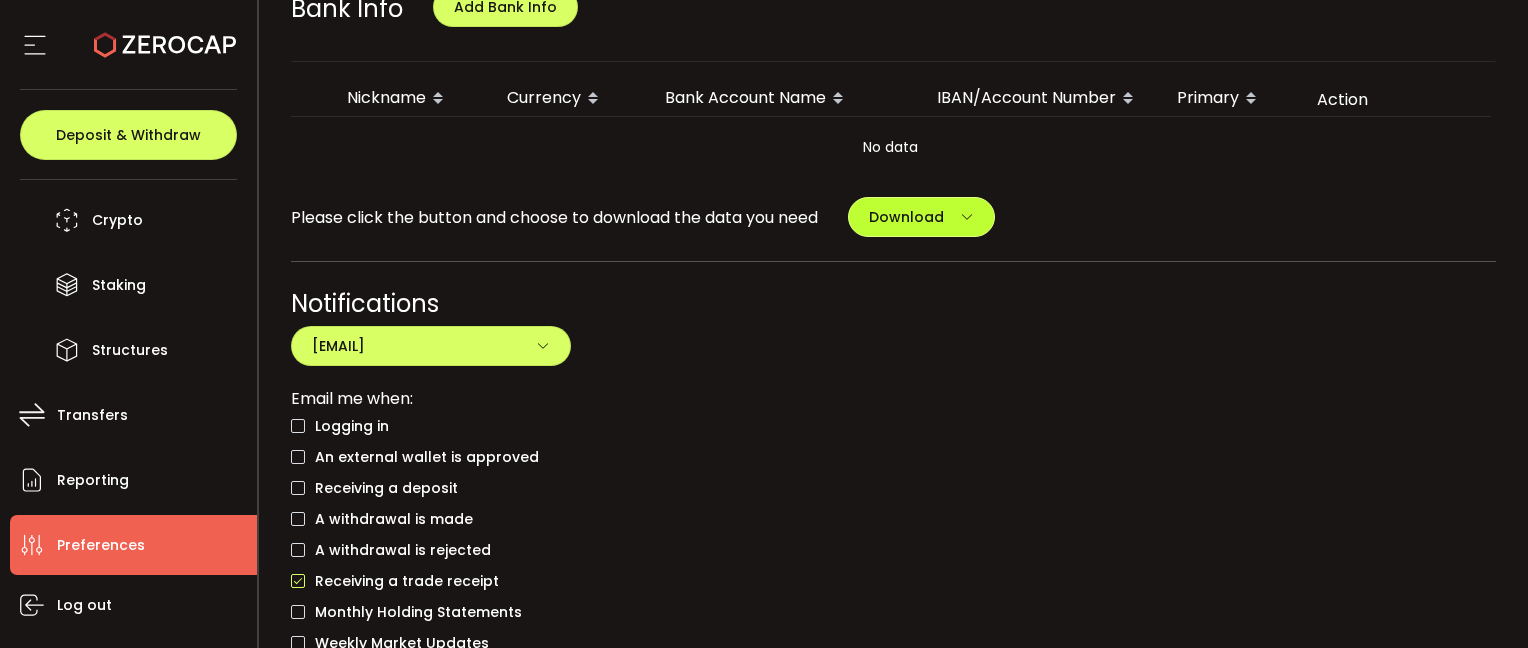click at bounding box center (967, 217) 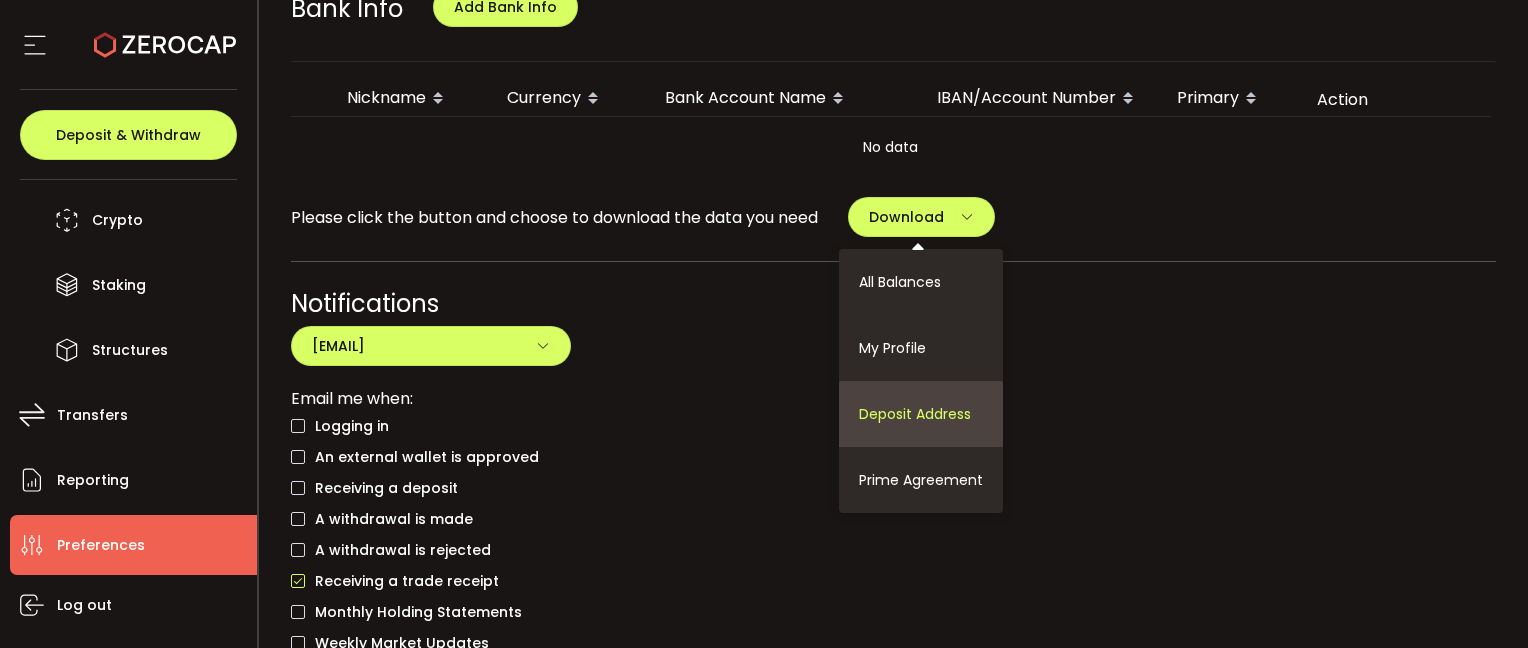 click on "Deposit Address" at bounding box center (915, 414) 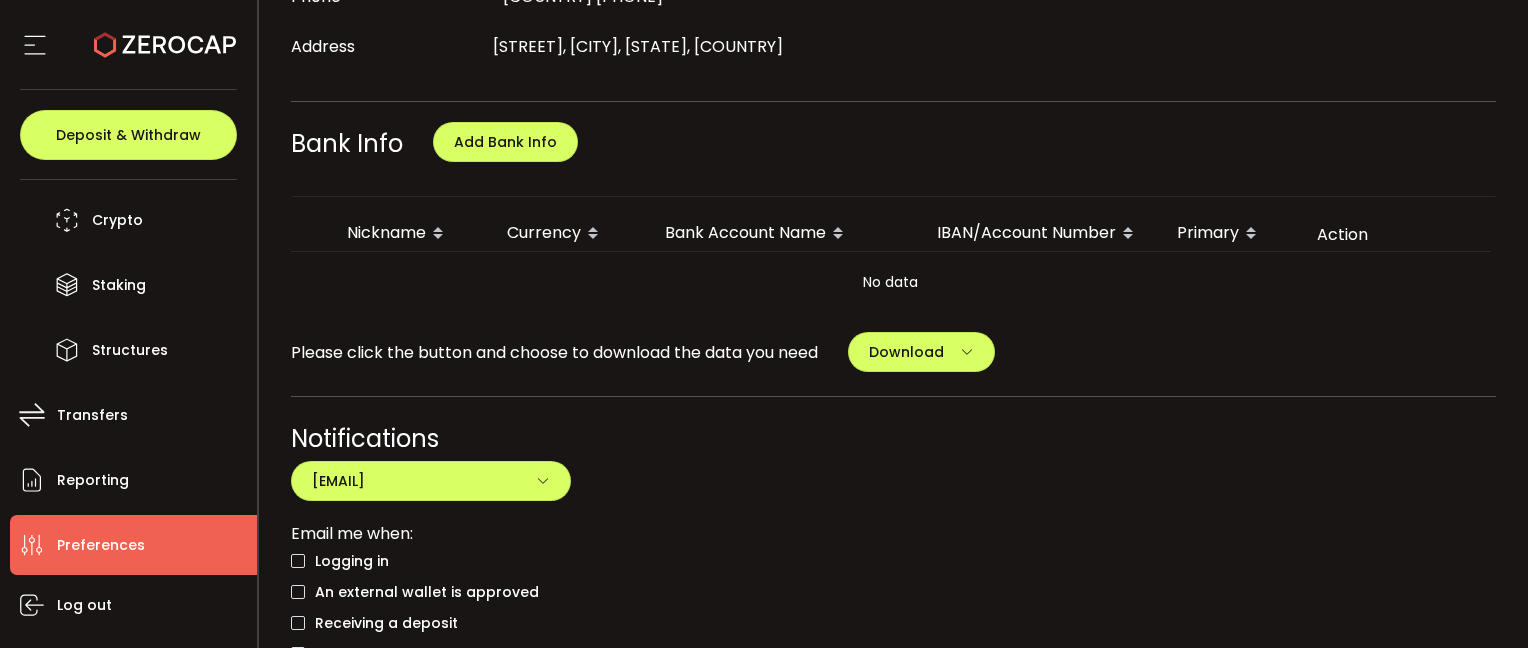 scroll, scrollTop: 365, scrollLeft: 0, axis: vertical 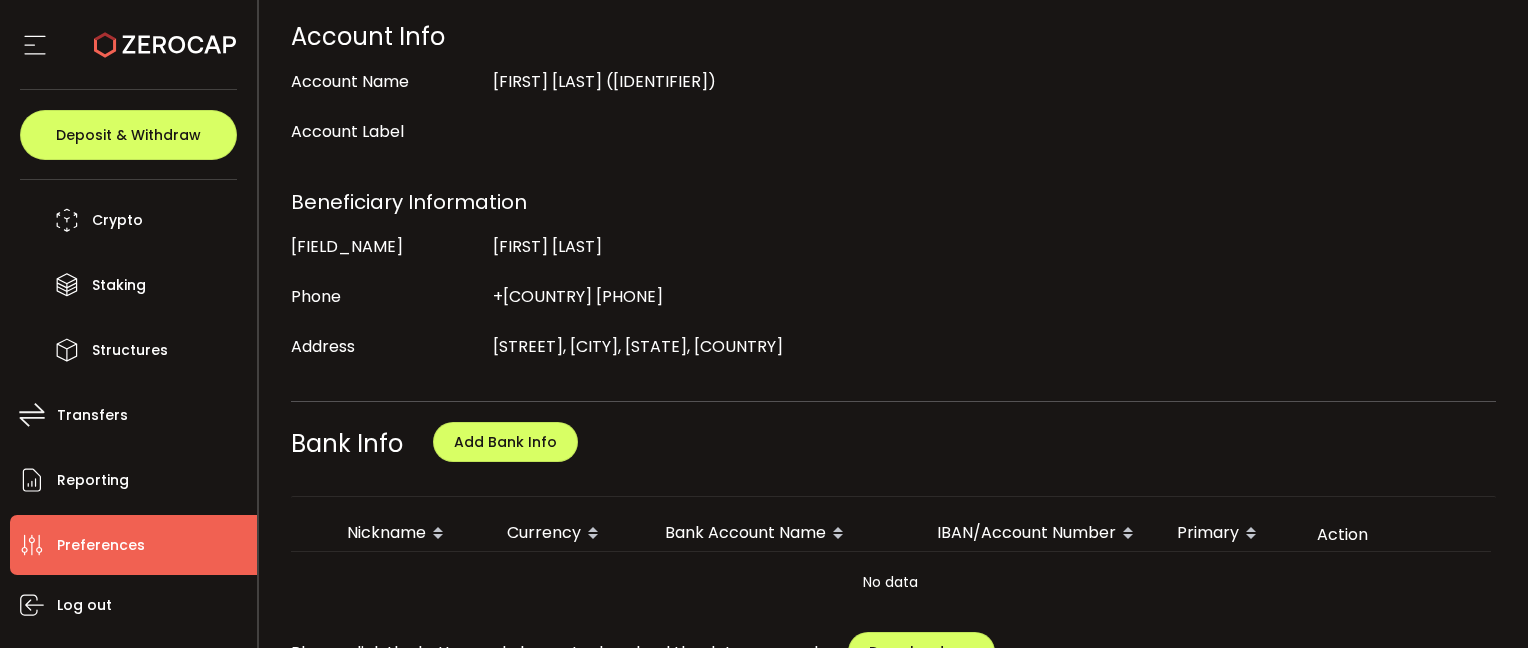 click on "[SECTION_NAME]" at bounding box center [894, 451] 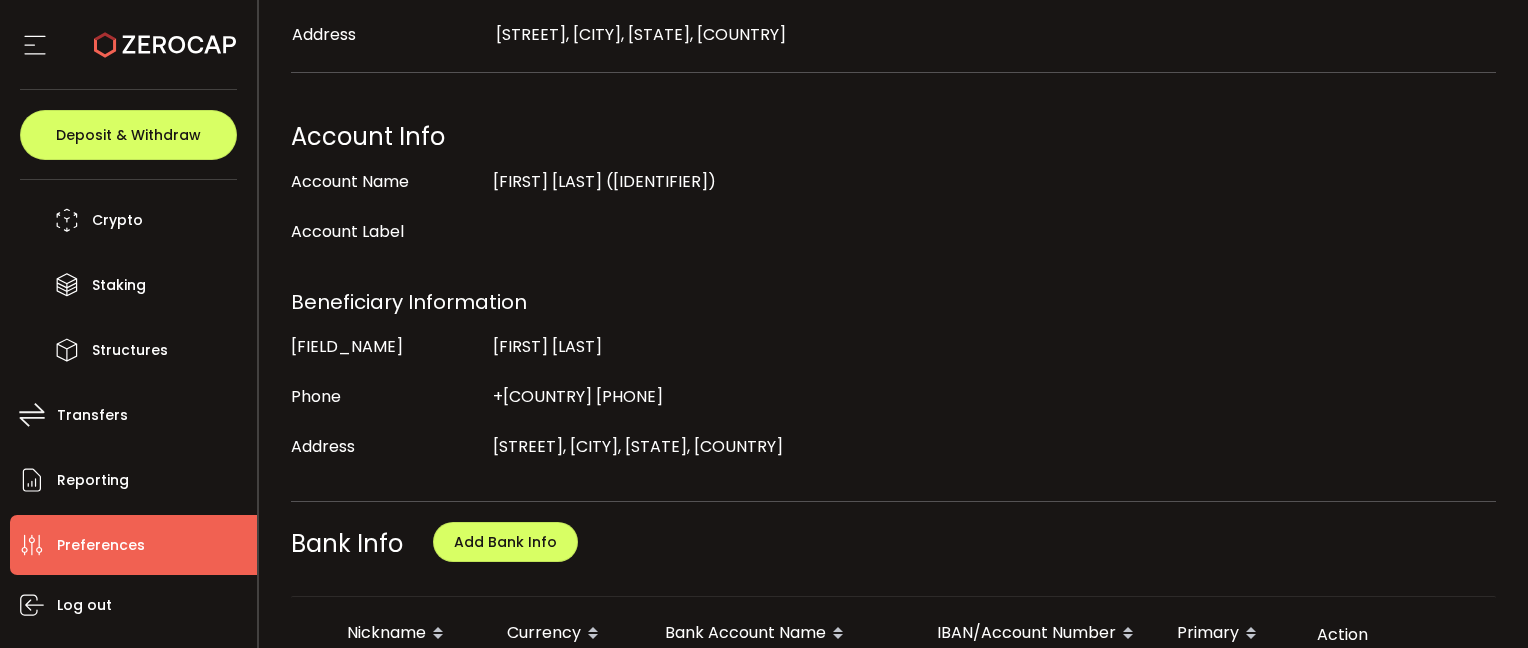 scroll, scrollTop: 65, scrollLeft: 0, axis: vertical 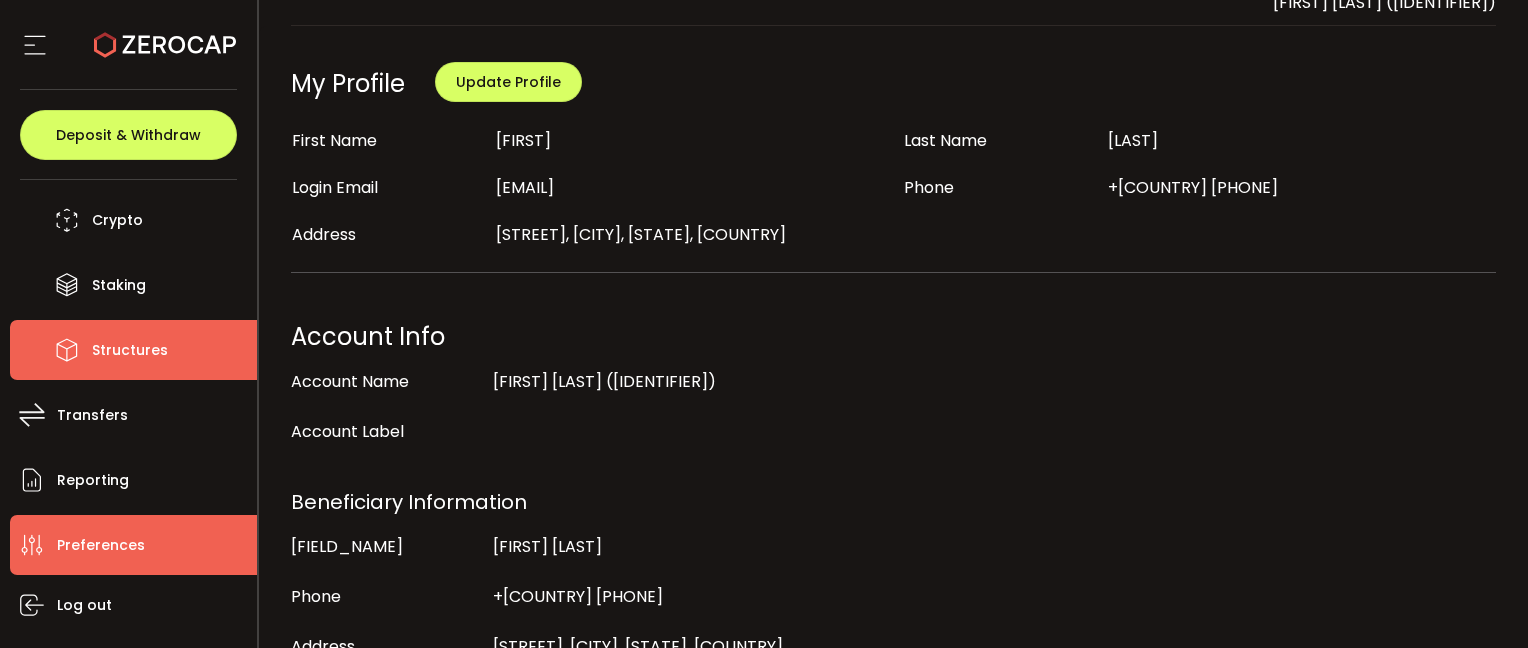 click on "Structures" at bounding box center [133, 350] 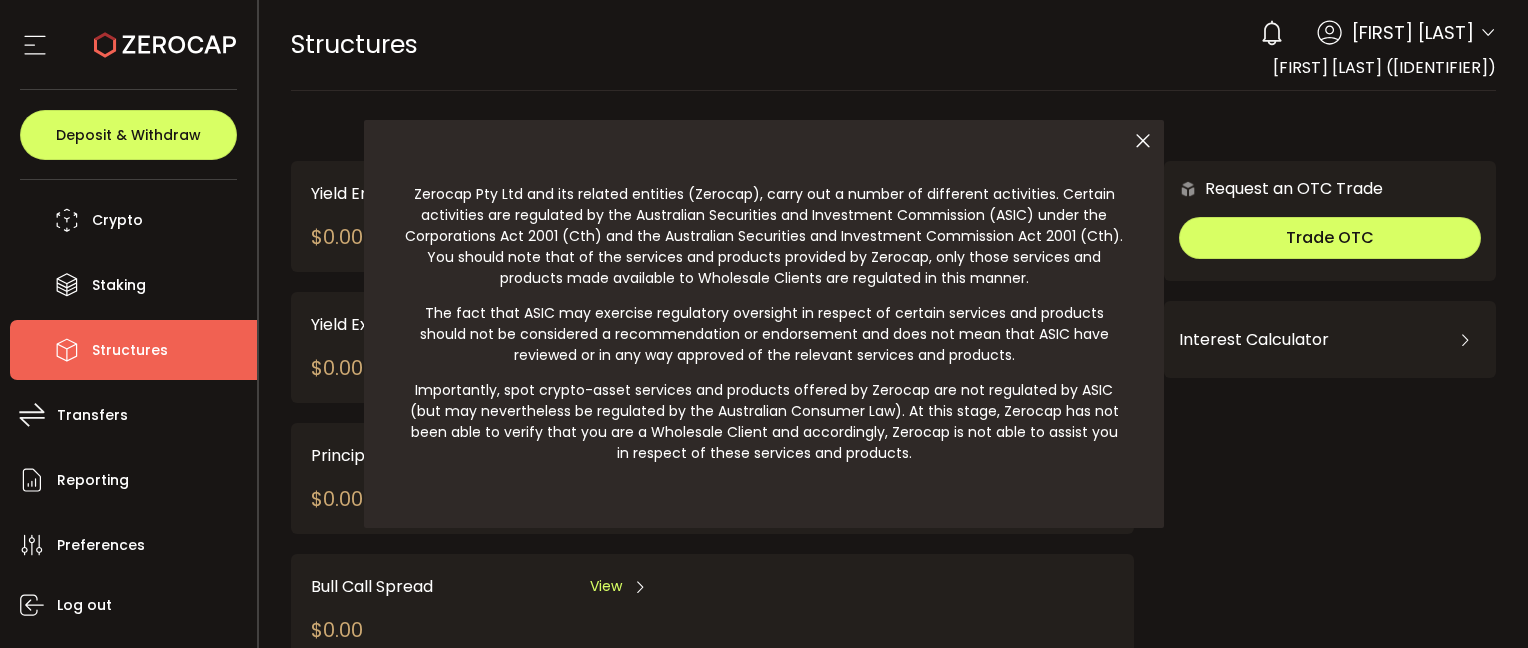 click at bounding box center [1143, 141] 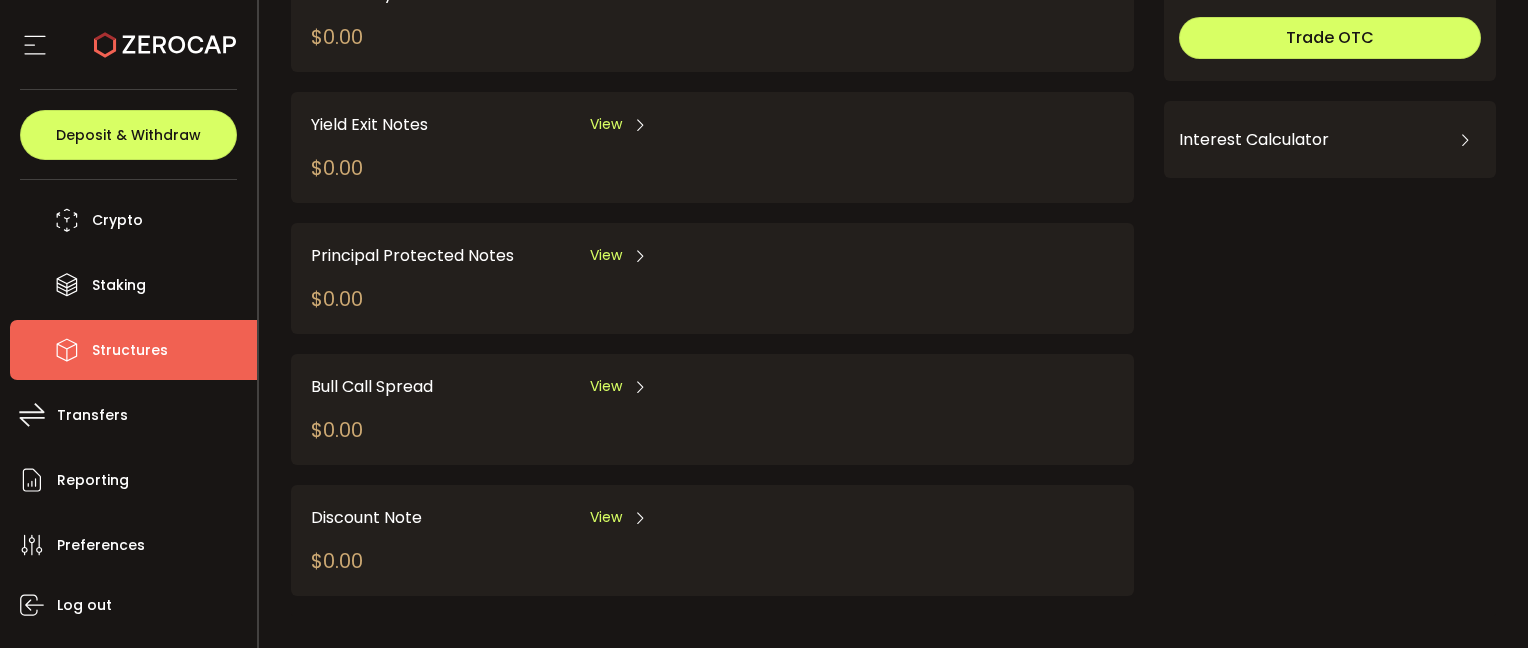 scroll, scrollTop: 0, scrollLeft: 0, axis: both 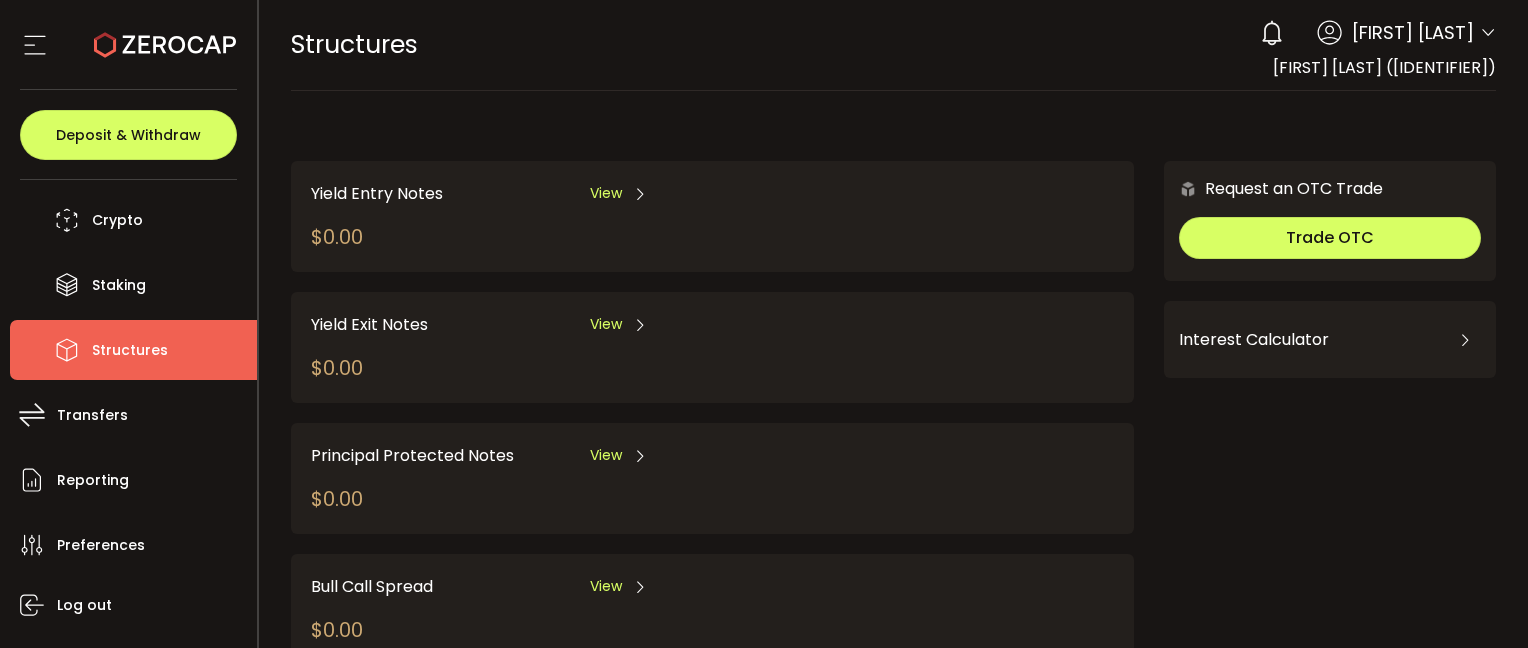 click on "[FIRST] [LAST]" at bounding box center (1413, 32) 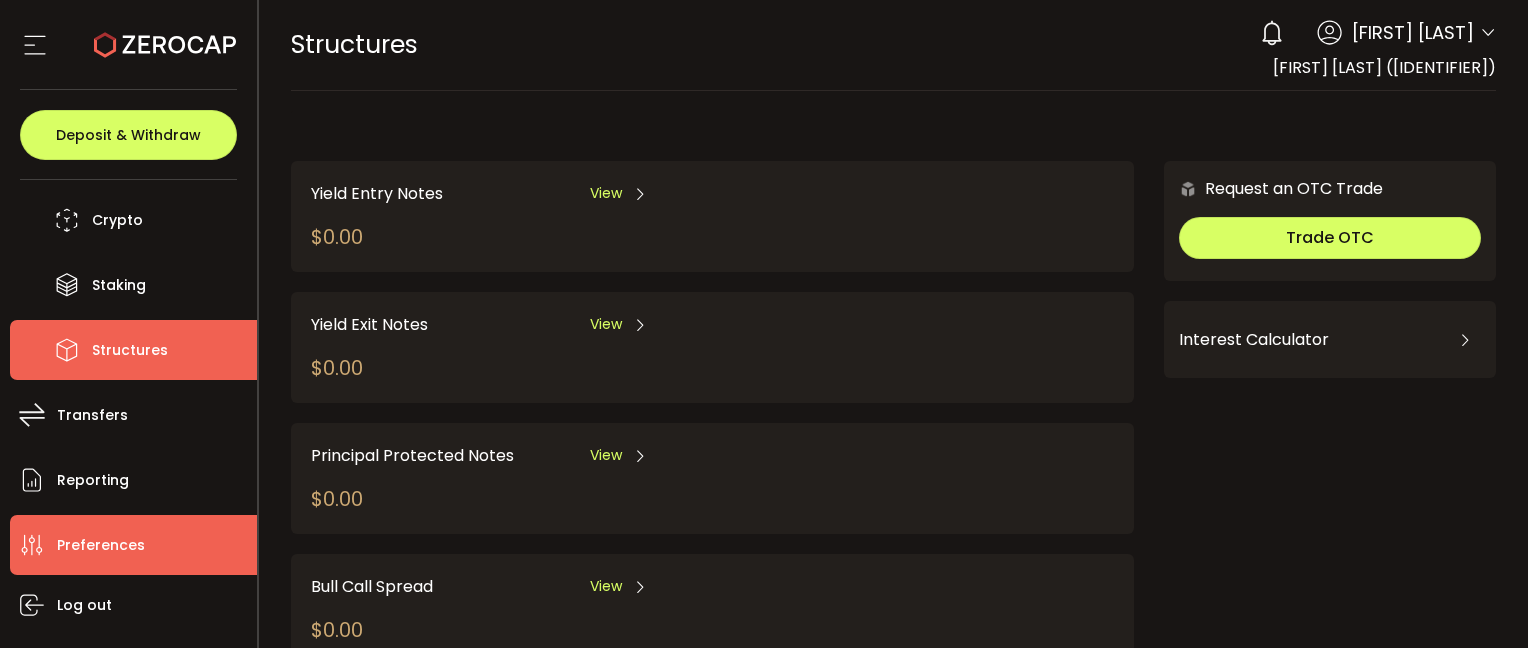 click on "Preferences" at bounding box center (101, 545) 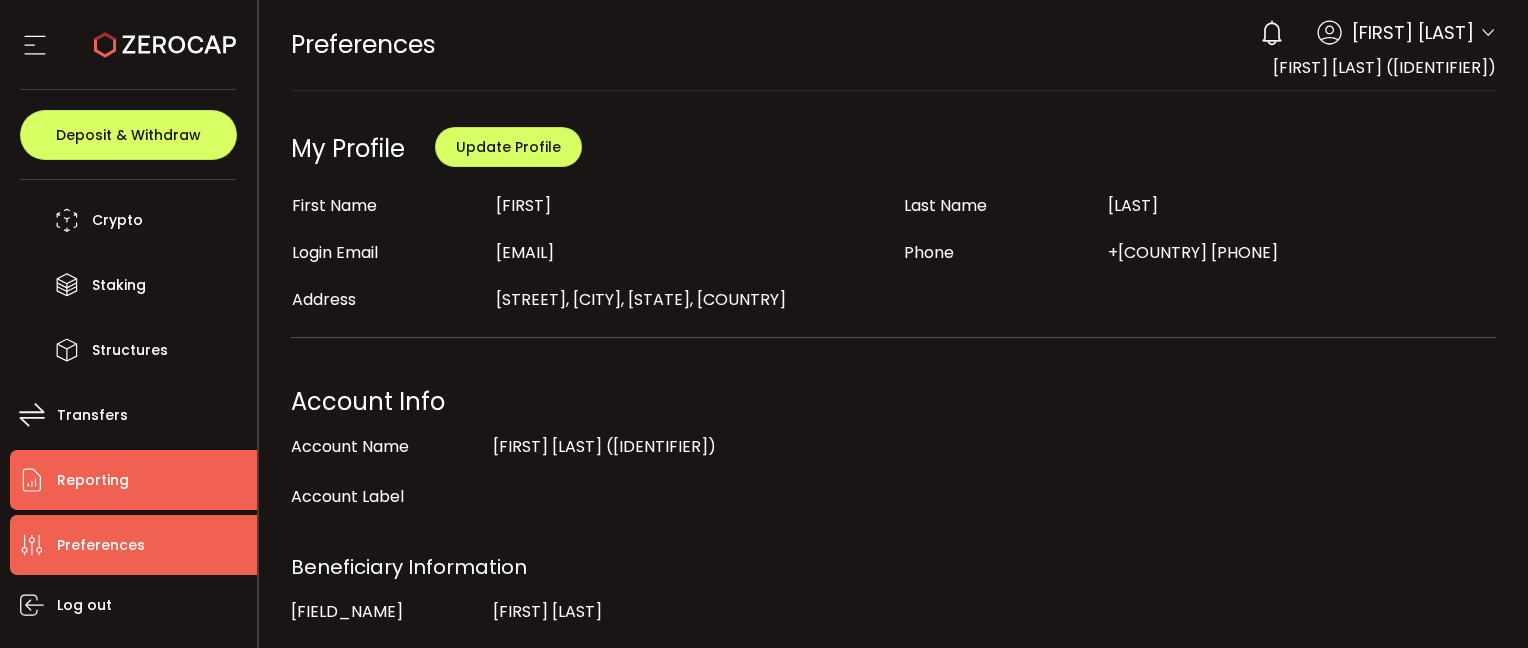 click on "Reporting" at bounding box center (133, 480) 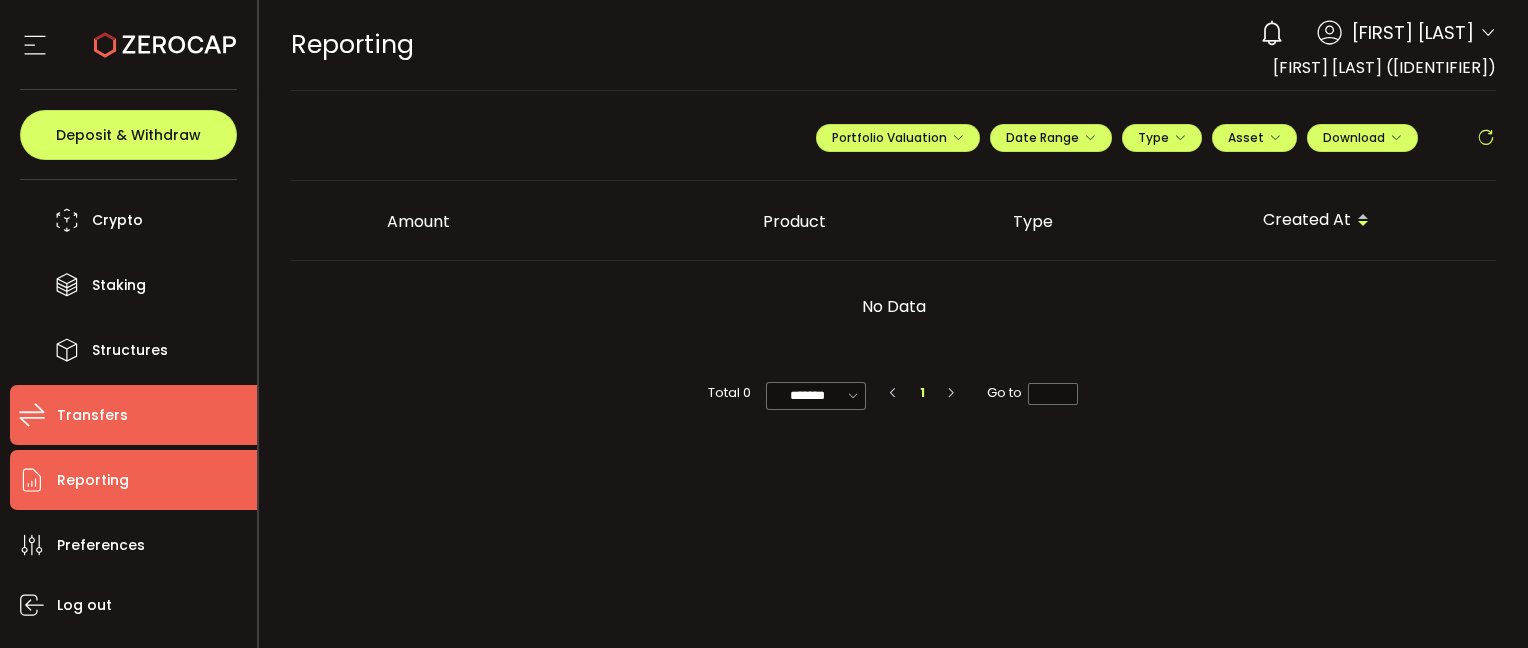 click on "Transfers" at bounding box center (133, 415) 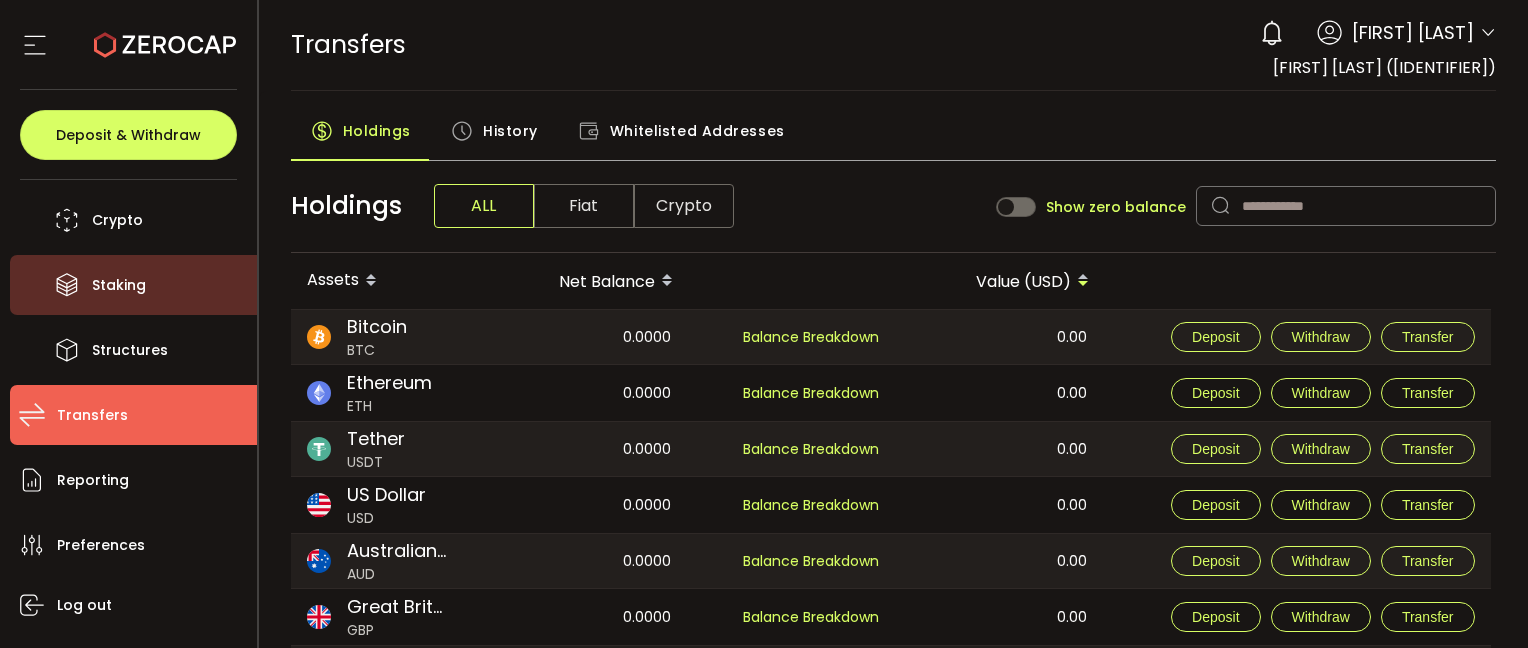 scroll, scrollTop: 0, scrollLeft: 0, axis: both 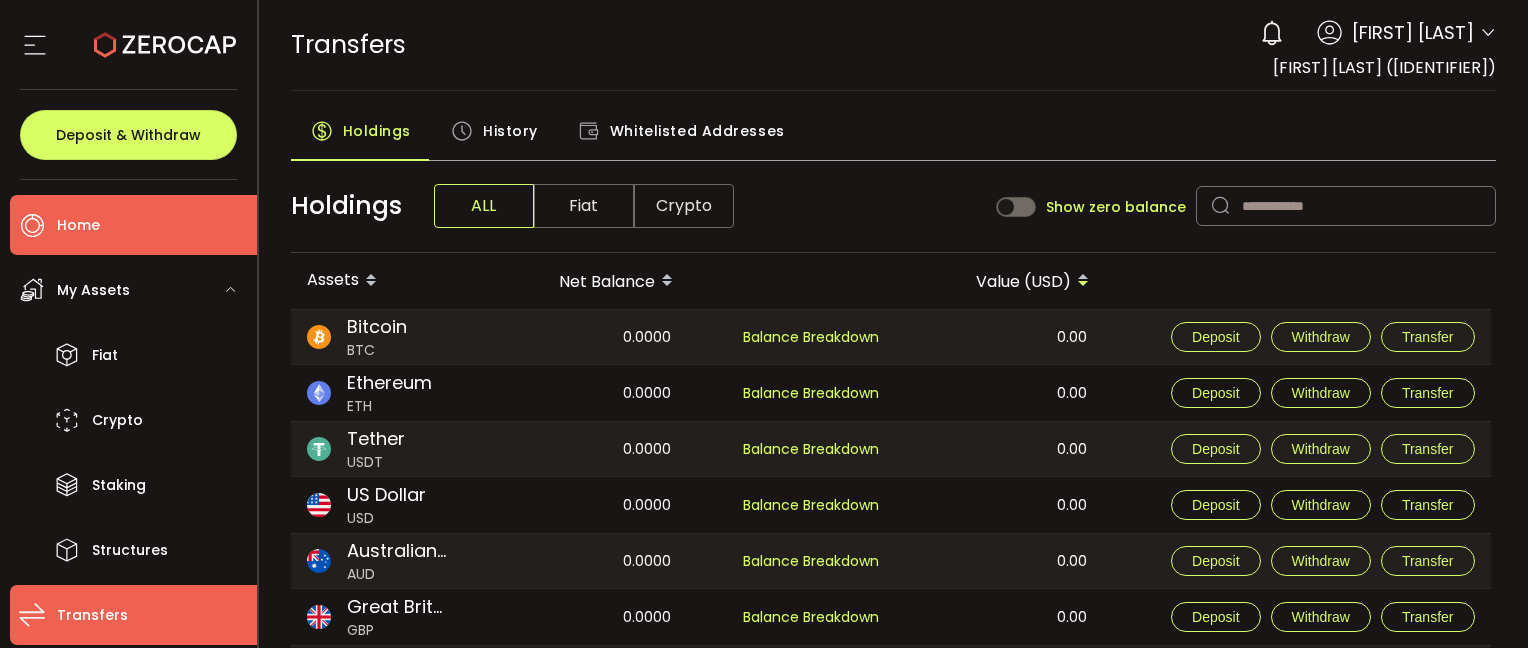 click on "Home" at bounding box center (133, 225) 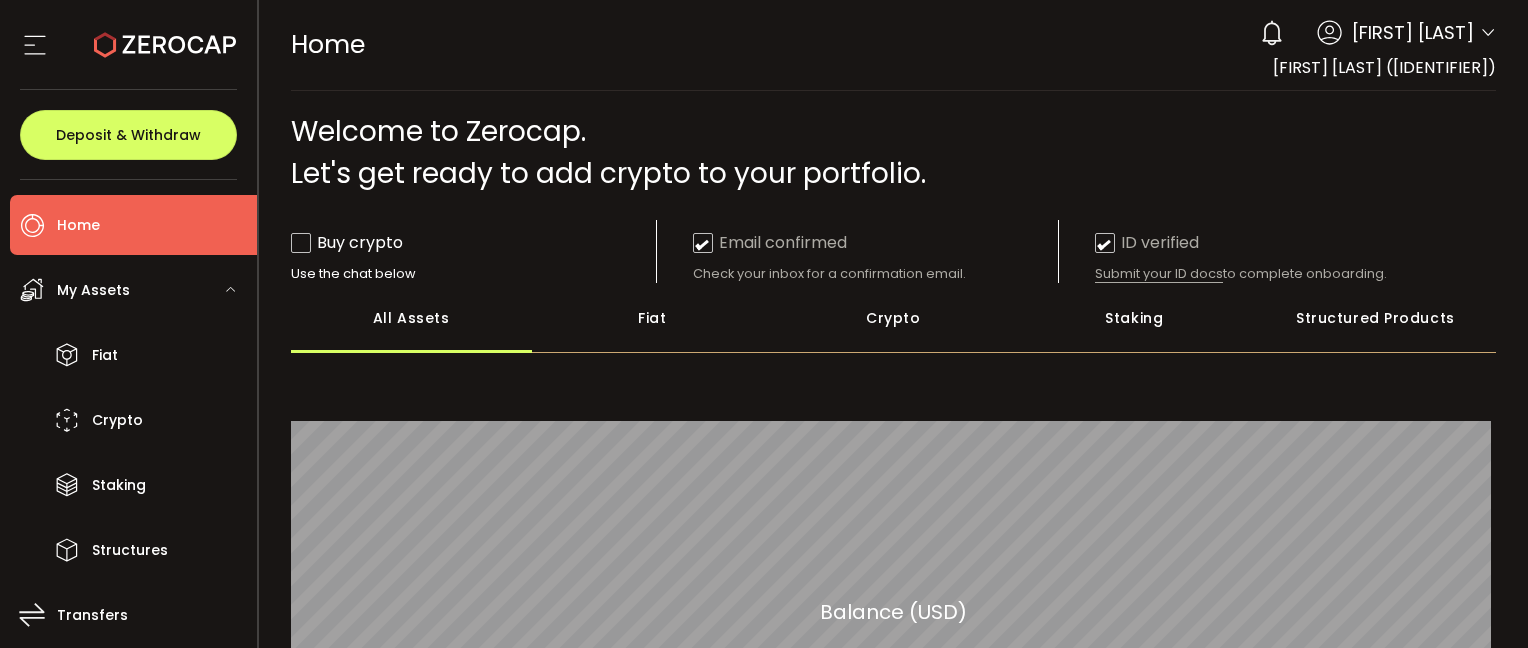 type 